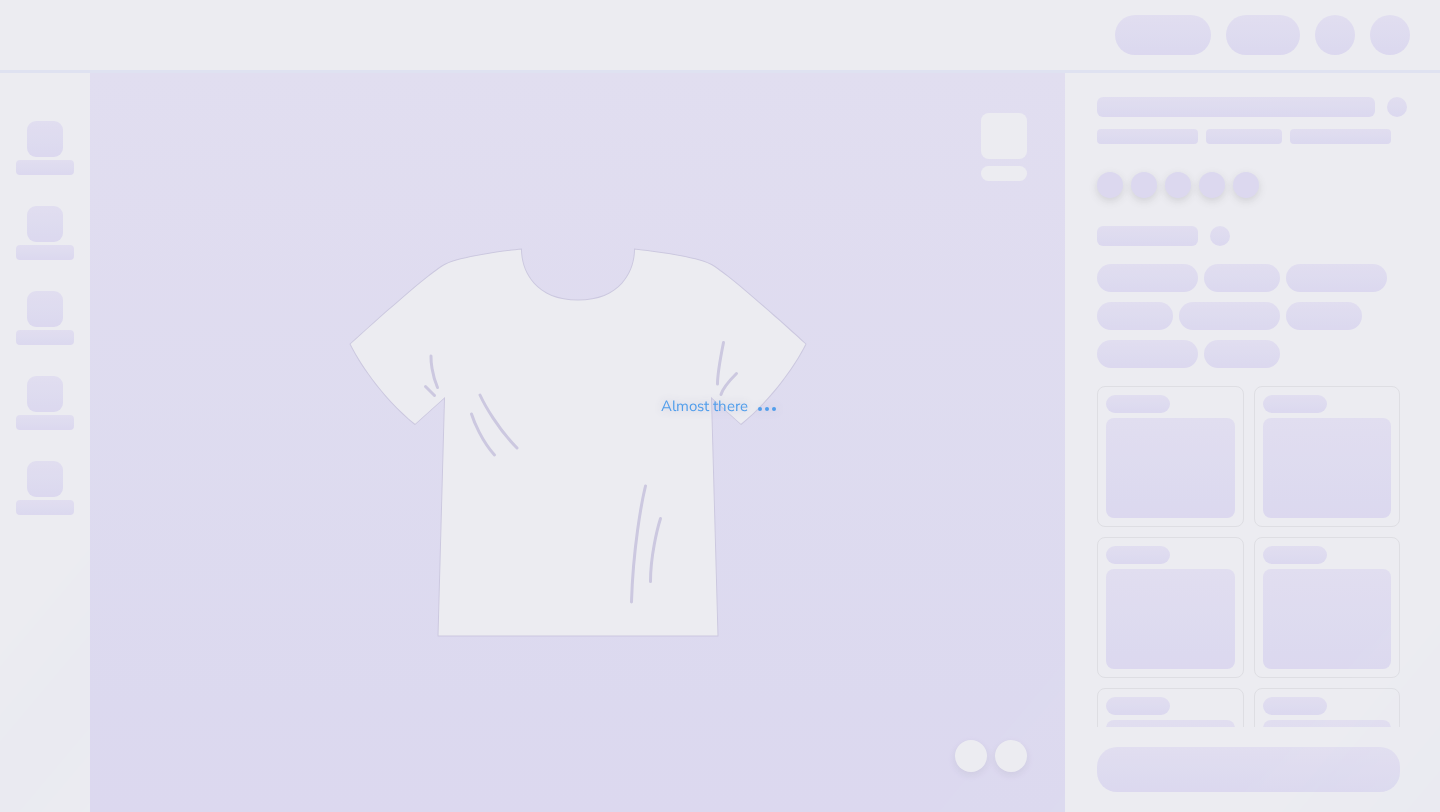 scroll, scrollTop: 0, scrollLeft: 0, axis: both 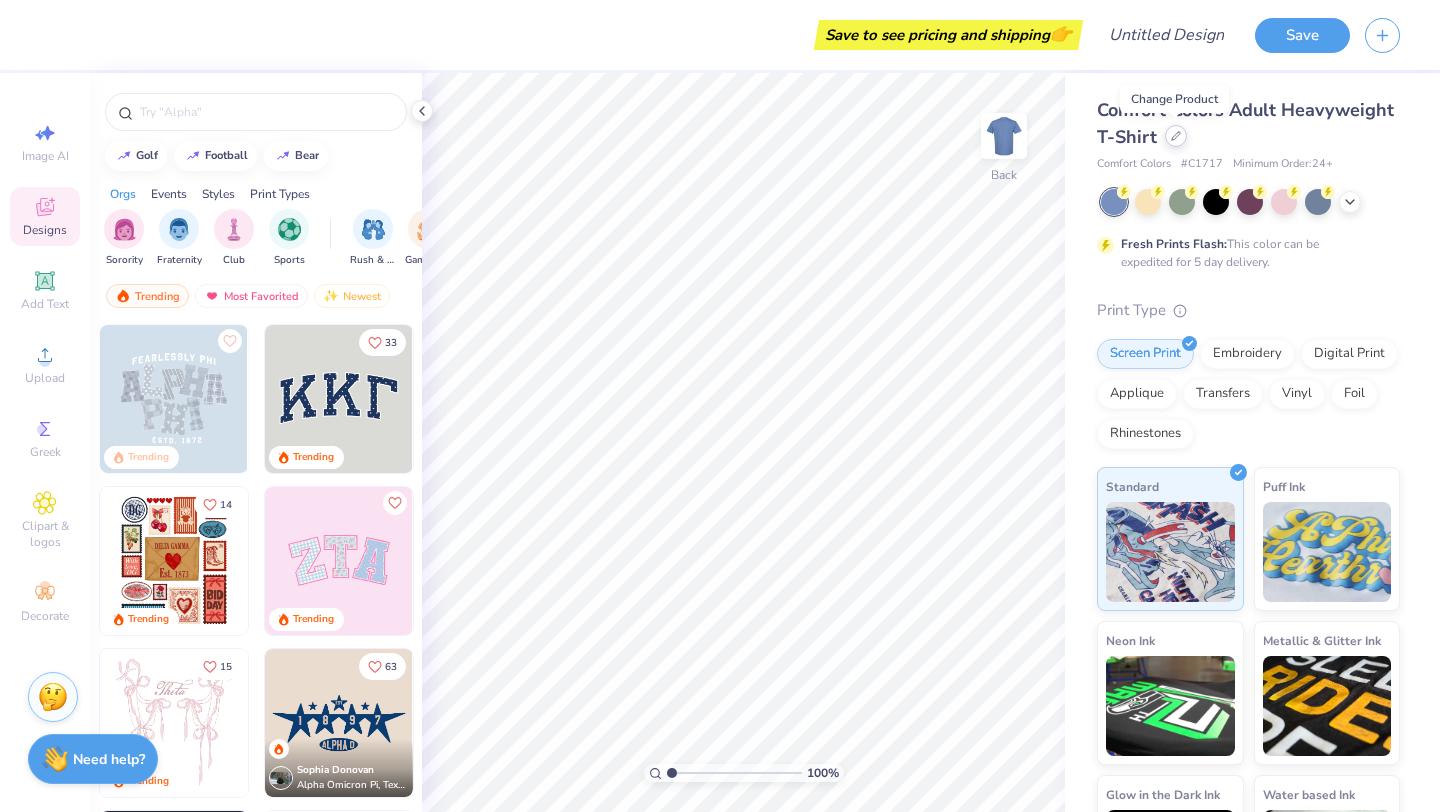 click 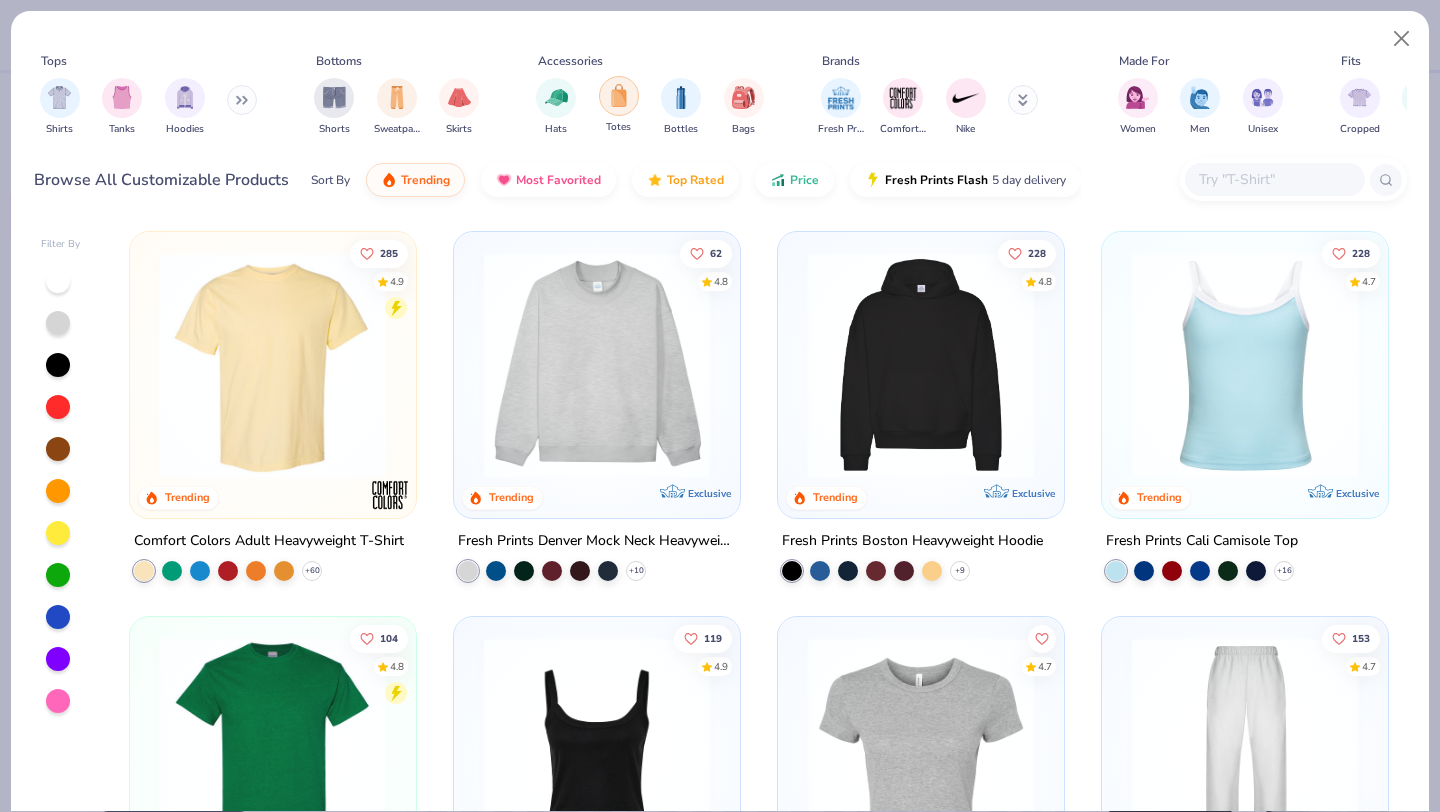 click at bounding box center (619, 95) 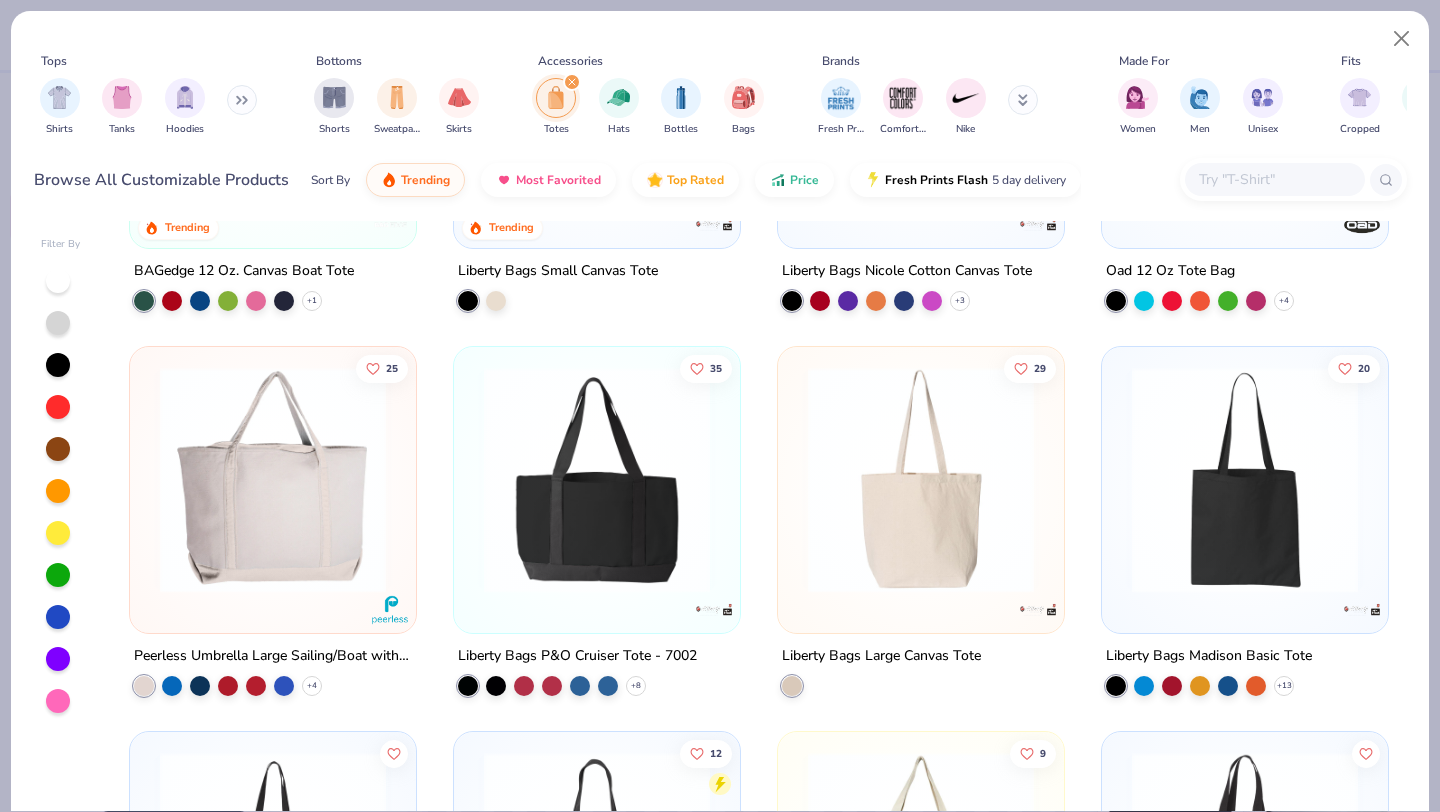 scroll, scrollTop: 0, scrollLeft: 0, axis: both 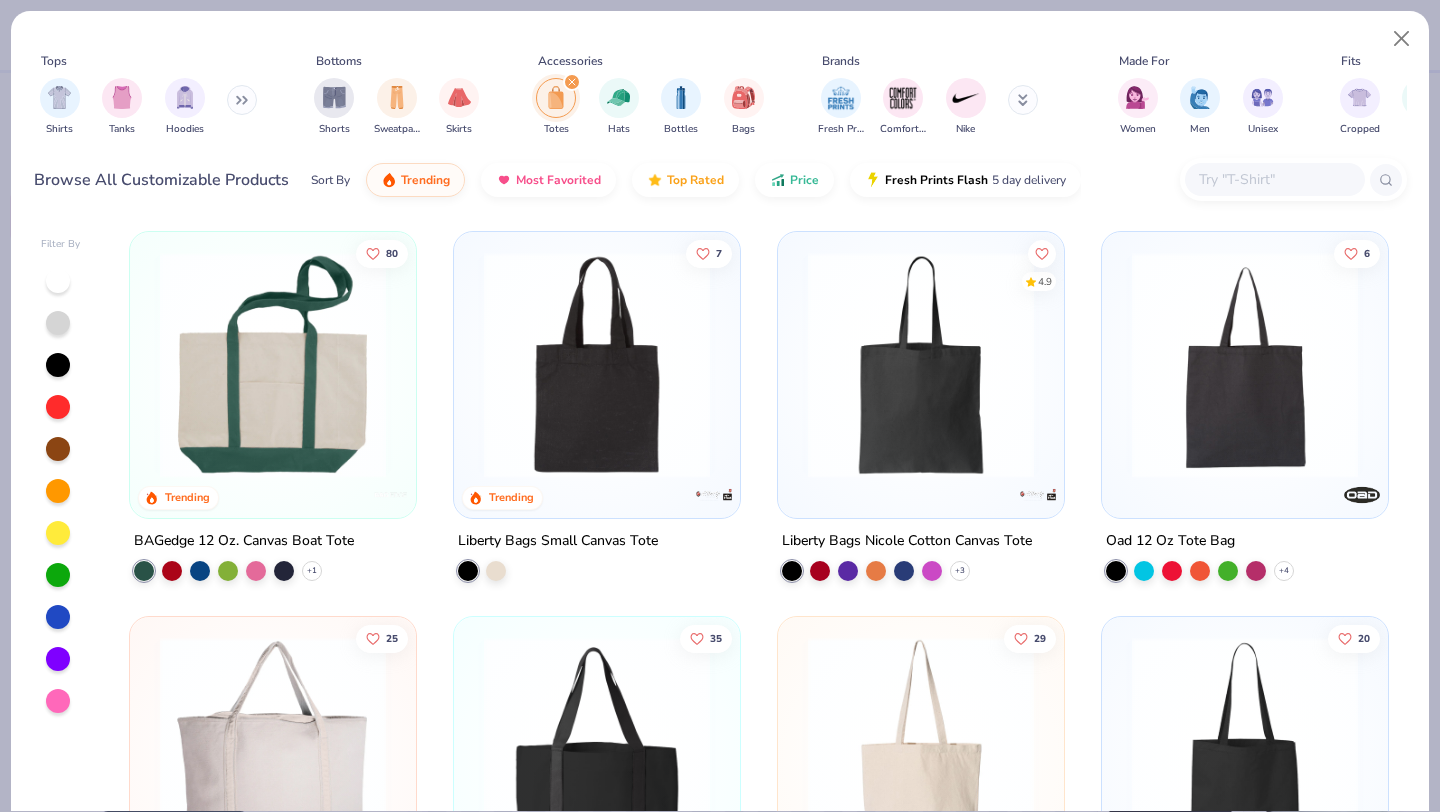 click at bounding box center [921, 365] 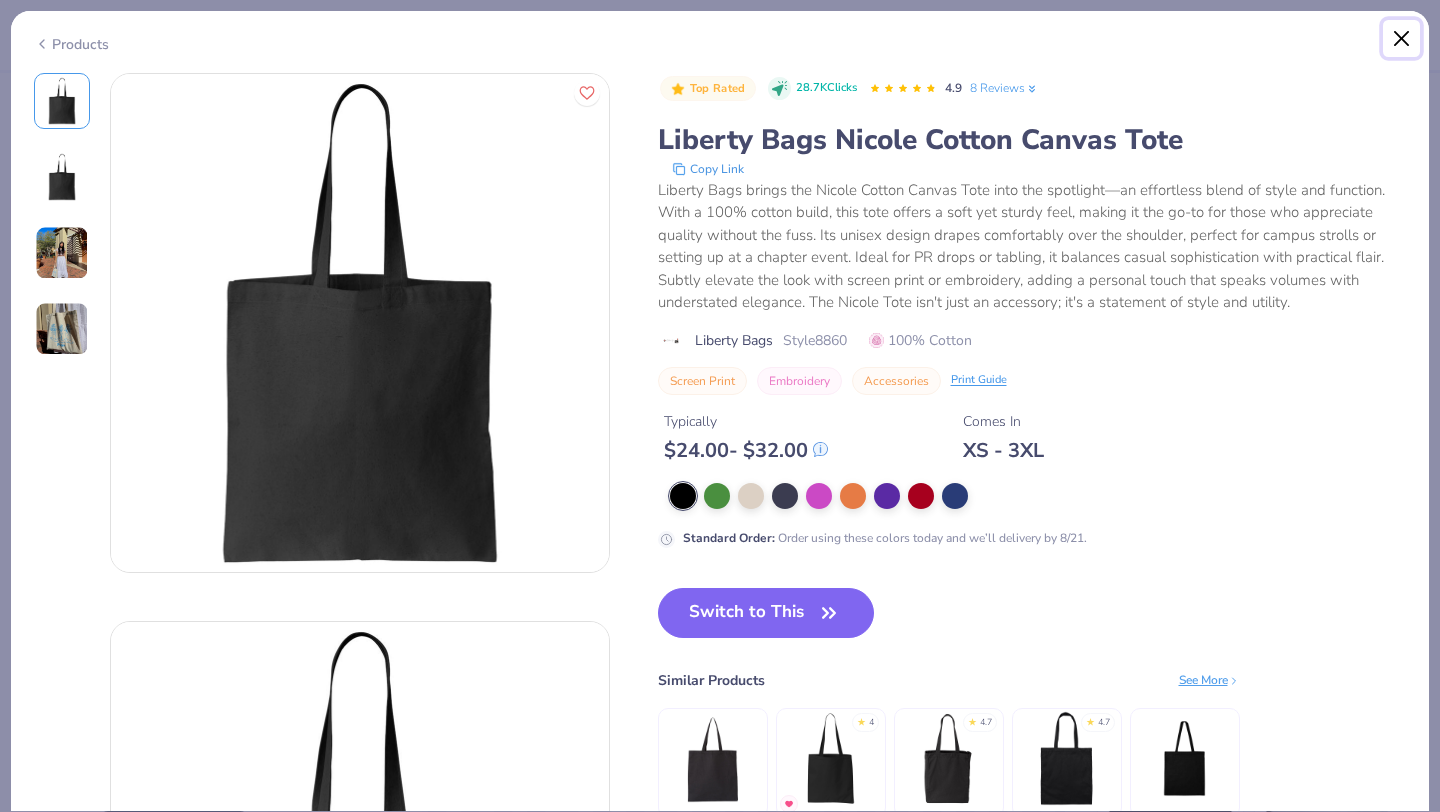 click at bounding box center [1402, 39] 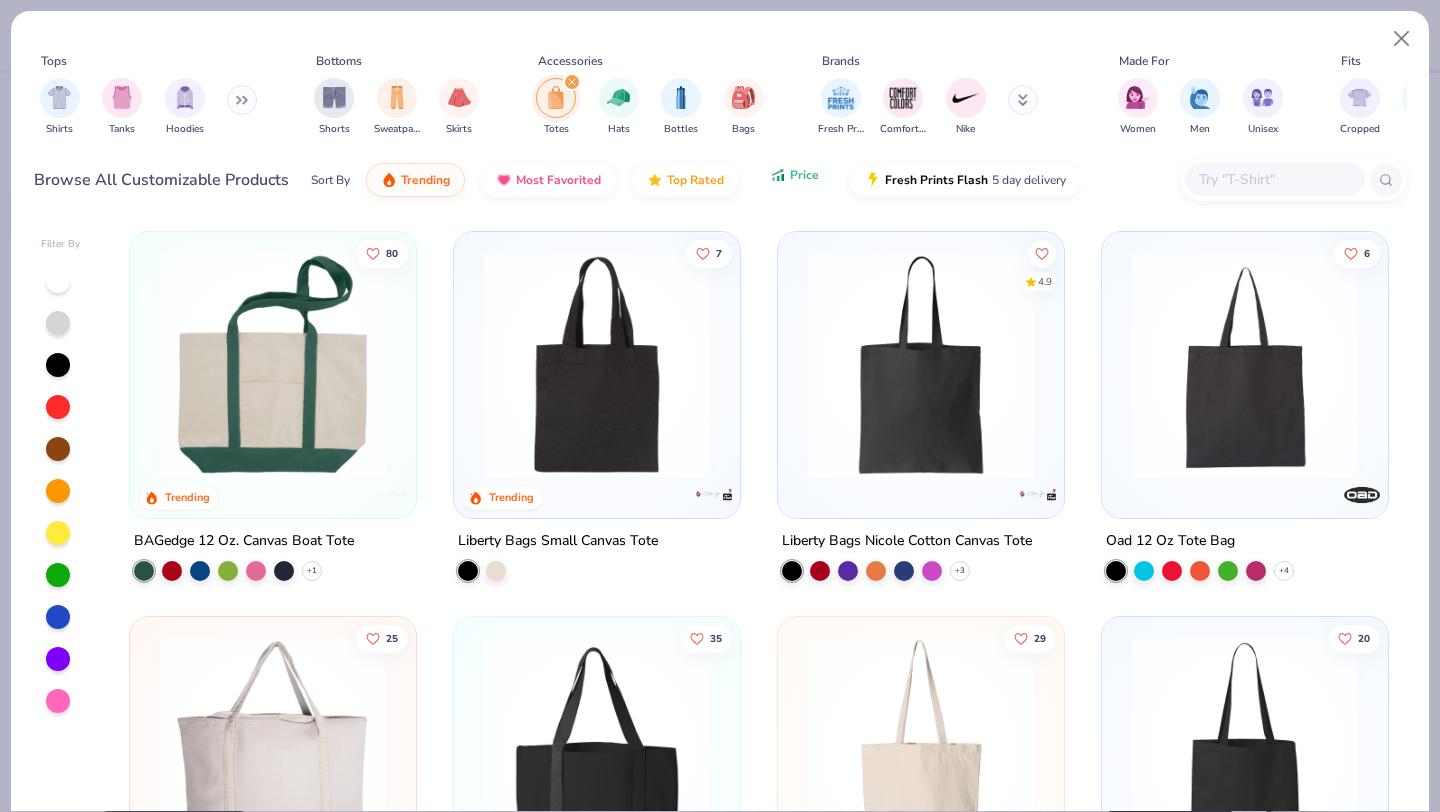 click on "Price" at bounding box center (804, 175) 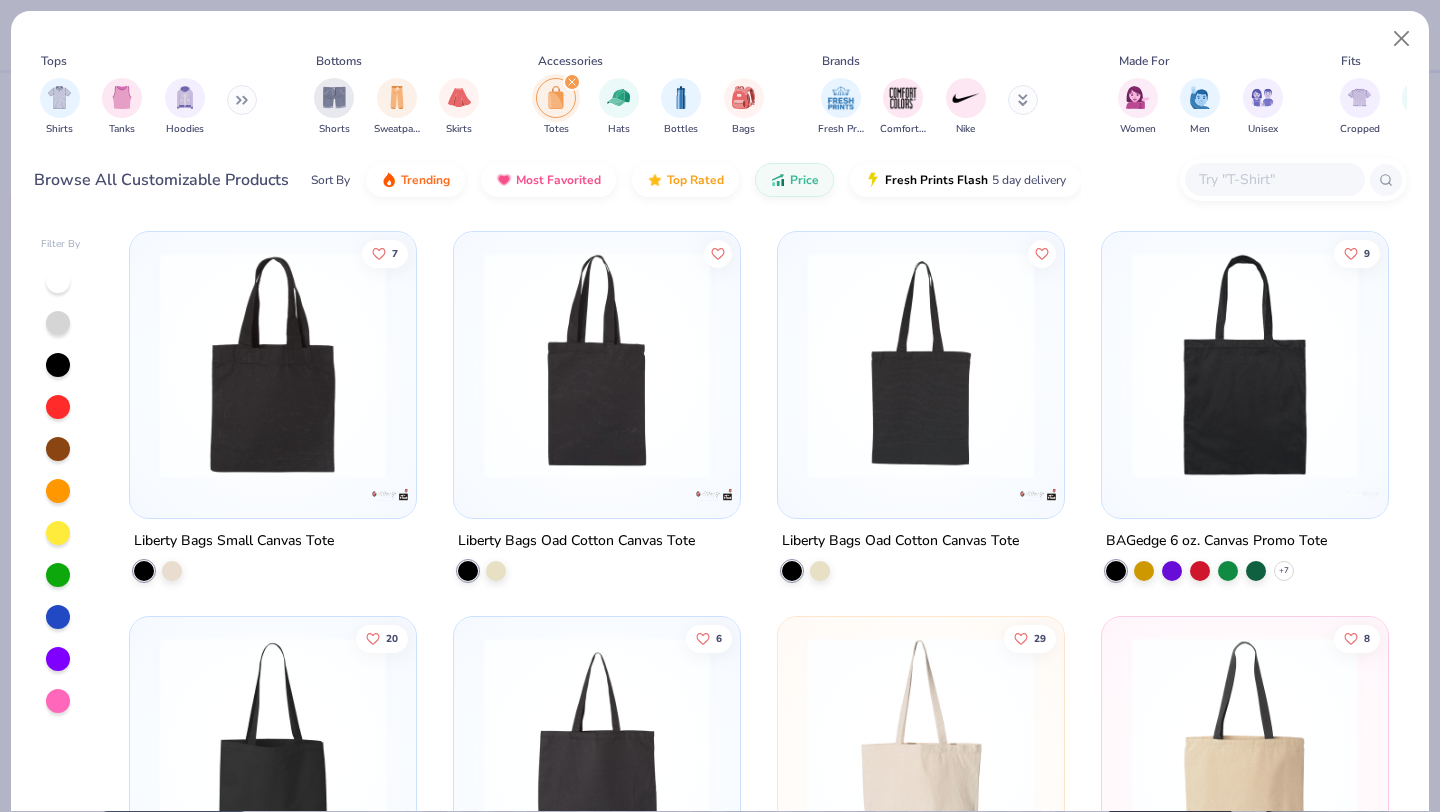 click at bounding box center [273, 365] 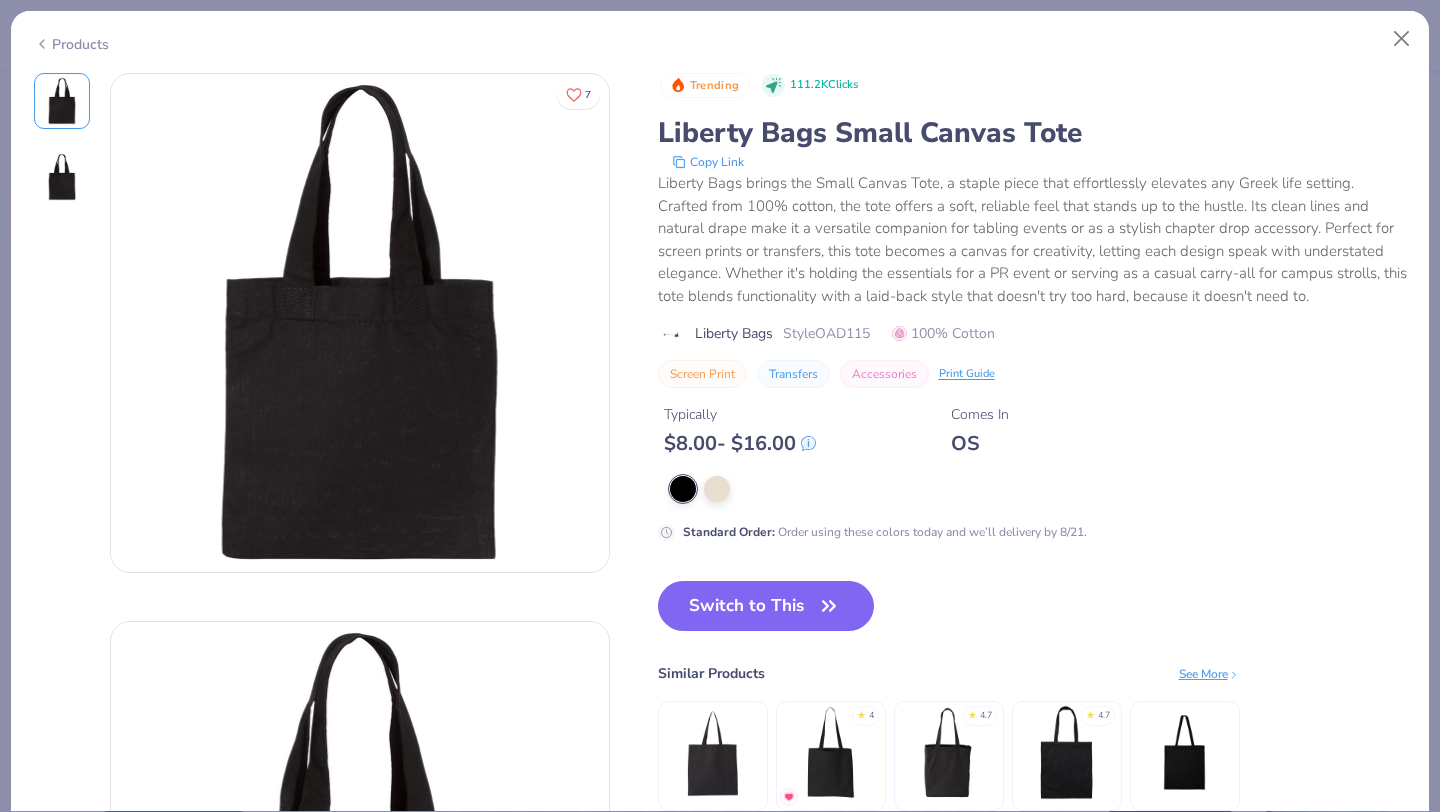 click 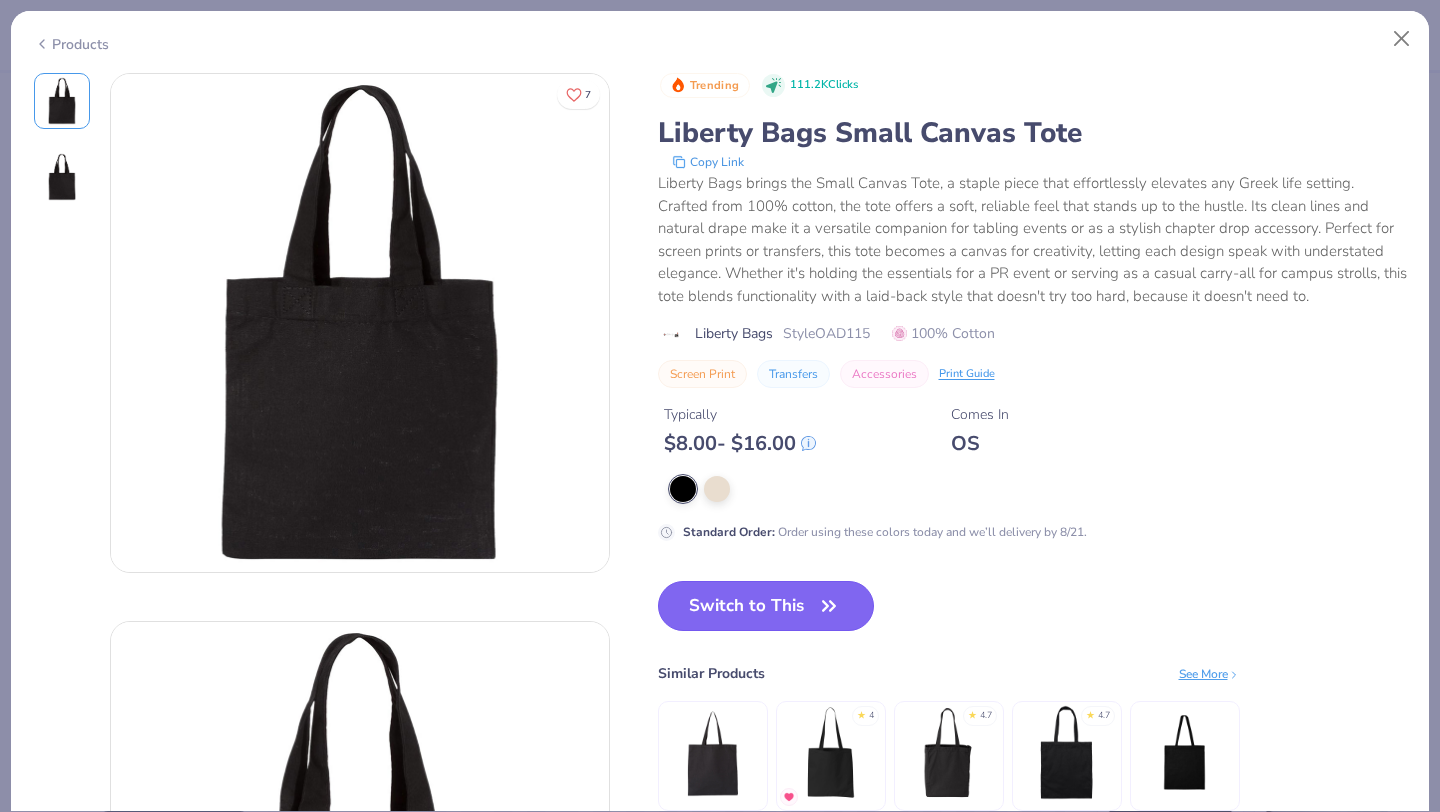 click on "Switch to This" at bounding box center (766, 606) 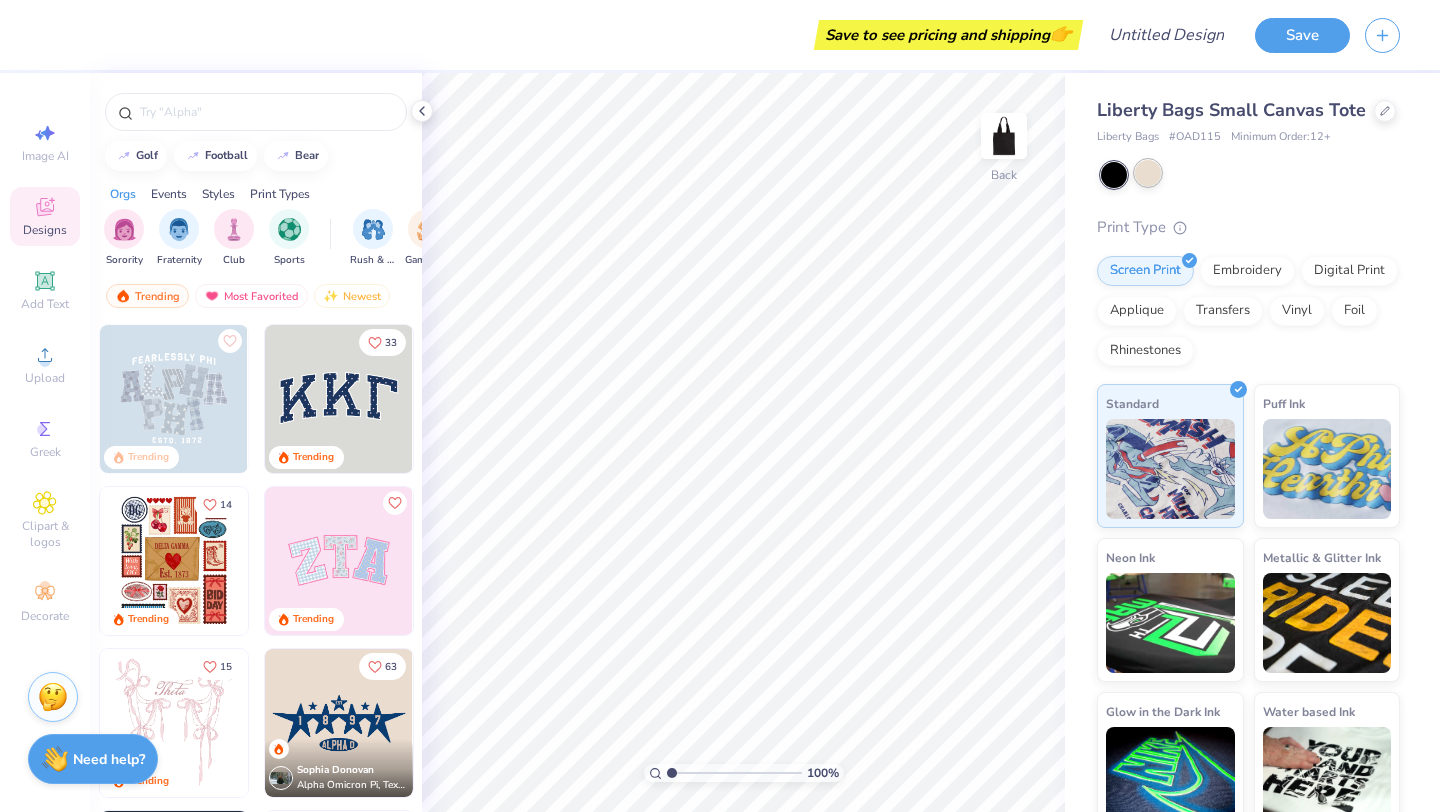 click at bounding box center [1148, 173] 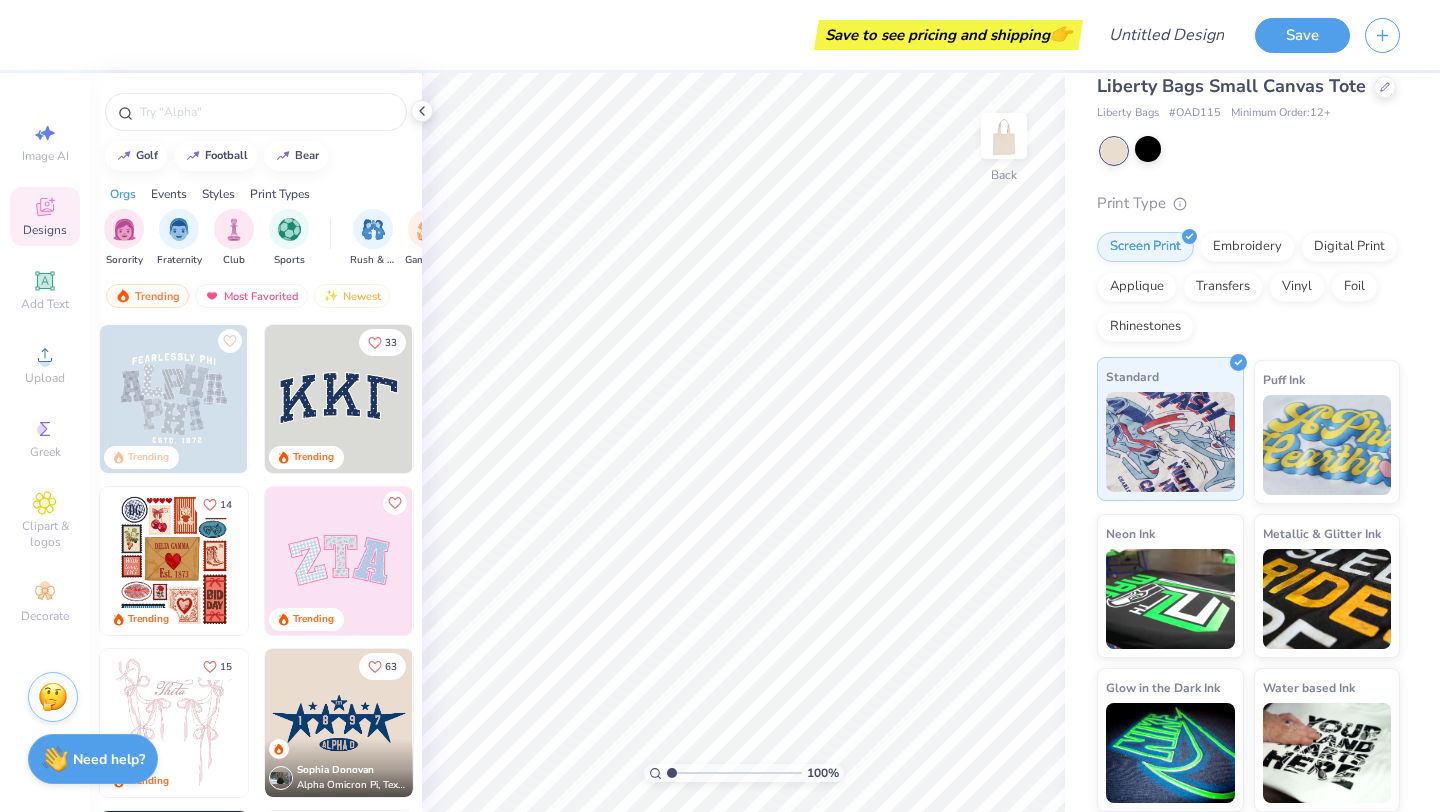 scroll, scrollTop: 23, scrollLeft: 0, axis: vertical 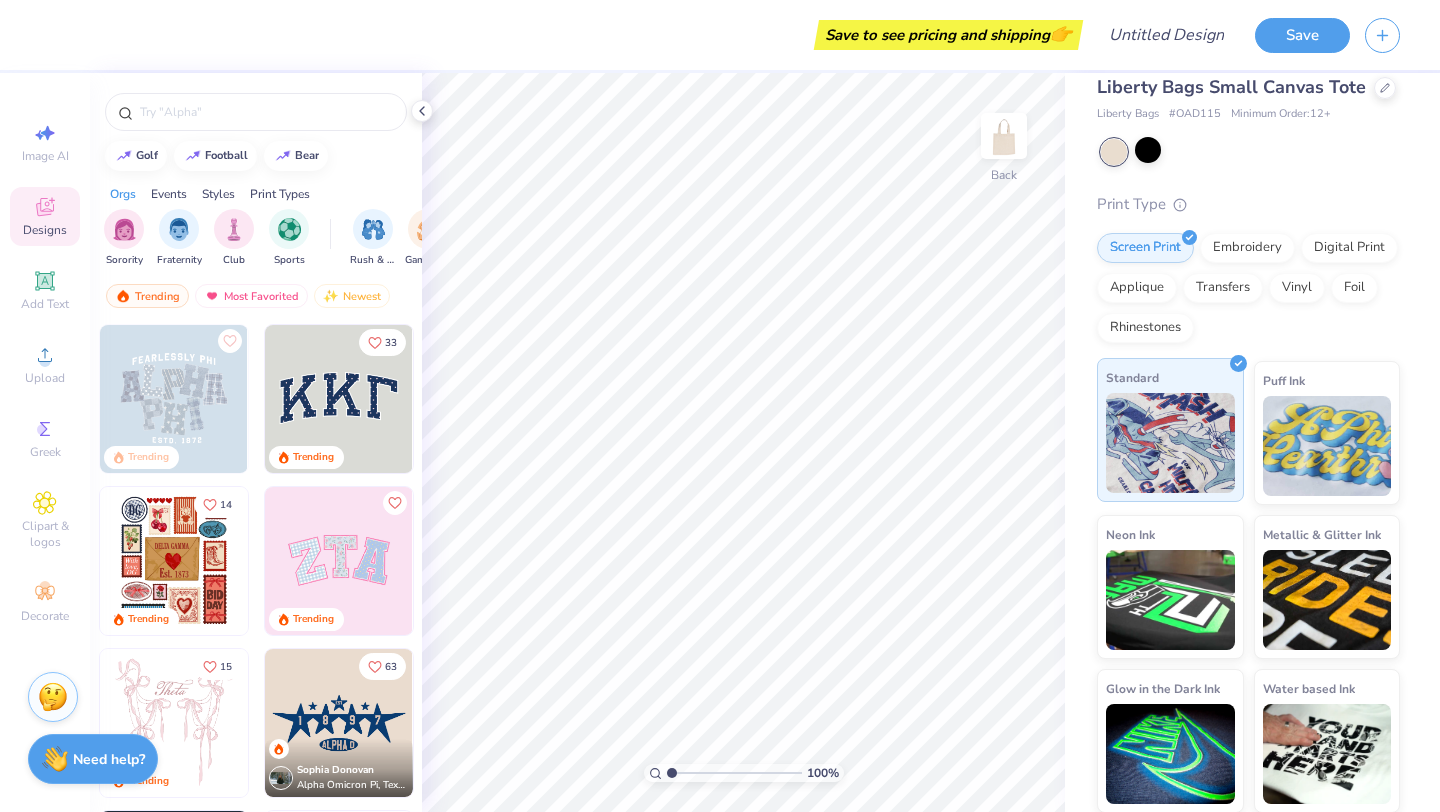 click at bounding box center [1170, 443] 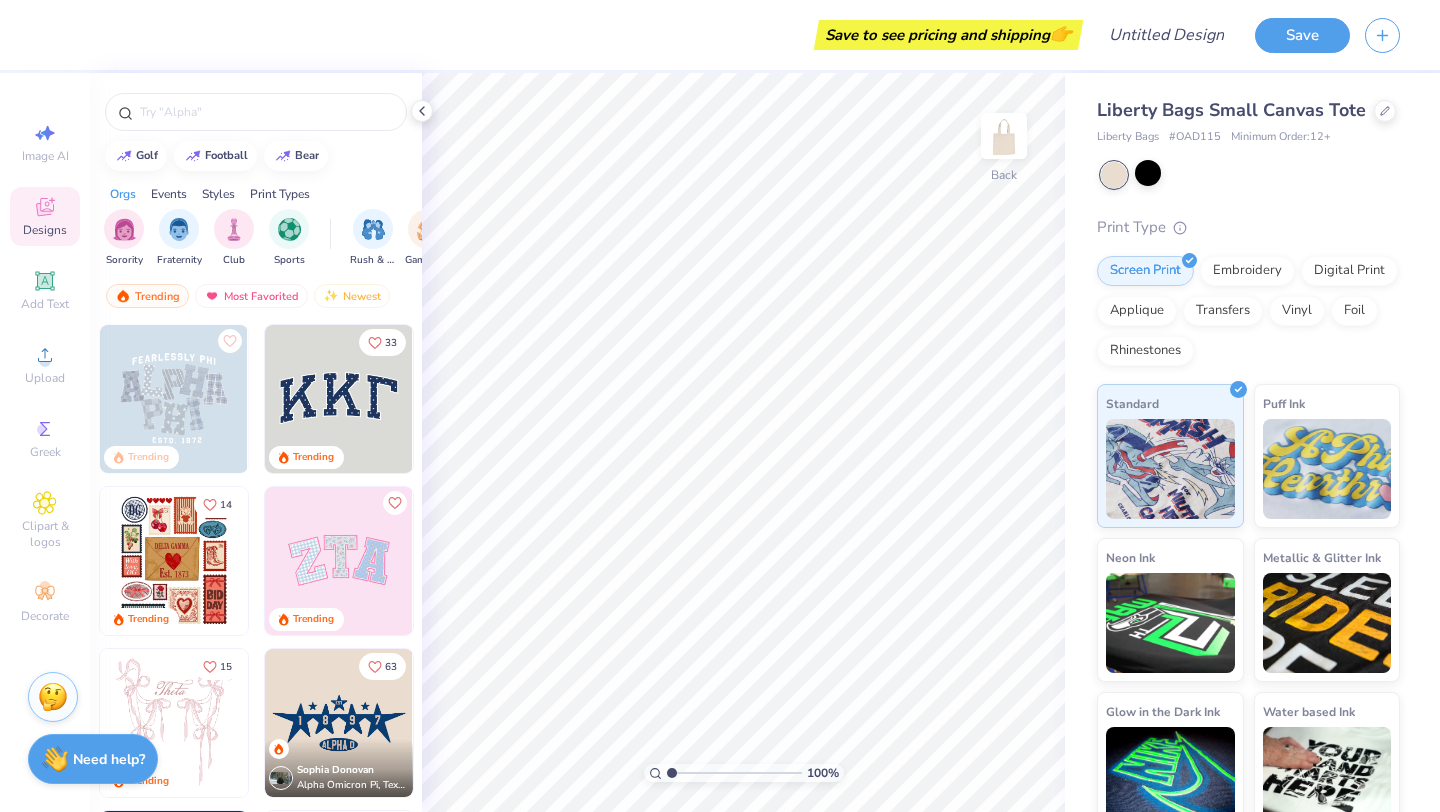 scroll, scrollTop: 24, scrollLeft: 0, axis: vertical 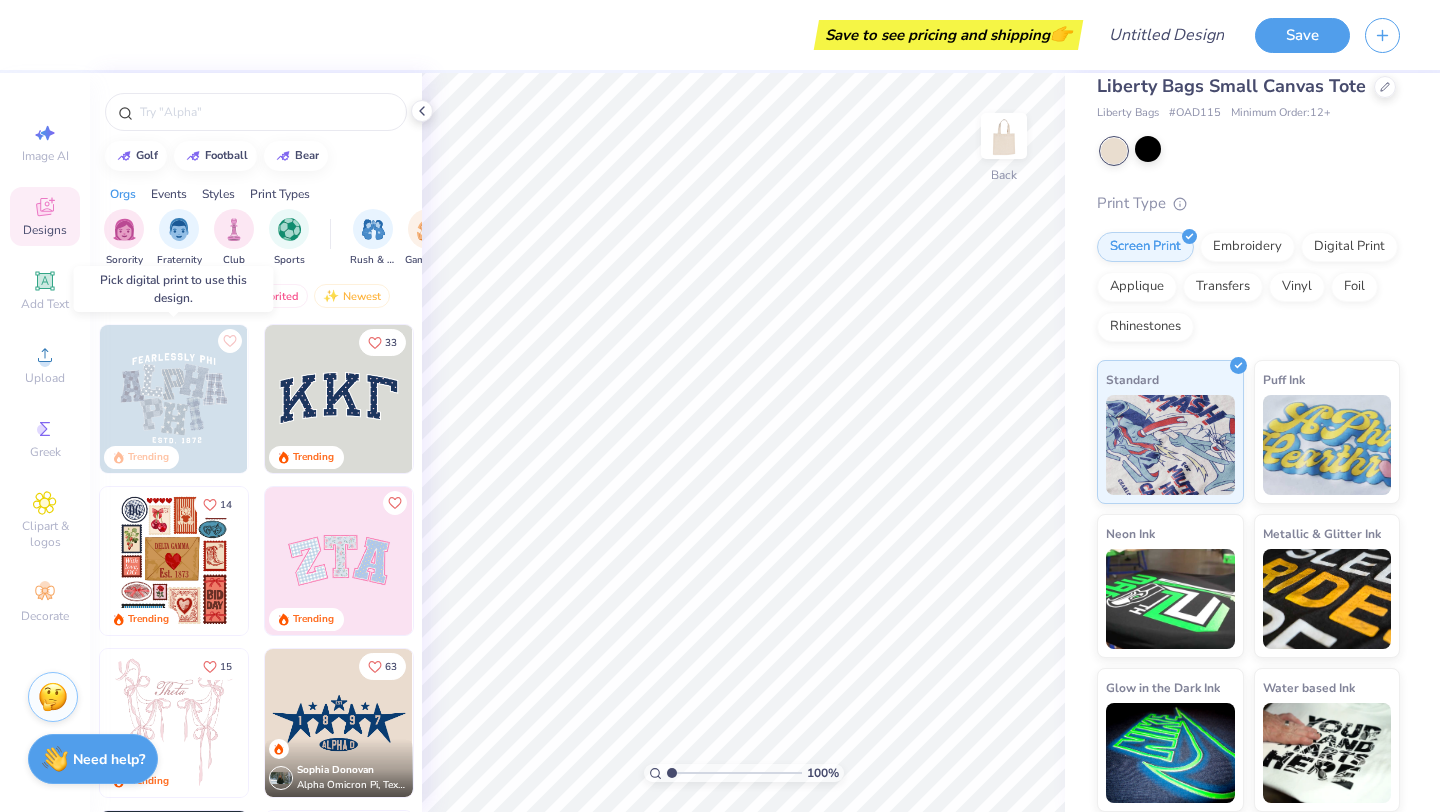 click at bounding box center (174, 399) 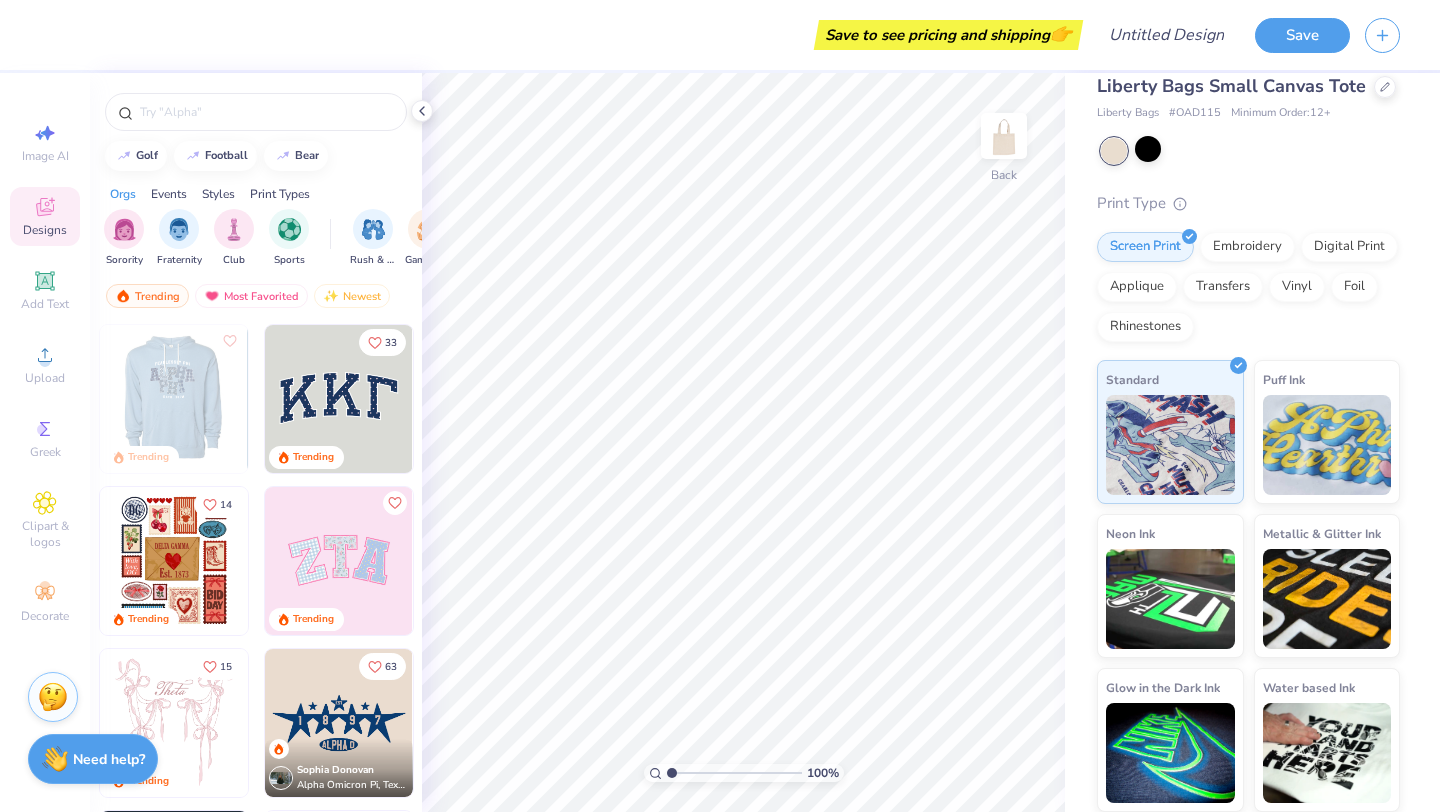 click at bounding box center [339, 399] 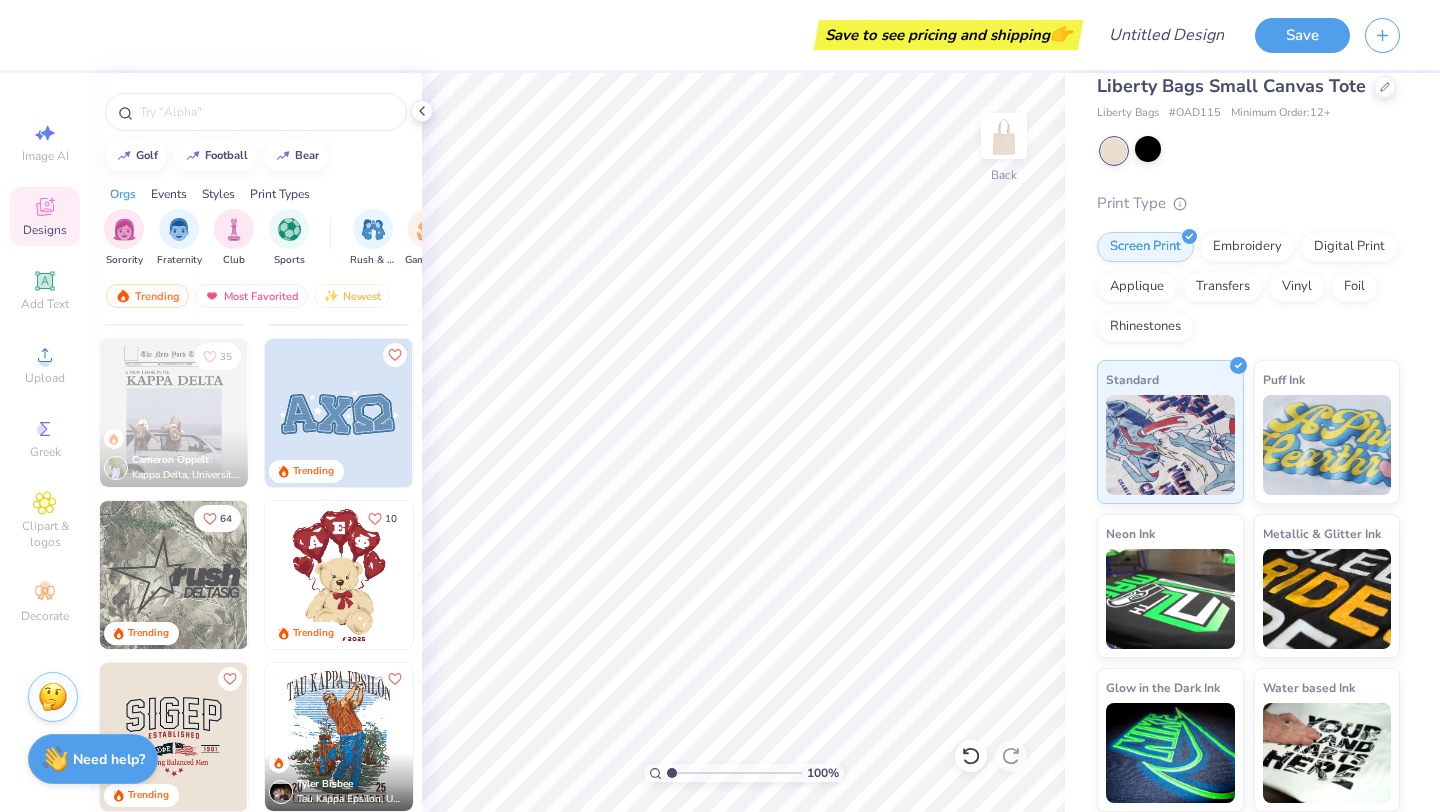 scroll, scrollTop: 1276, scrollLeft: 0, axis: vertical 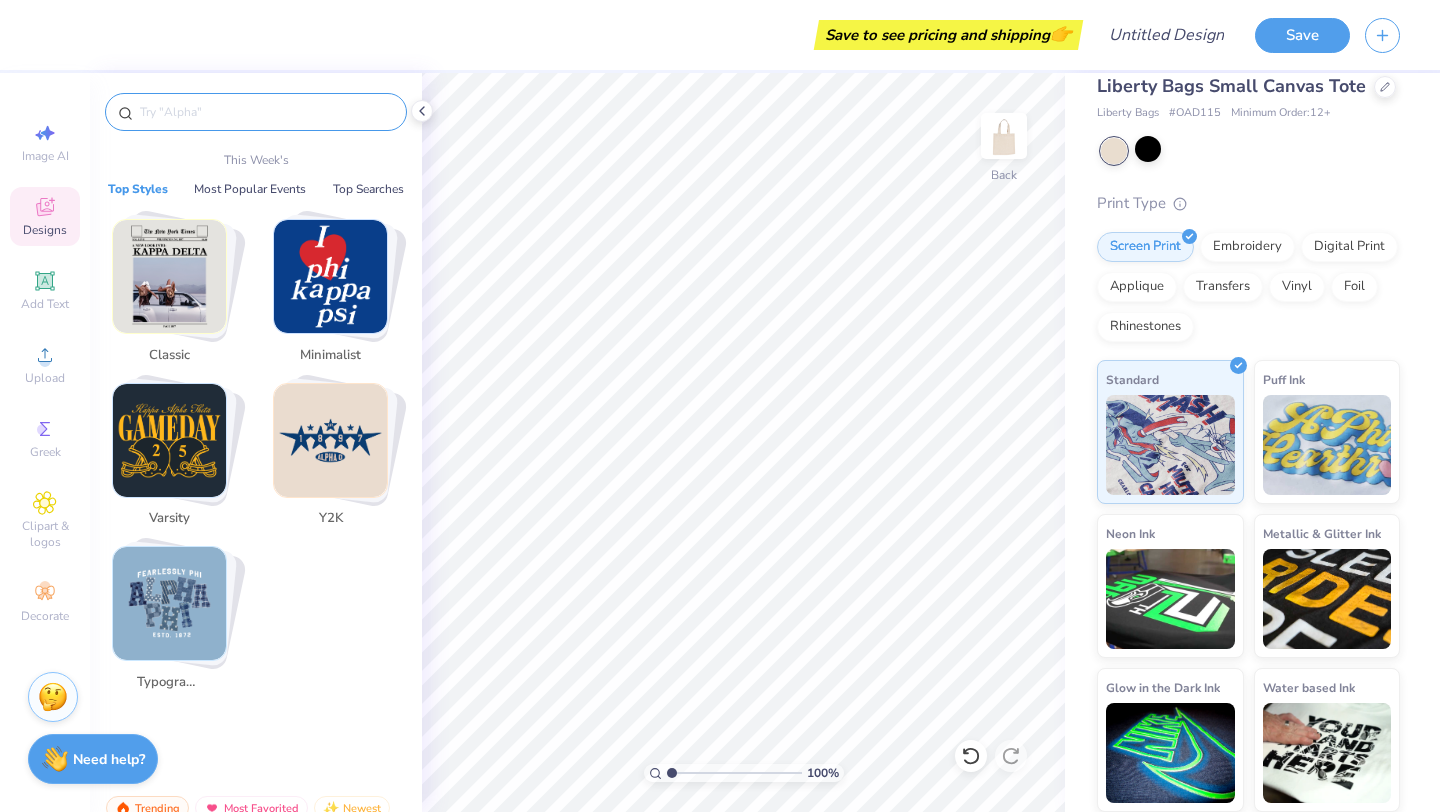 click at bounding box center [266, 112] 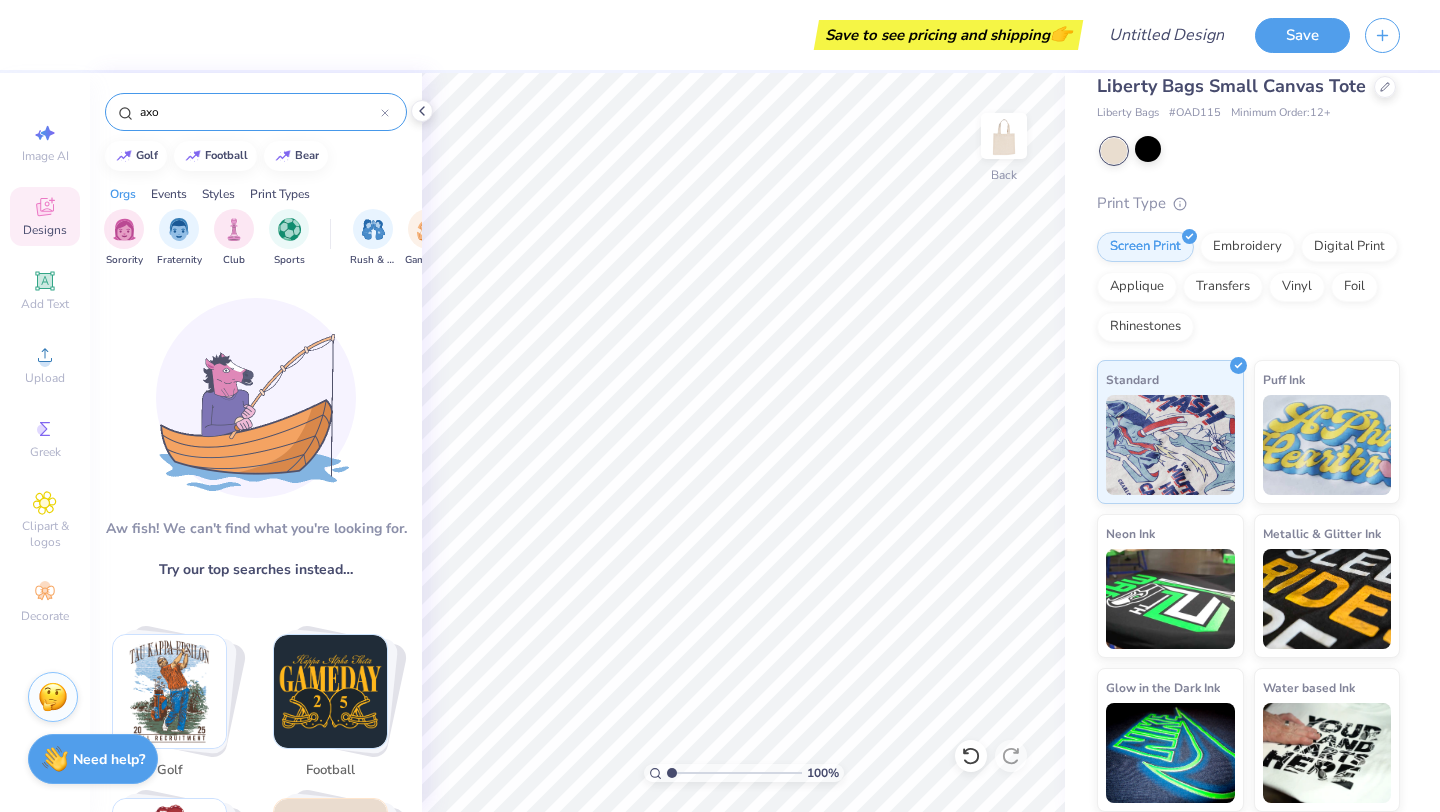 click on "axo" at bounding box center [259, 112] 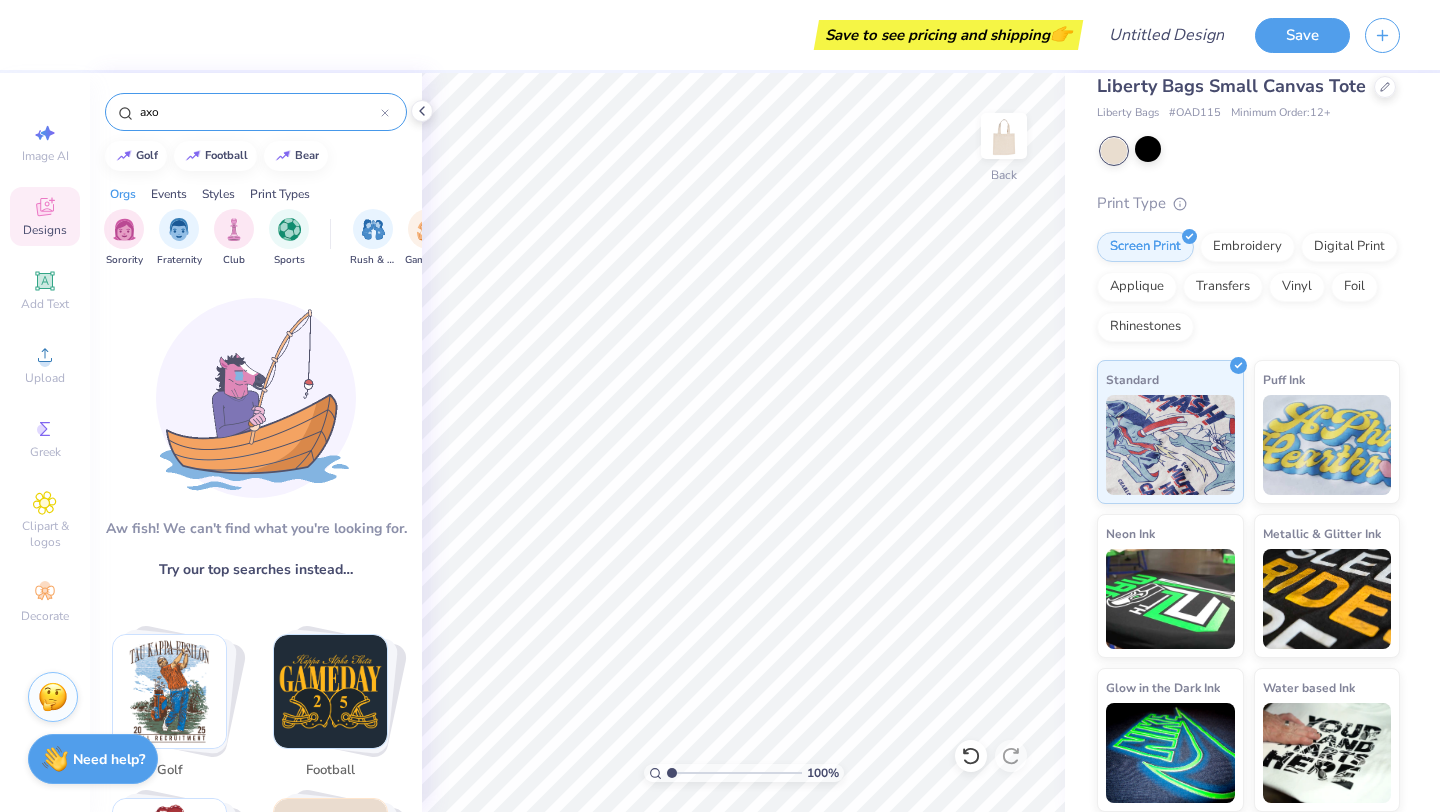 click on "axo" at bounding box center [259, 112] 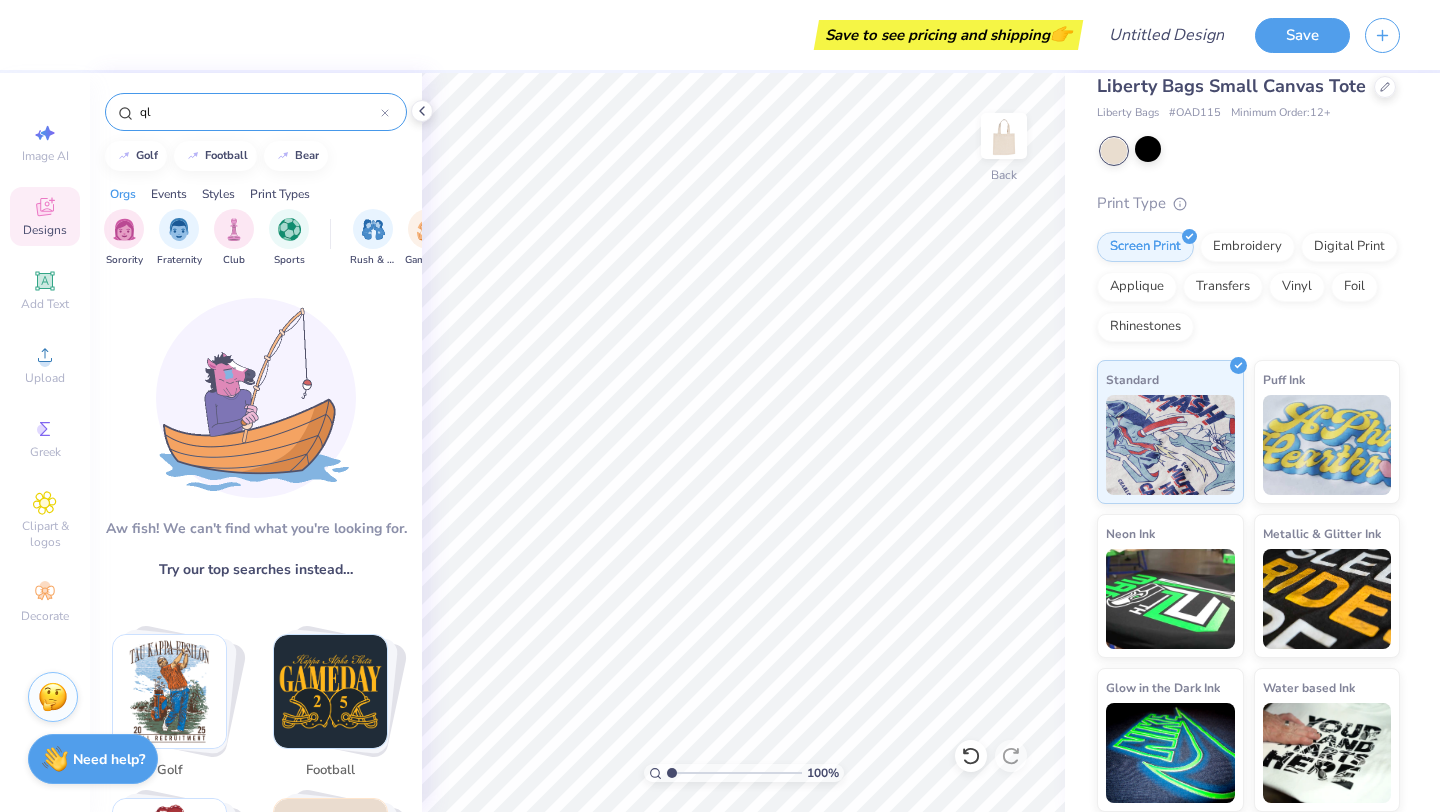 type on "q" 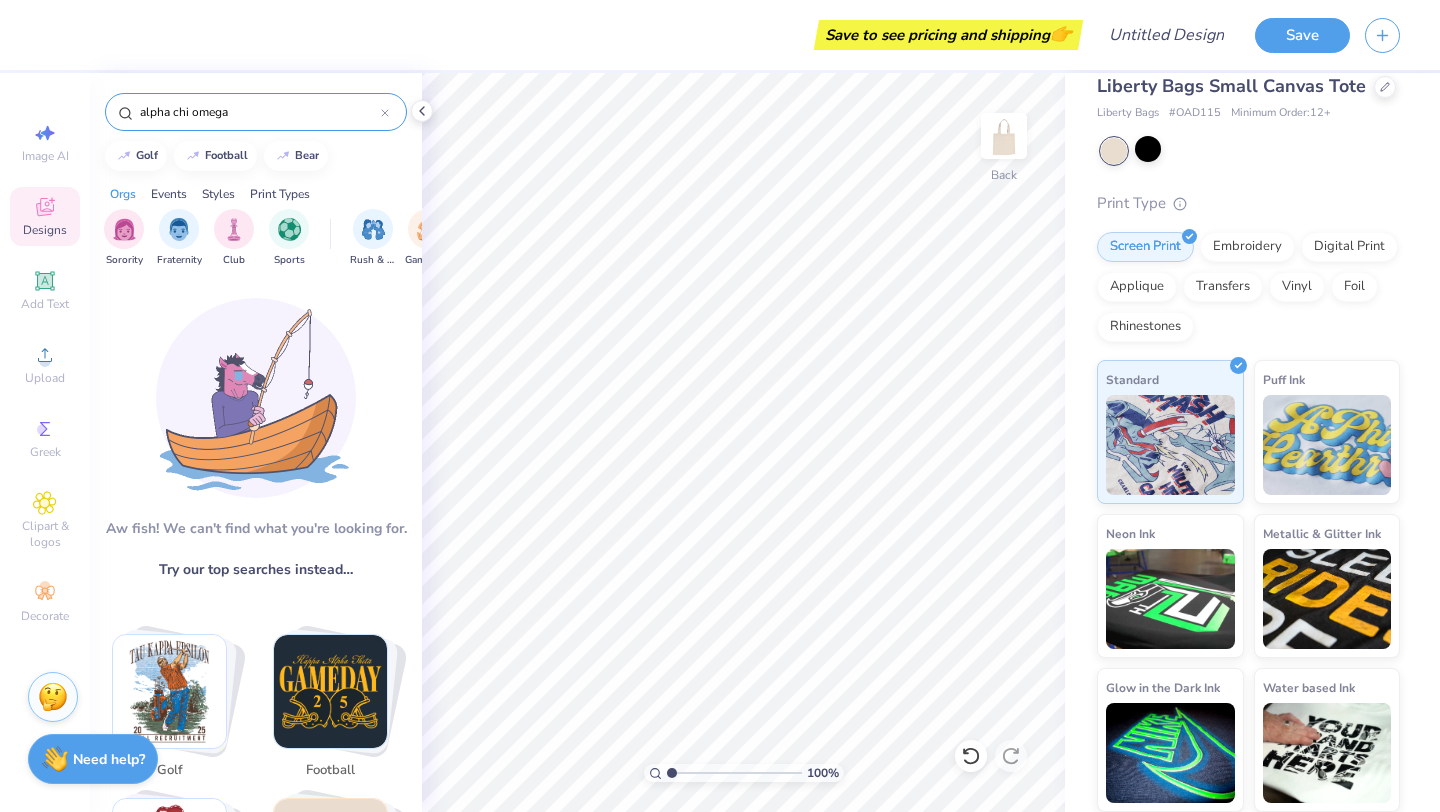 type on "alpha chi omega" 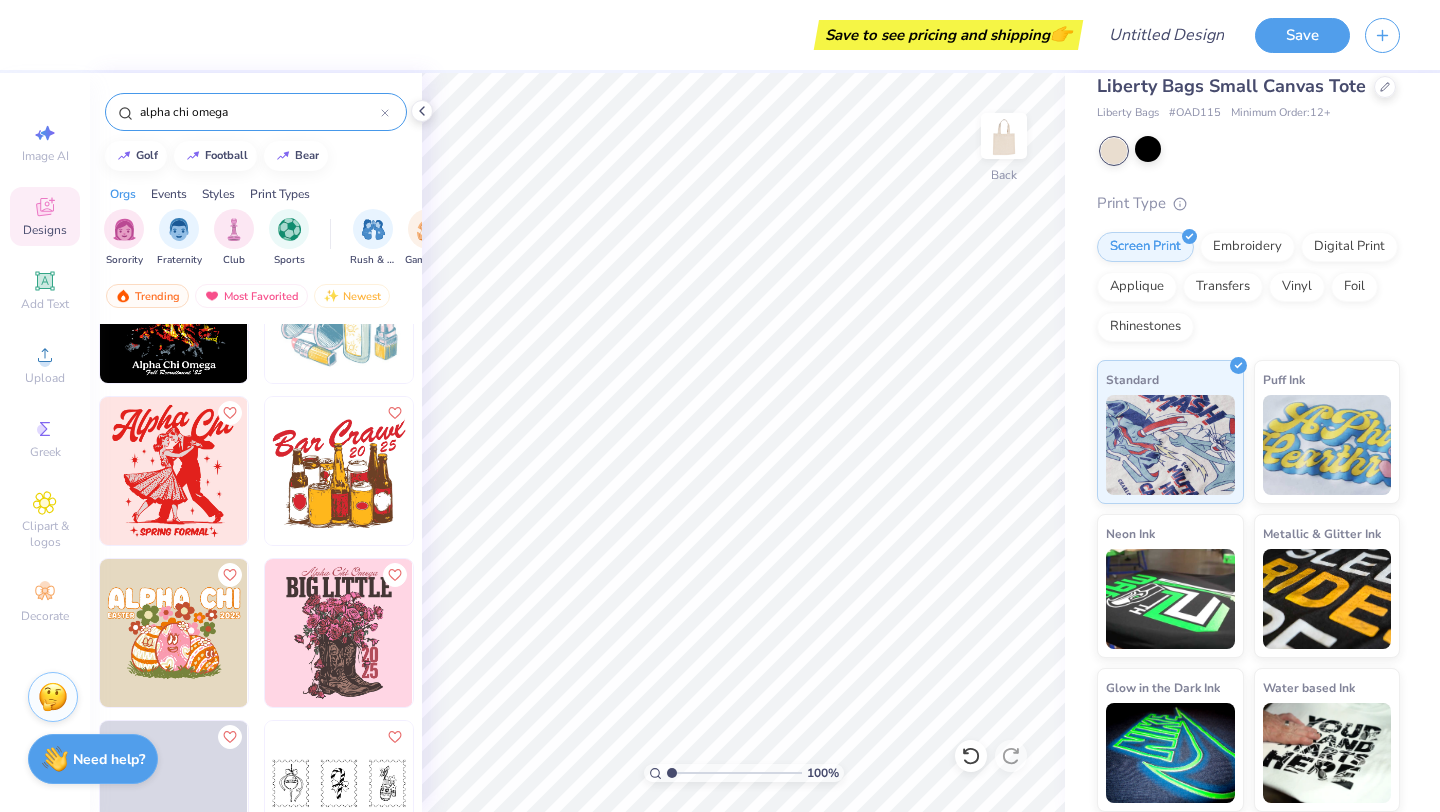 scroll, scrollTop: 3979, scrollLeft: 0, axis: vertical 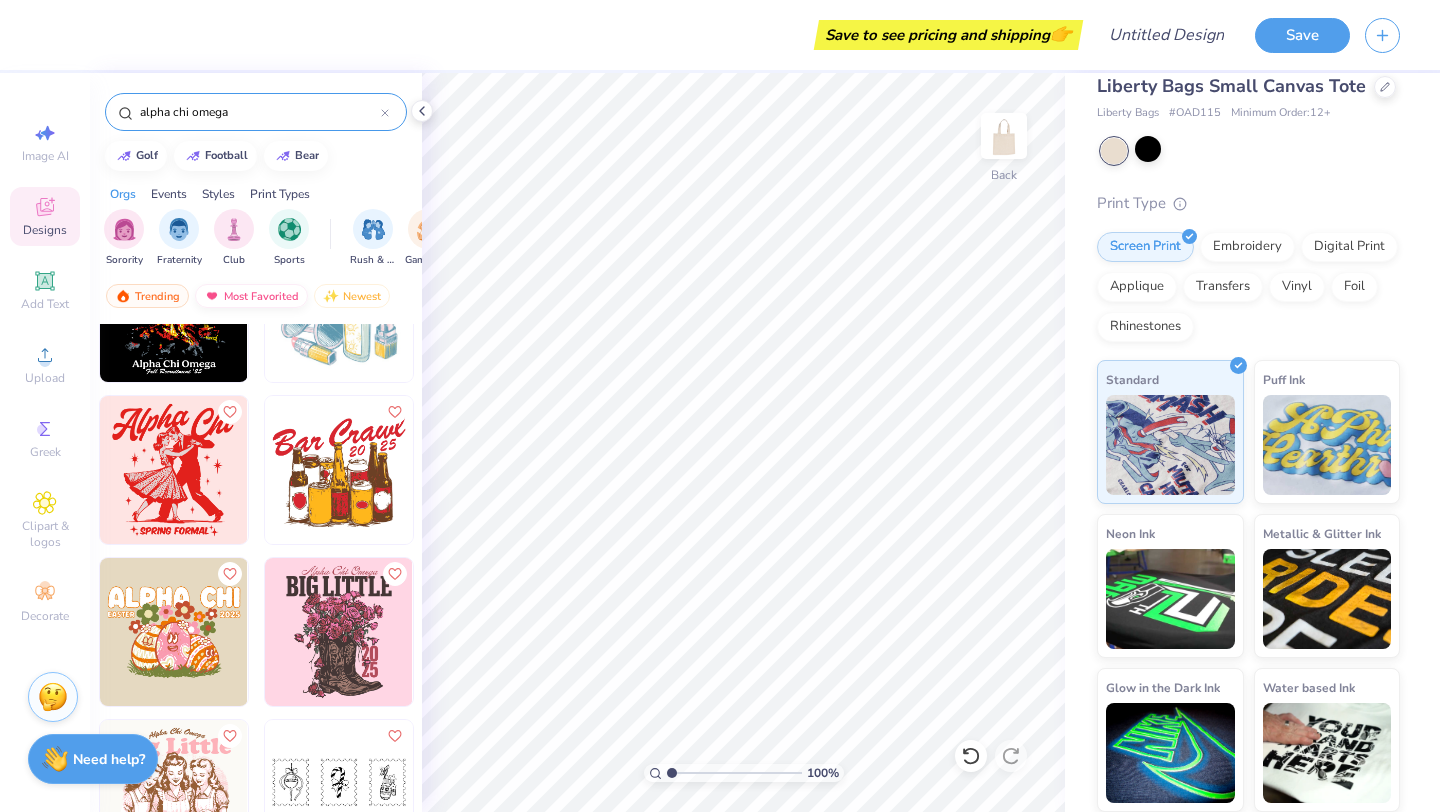 click on "Most Favorited" at bounding box center [251, 296] 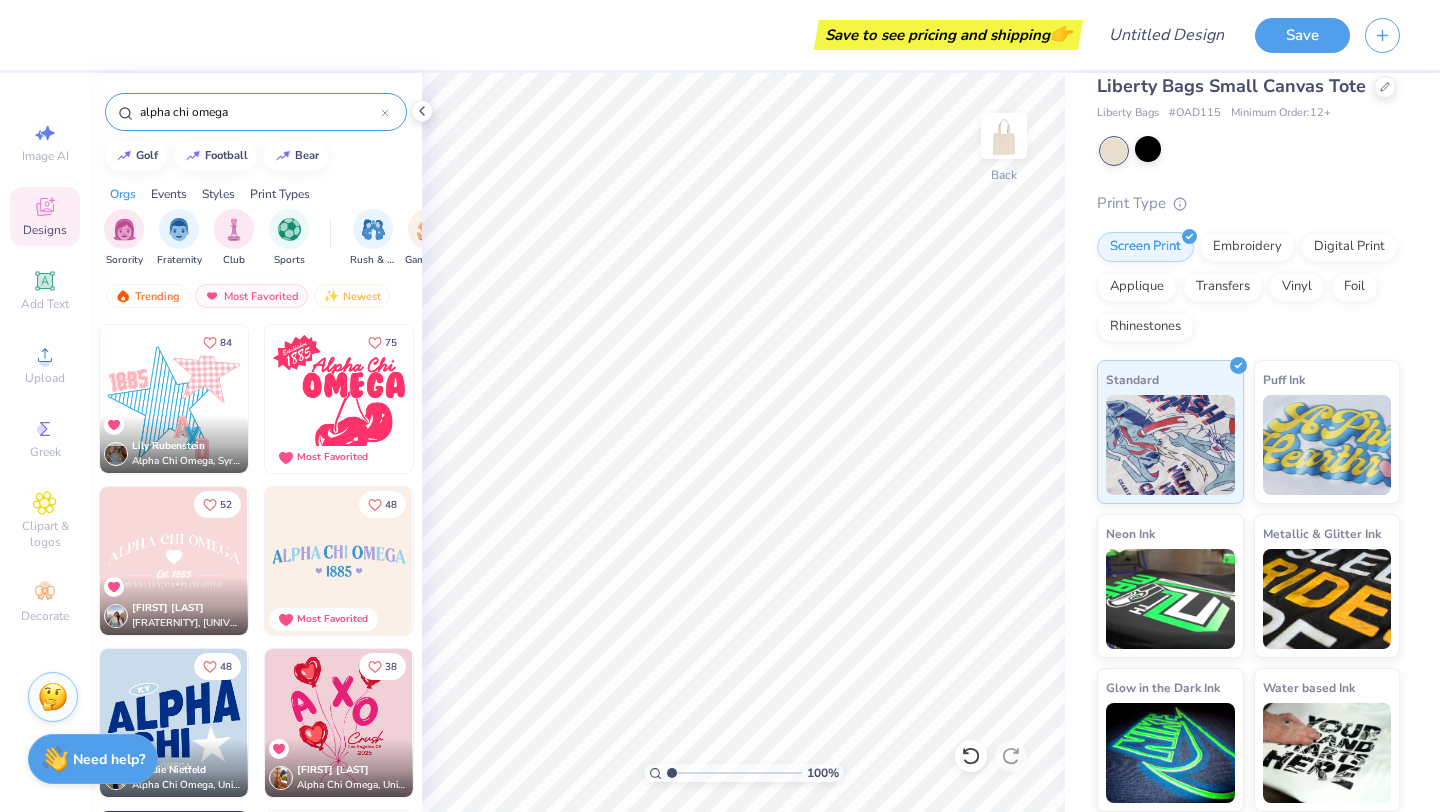 click at bounding box center (174, 723) 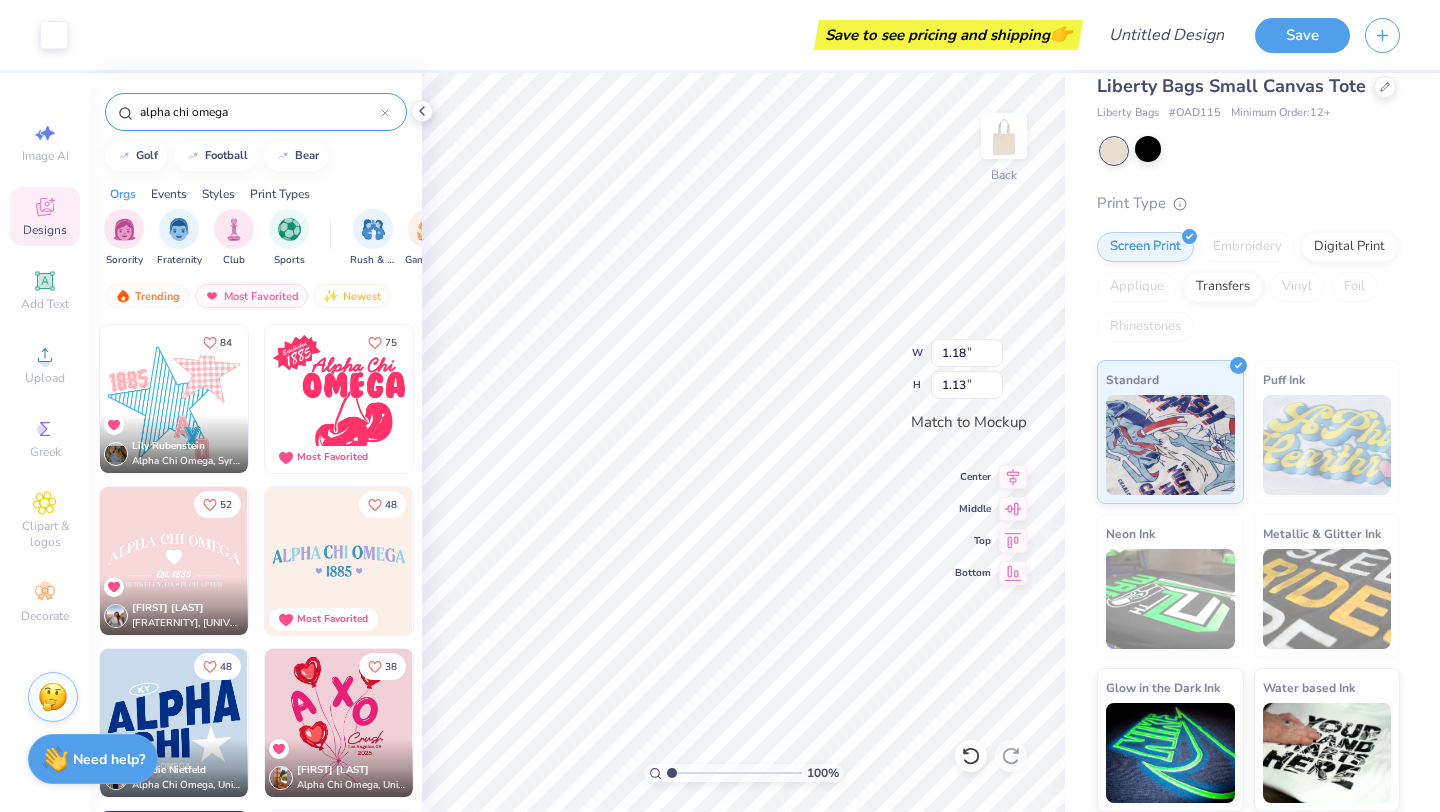 type on "1.18" 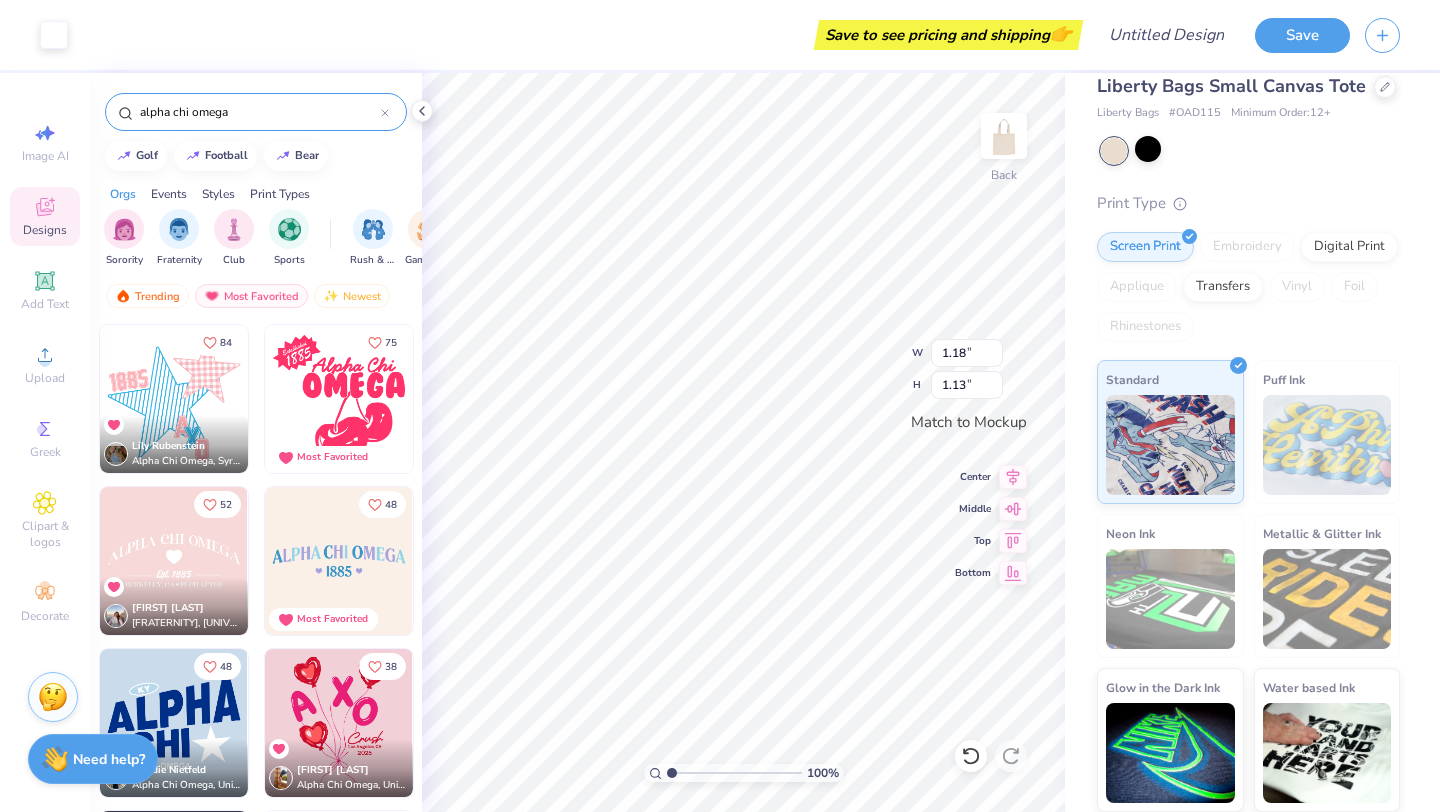 type on "1.13" 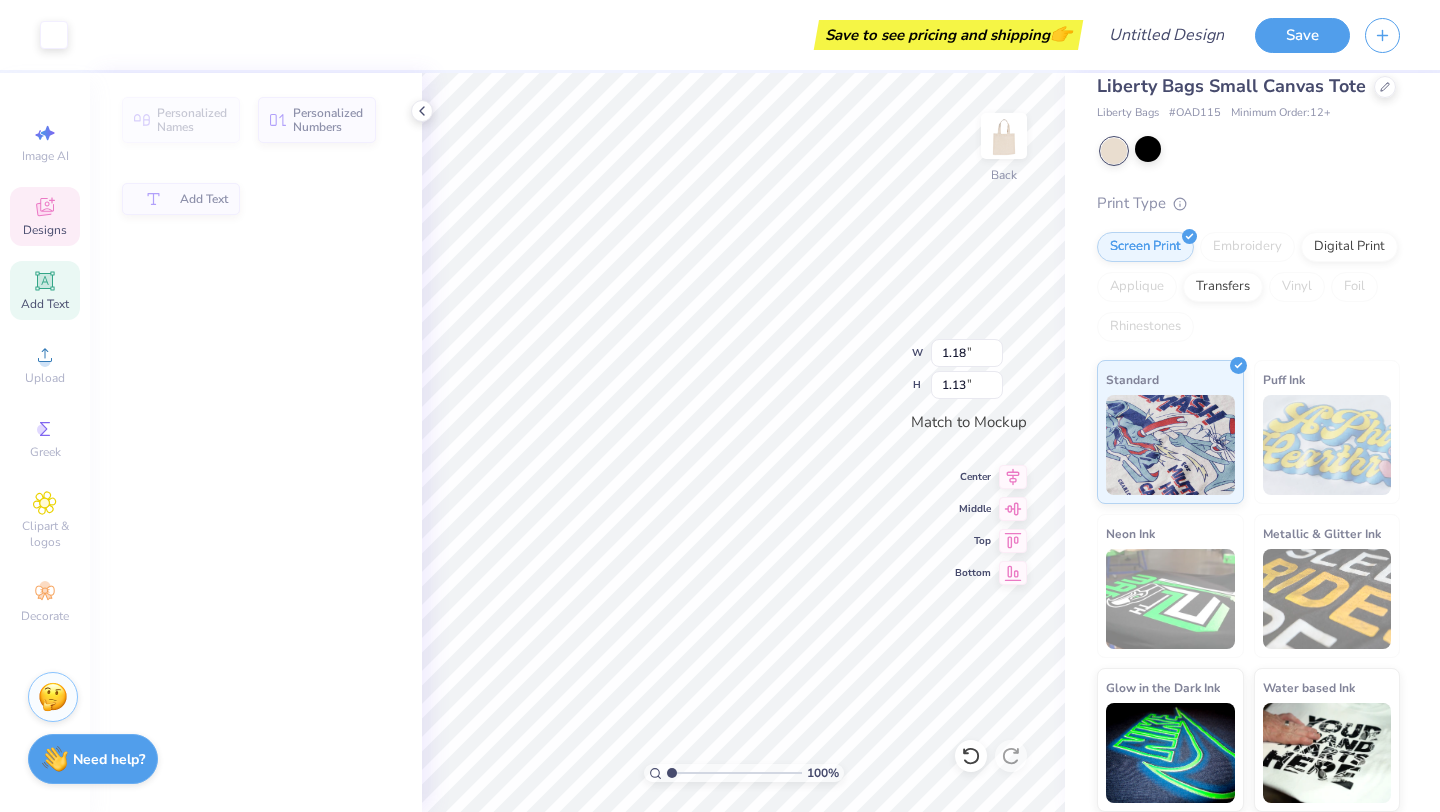 type on "1.78" 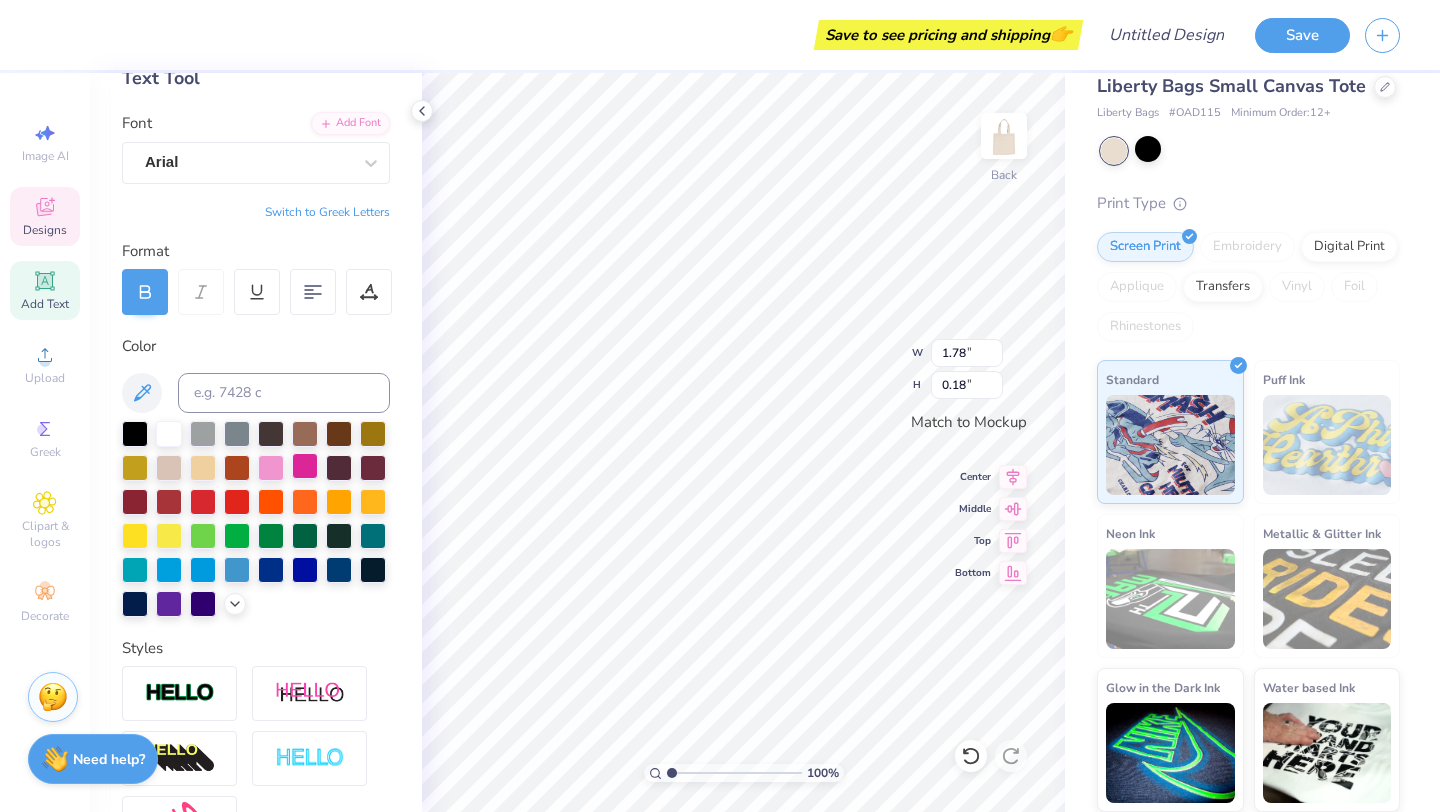 scroll, scrollTop: 0, scrollLeft: 0, axis: both 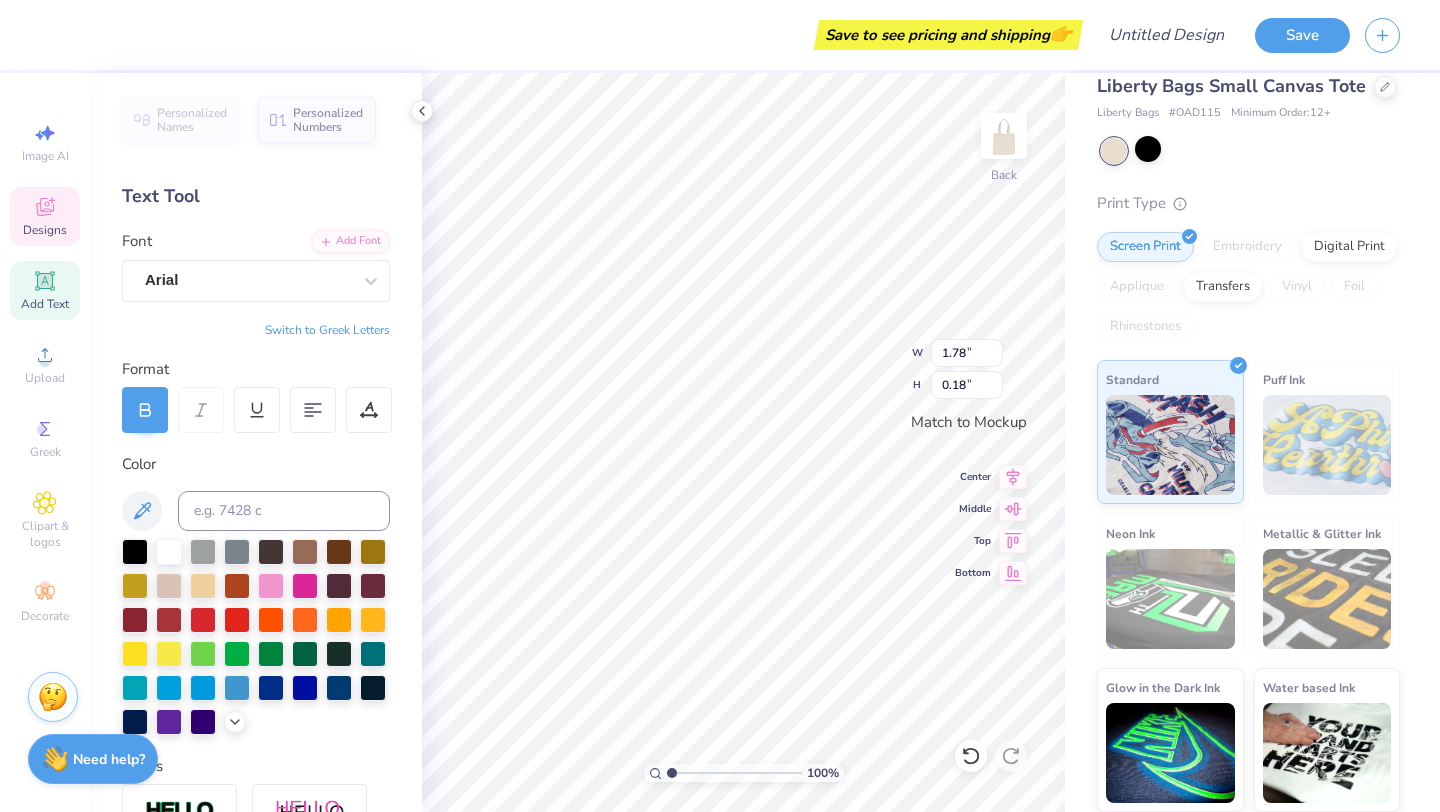 type on "KAPPA NU" 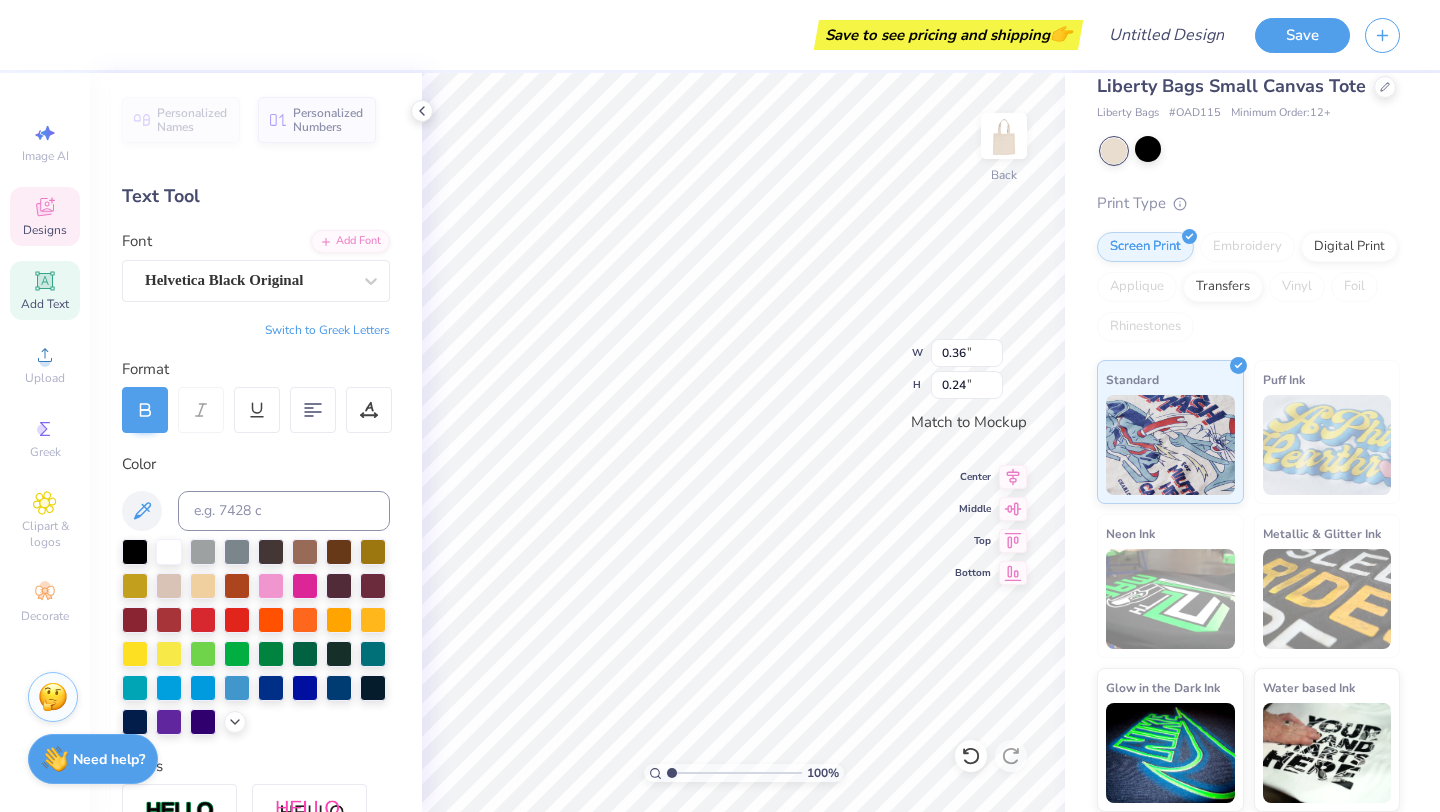 type on "KN" 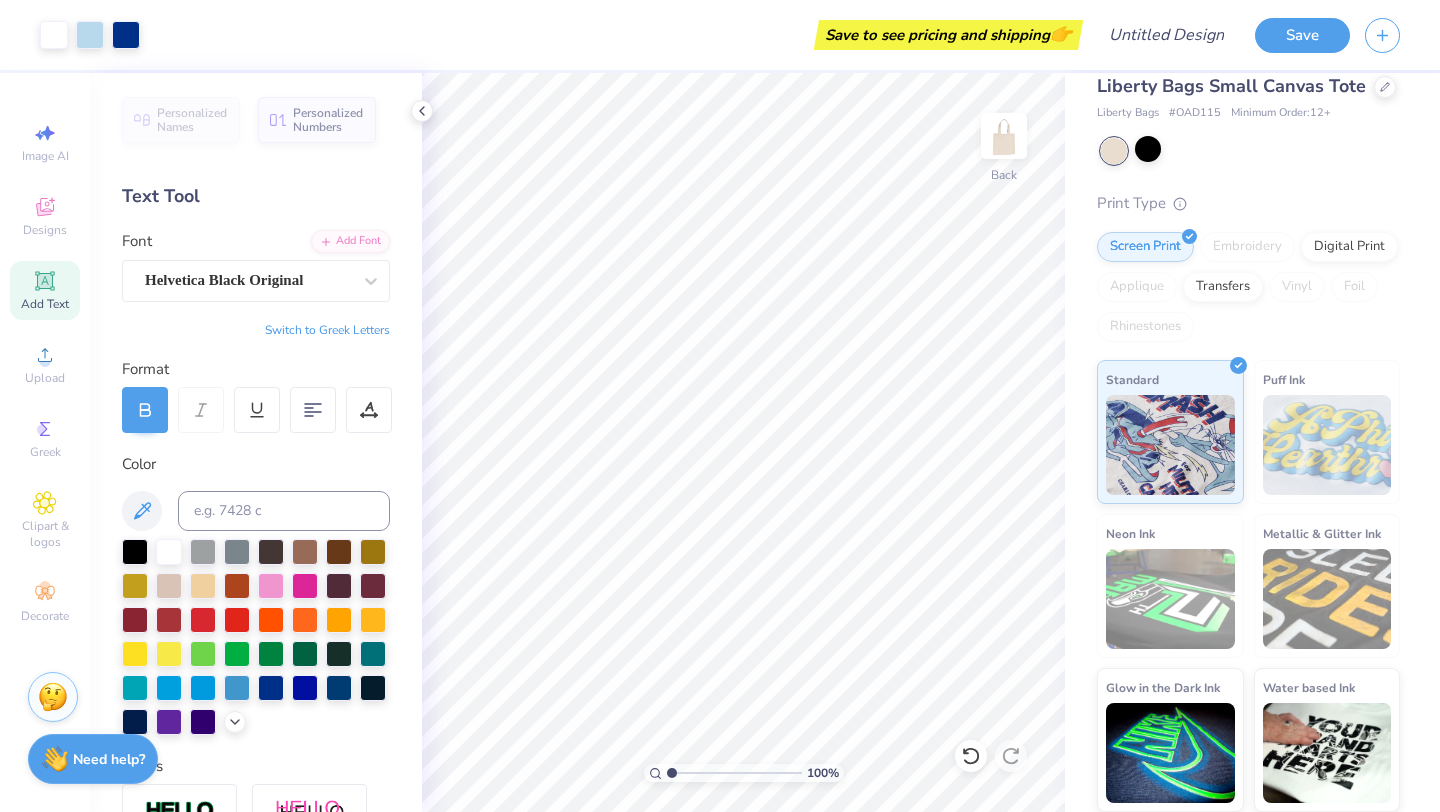 click on "👉" at bounding box center [1061, 34] 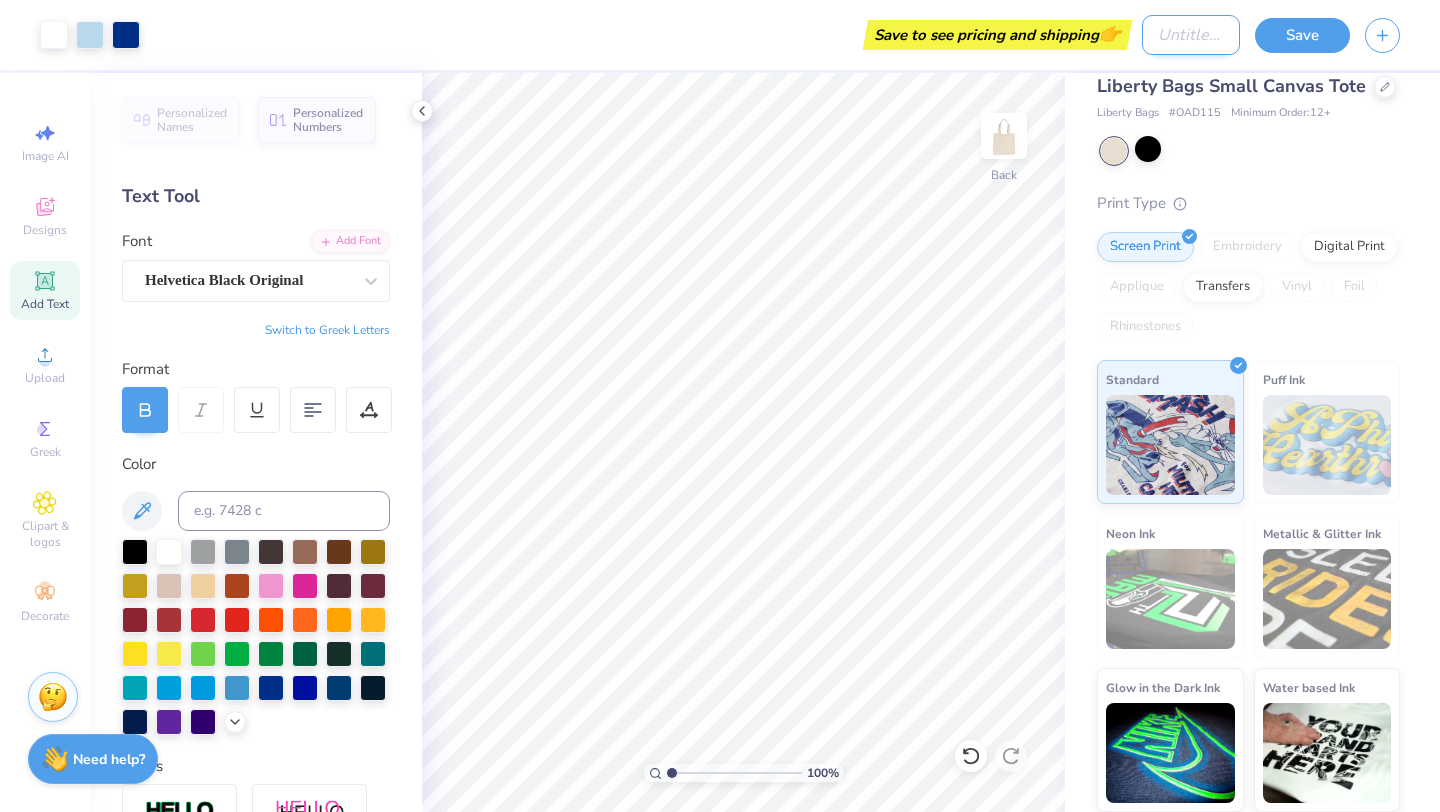 click on "Design Title" at bounding box center [1191, 35] 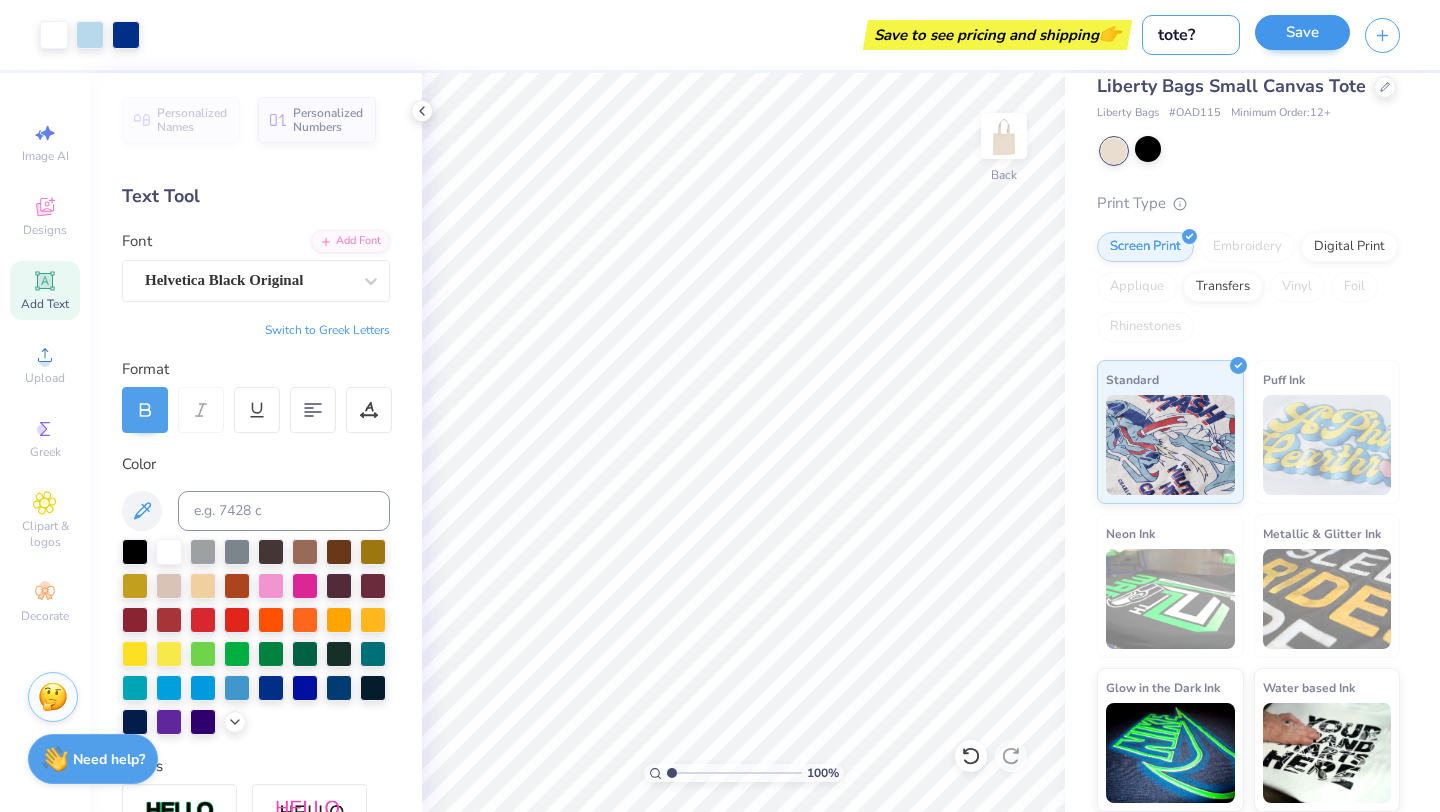 type on "tote?" 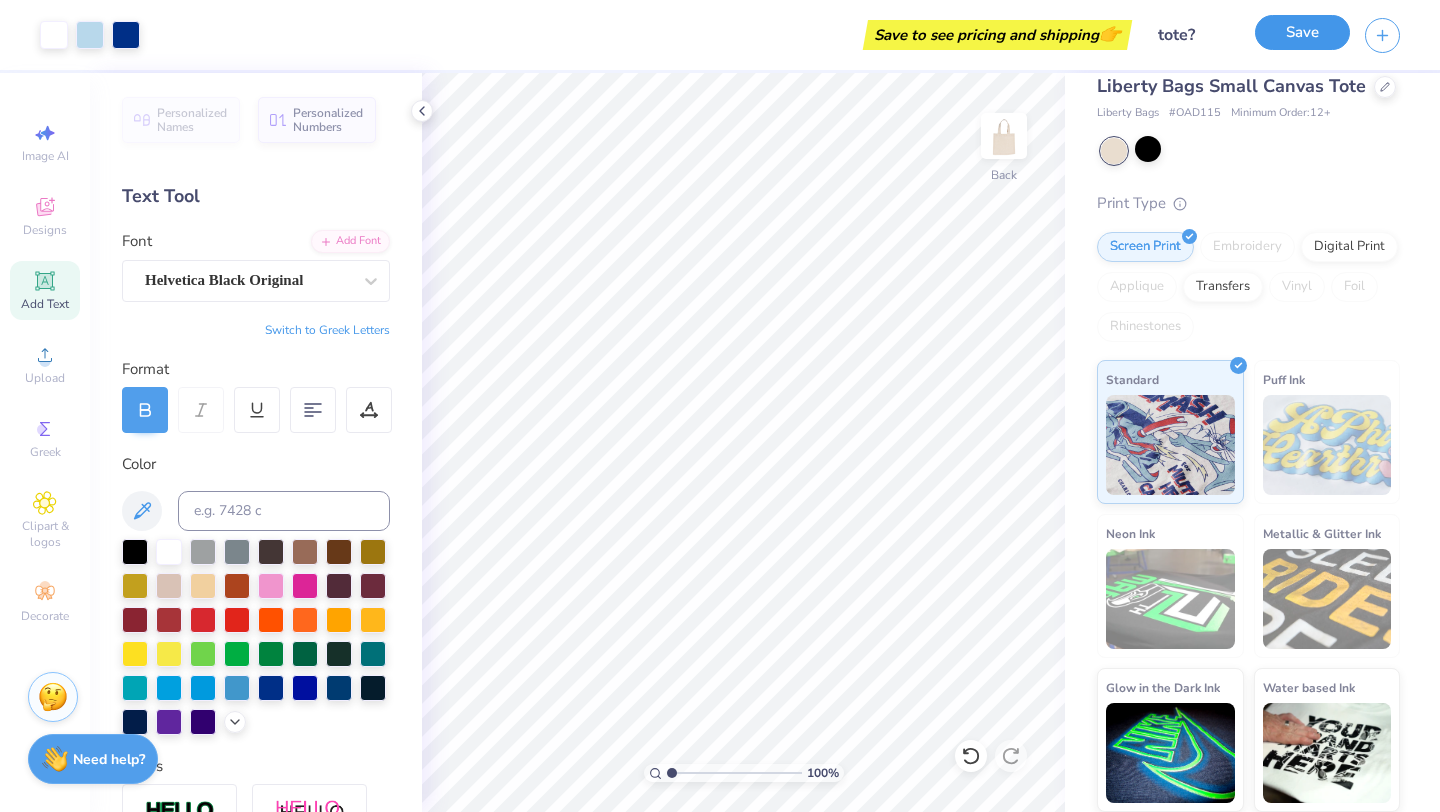 click on "Save" at bounding box center (1302, 32) 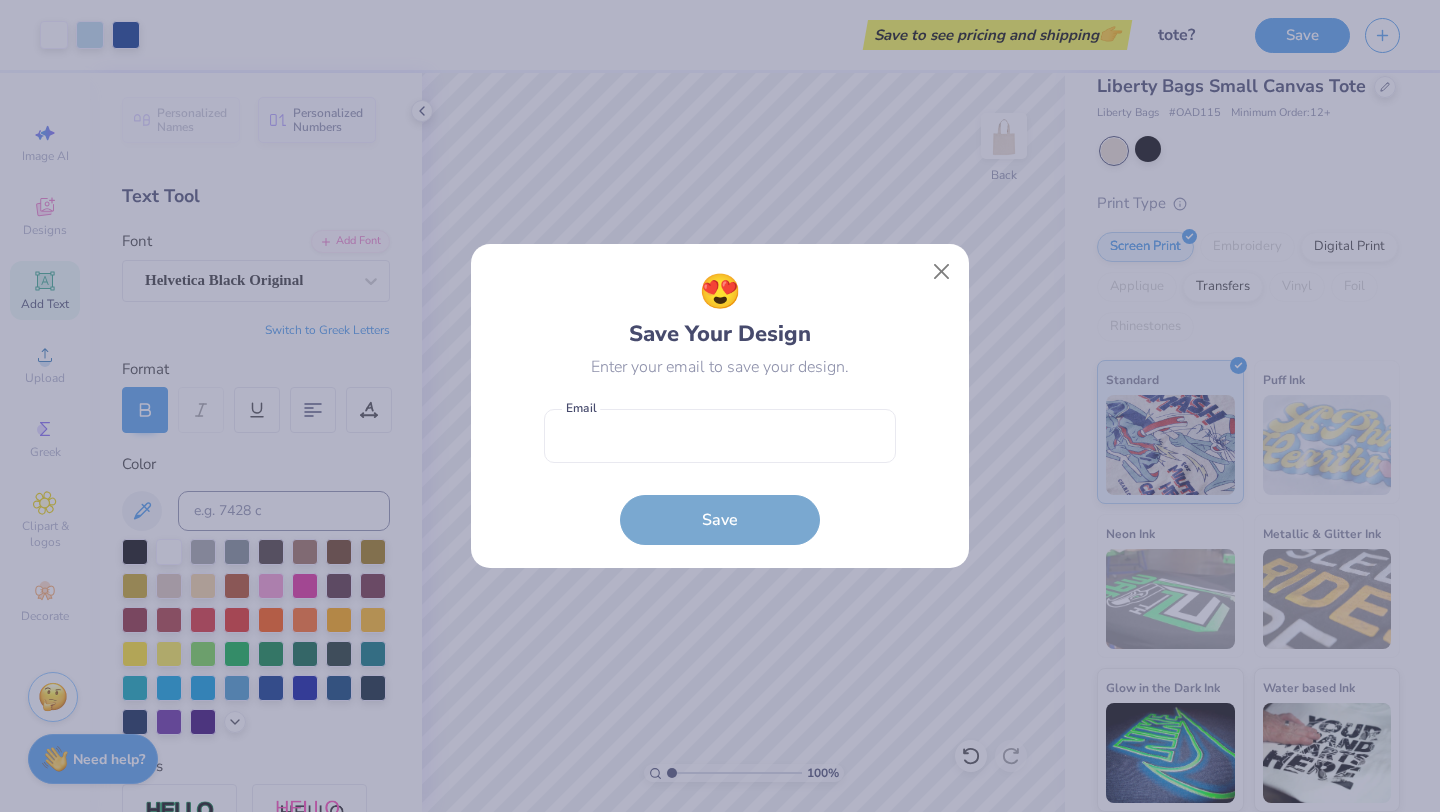 click on "Email is a required field Email Save" at bounding box center [720, 472] 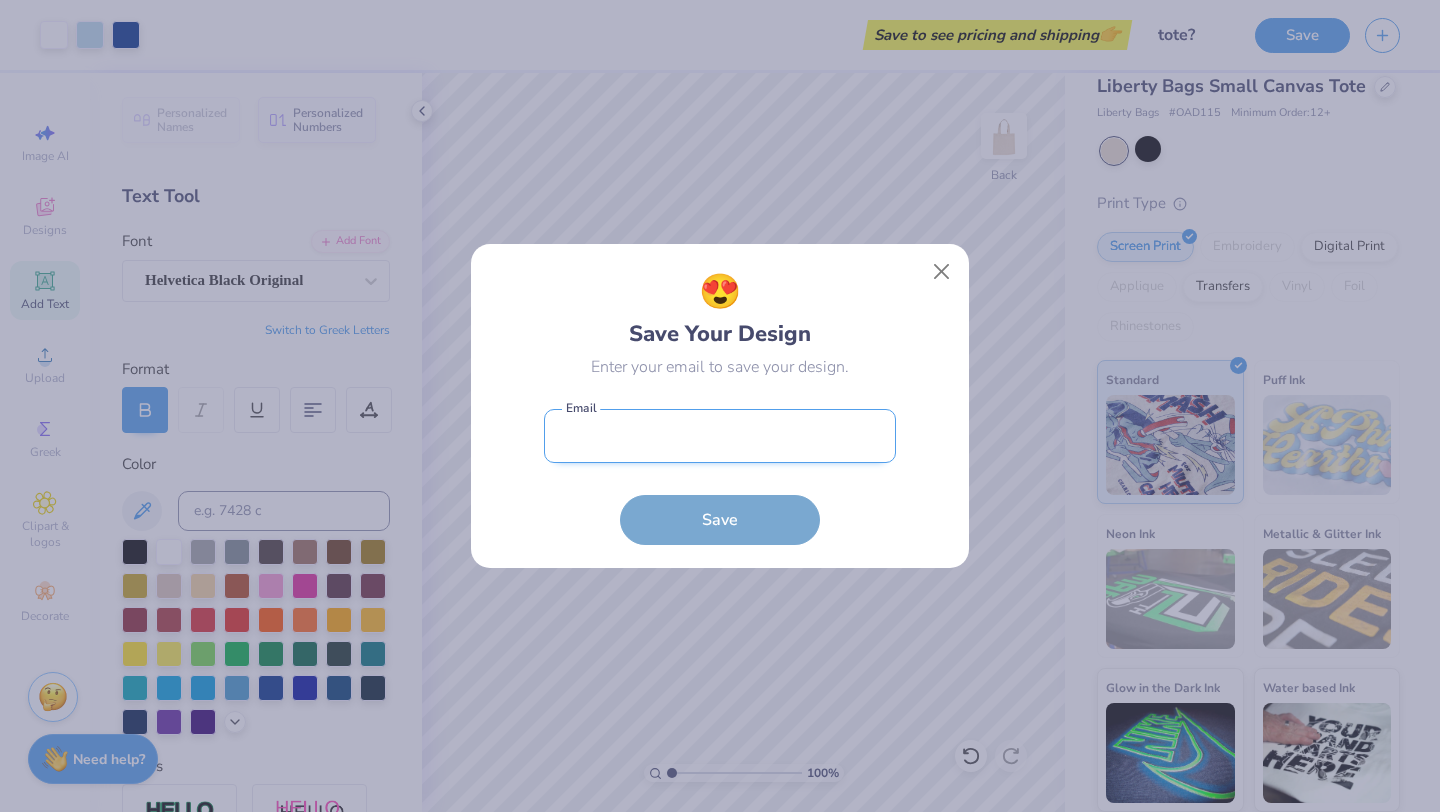 click at bounding box center [720, 436] 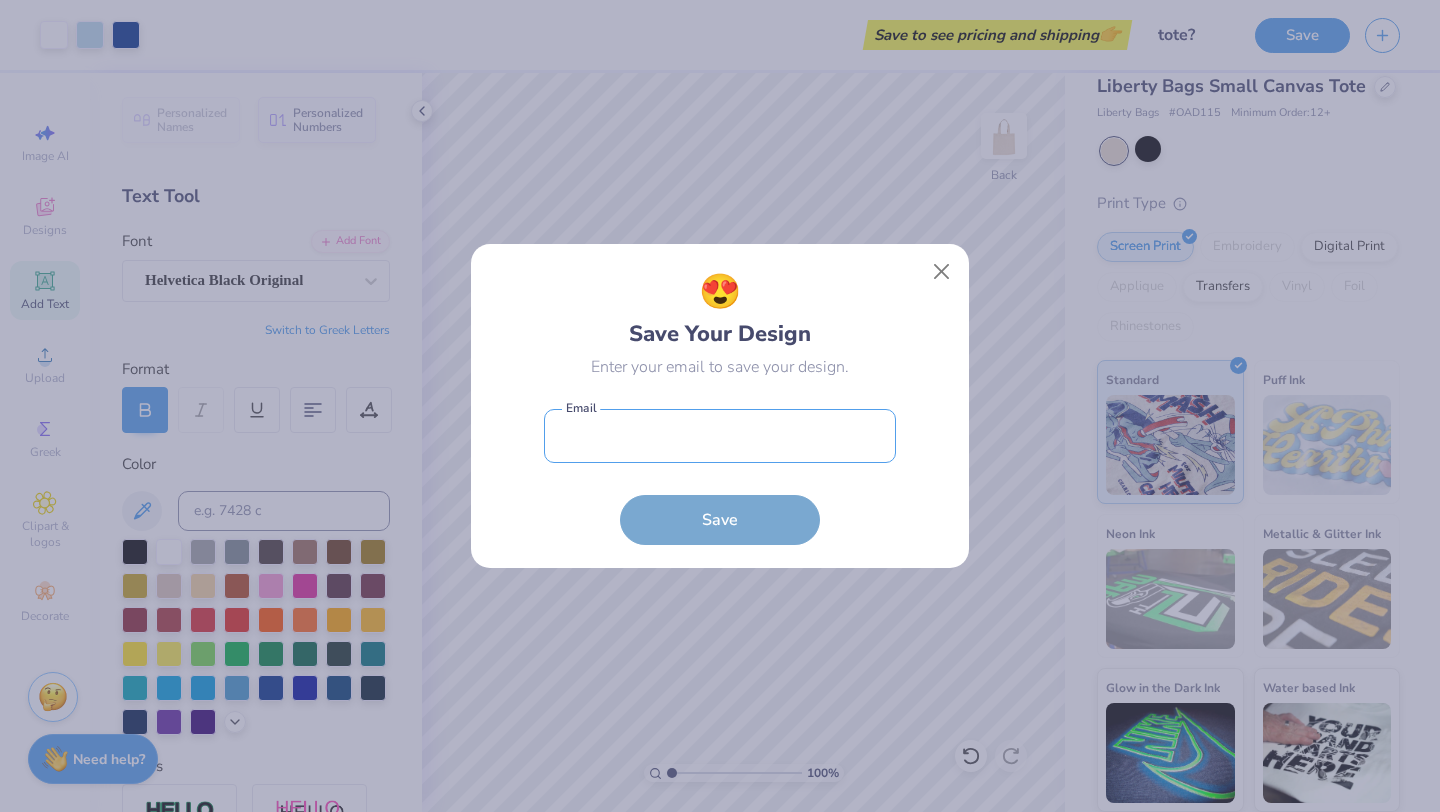 type on "[EMAIL]" 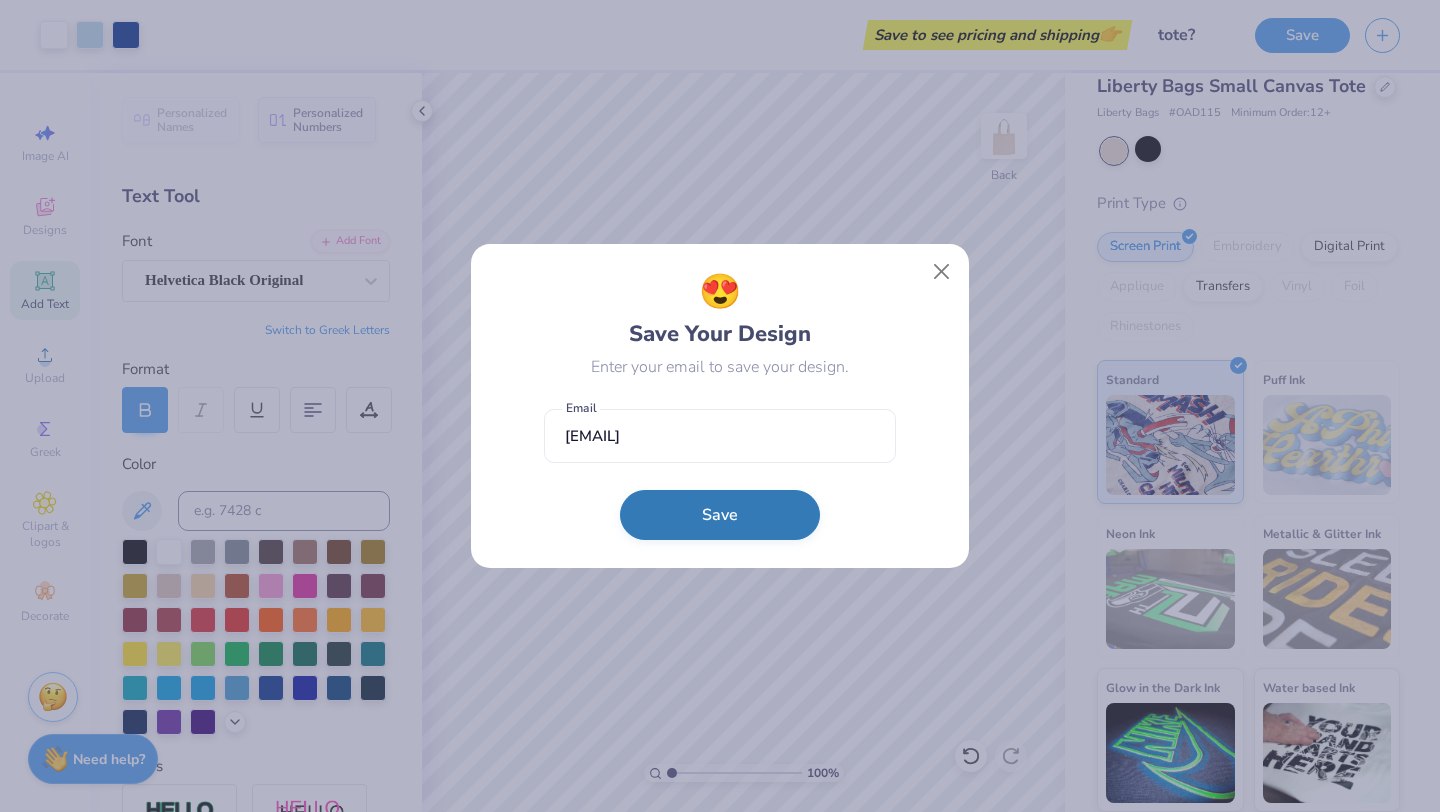 click on "Save" at bounding box center (720, 515) 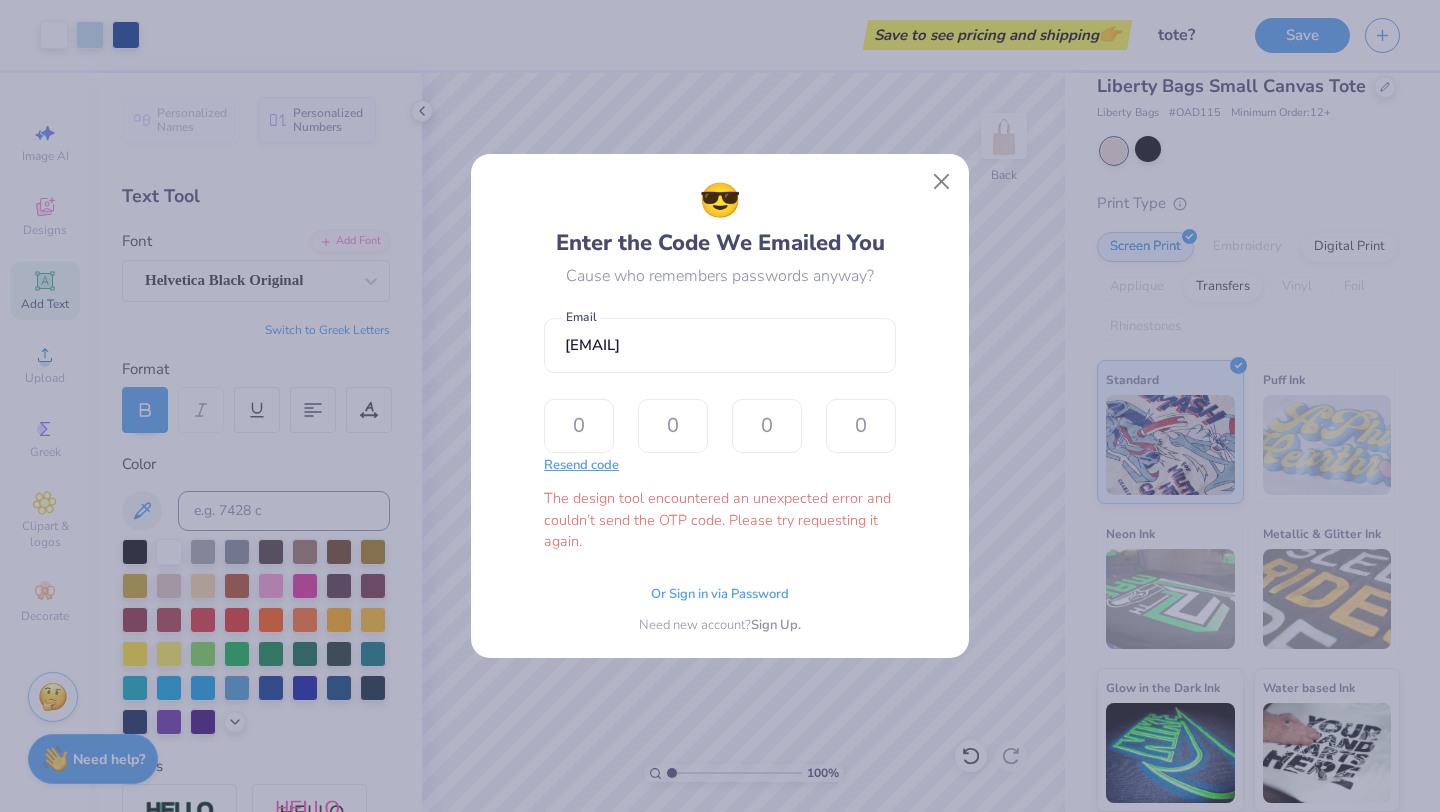 click on "Resend code" at bounding box center [581, 466] 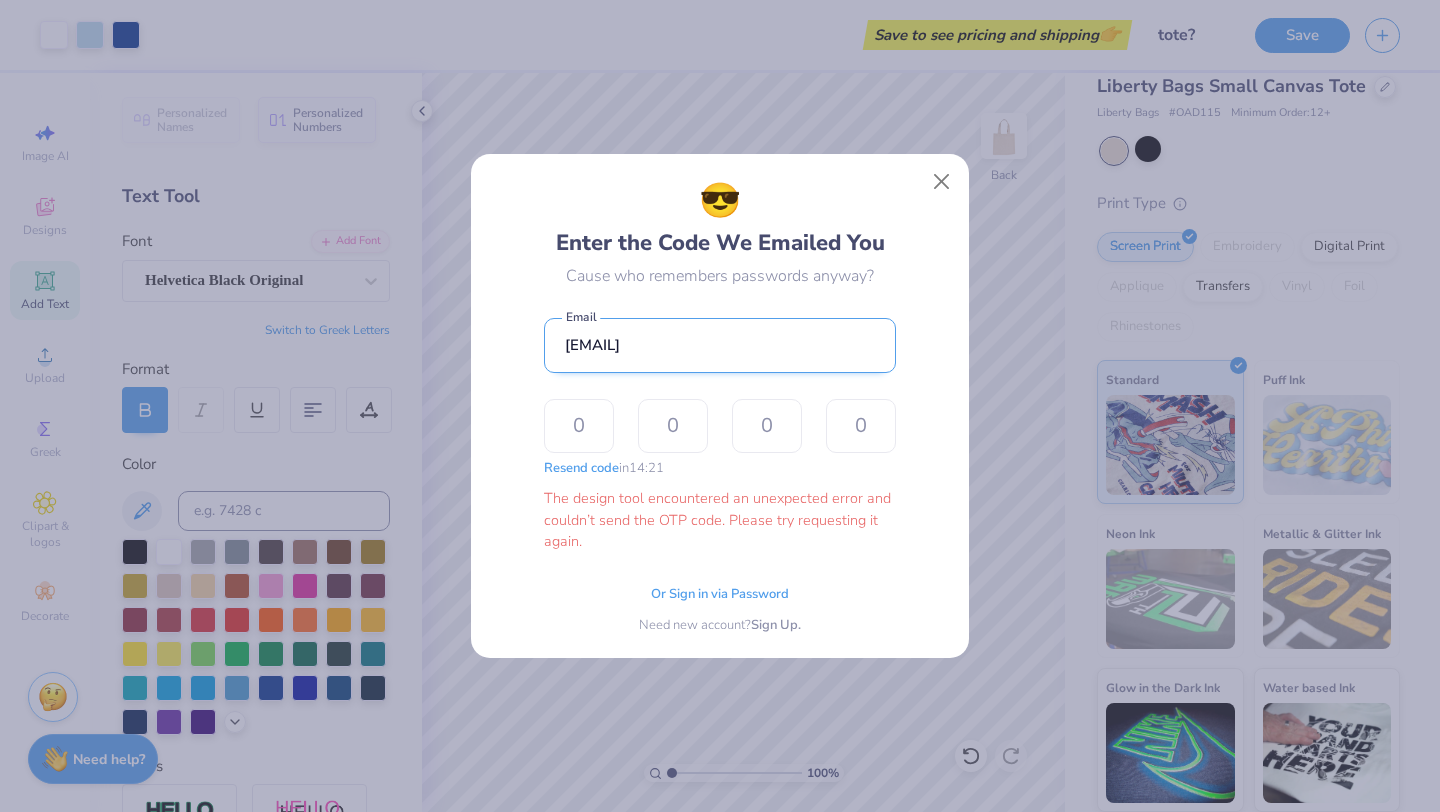 click on "[EMAIL]" at bounding box center [720, 345] 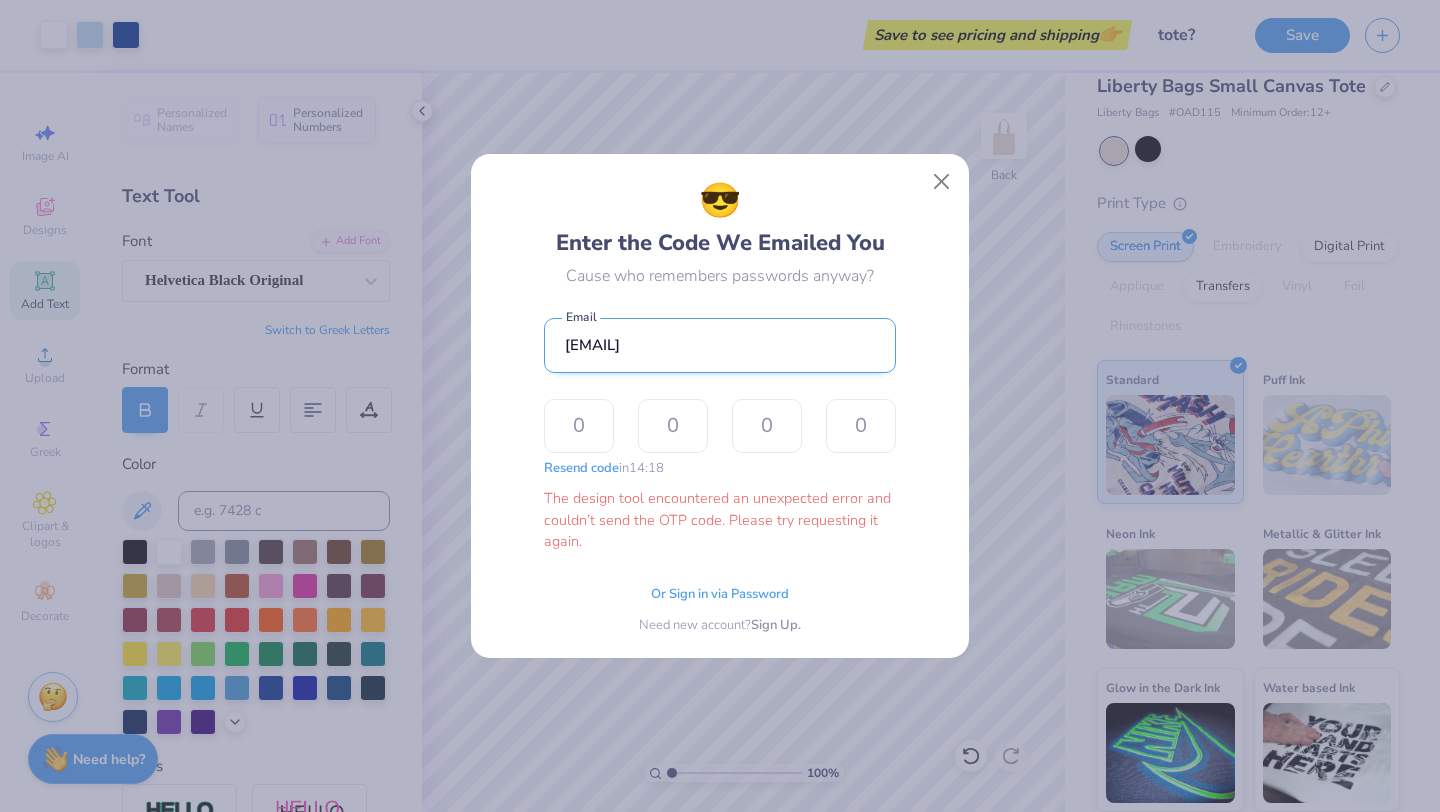 drag, startPoint x: 762, startPoint y: 358, endPoint x: 548, endPoint y: 351, distance: 214.11446 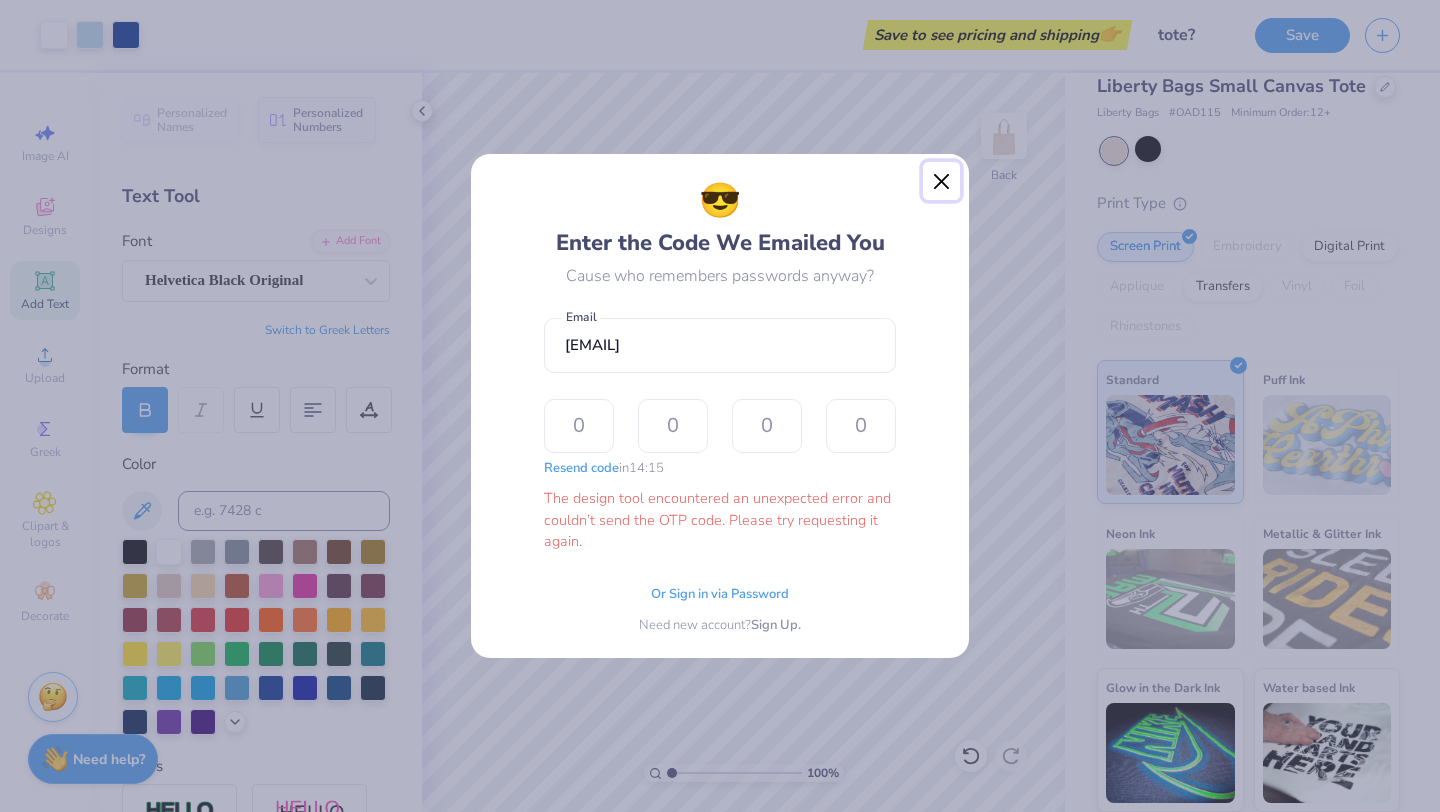 drag, startPoint x: 945, startPoint y: 182, endPoint x: 780, endPoint y: 689, distance: 533.1735 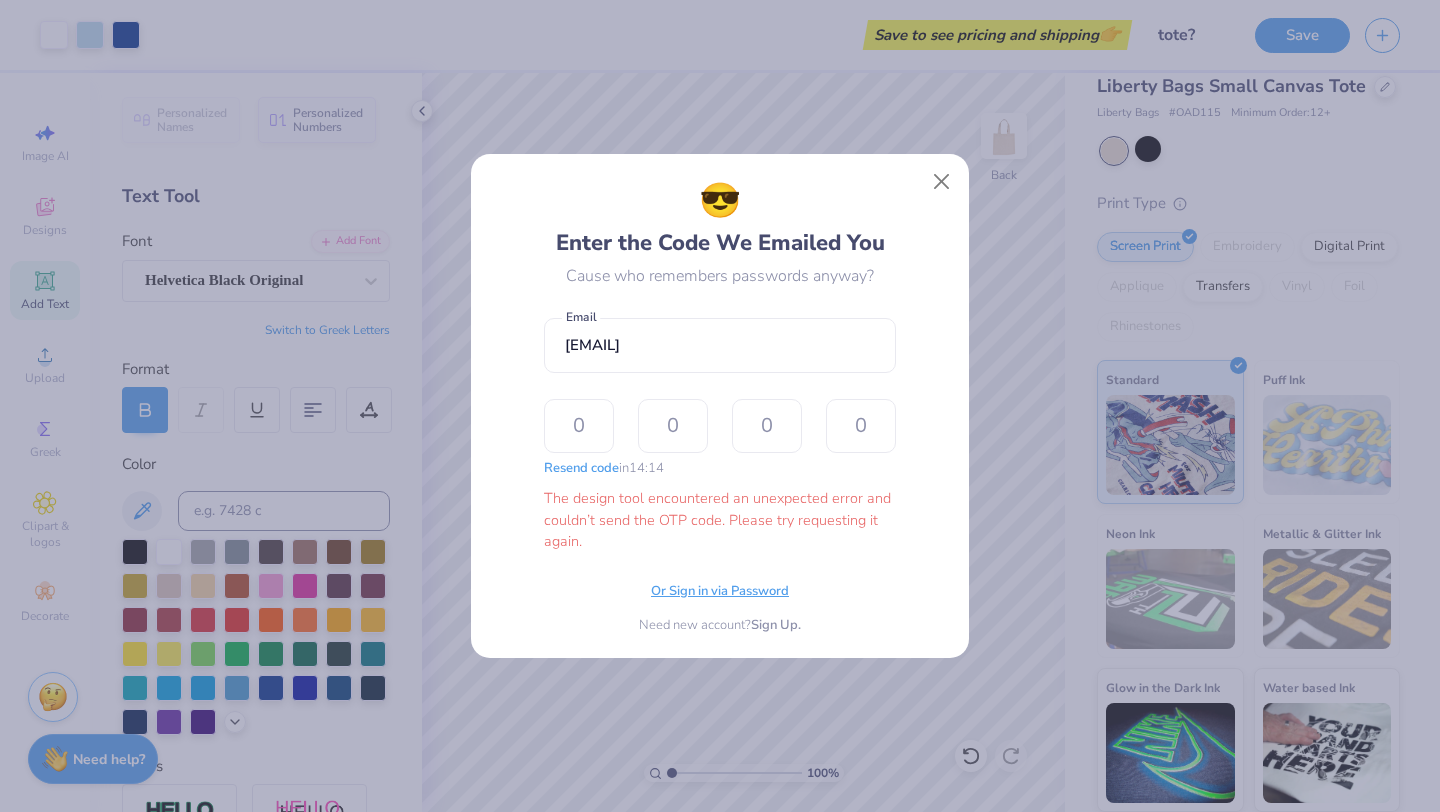 click on "Or Sign in via Password" at bounding box center (720, 592) 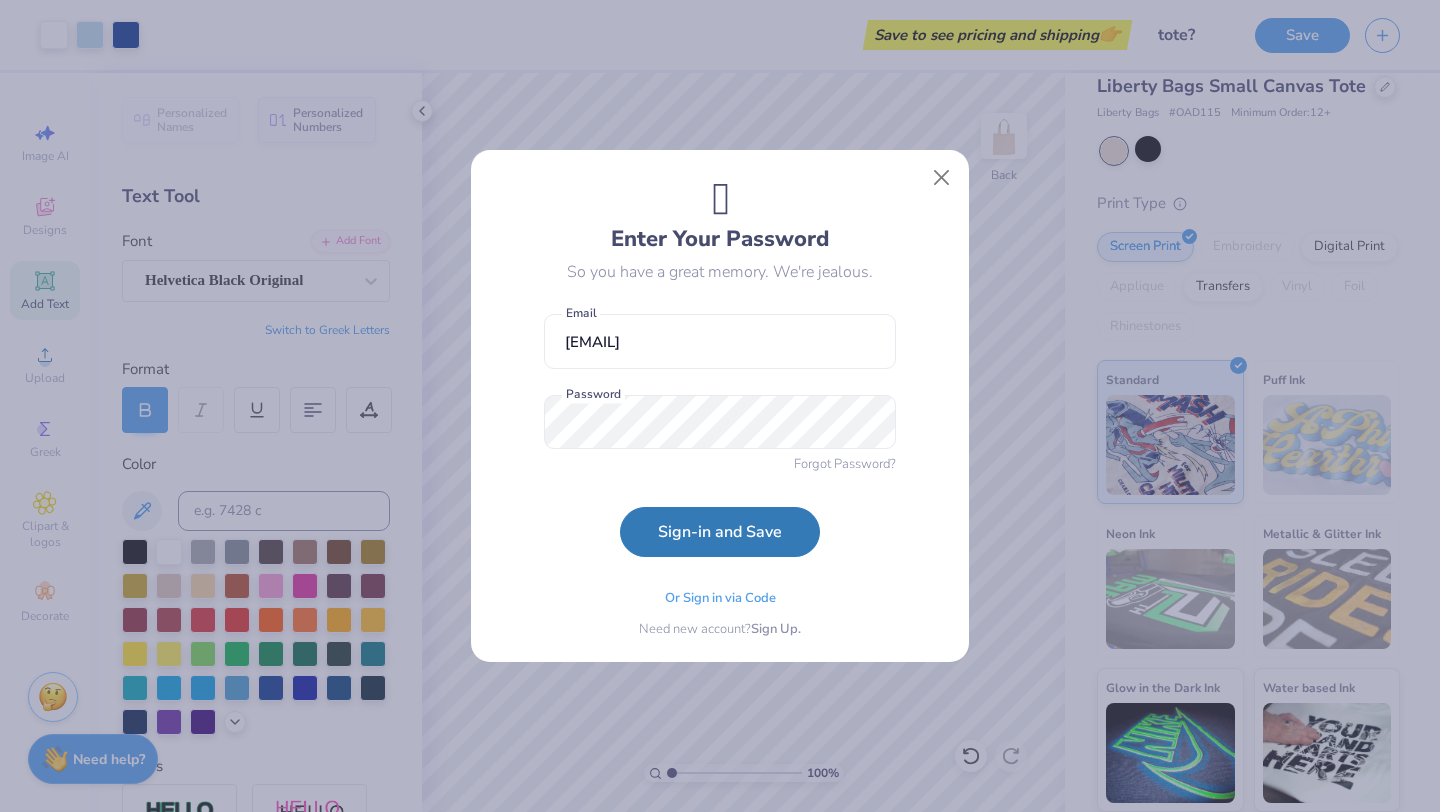 click on "[FIRST]@[DOMAIN].*** Email Password Forgot Password? Sign-in and Save" at bounding box center [720, 430] 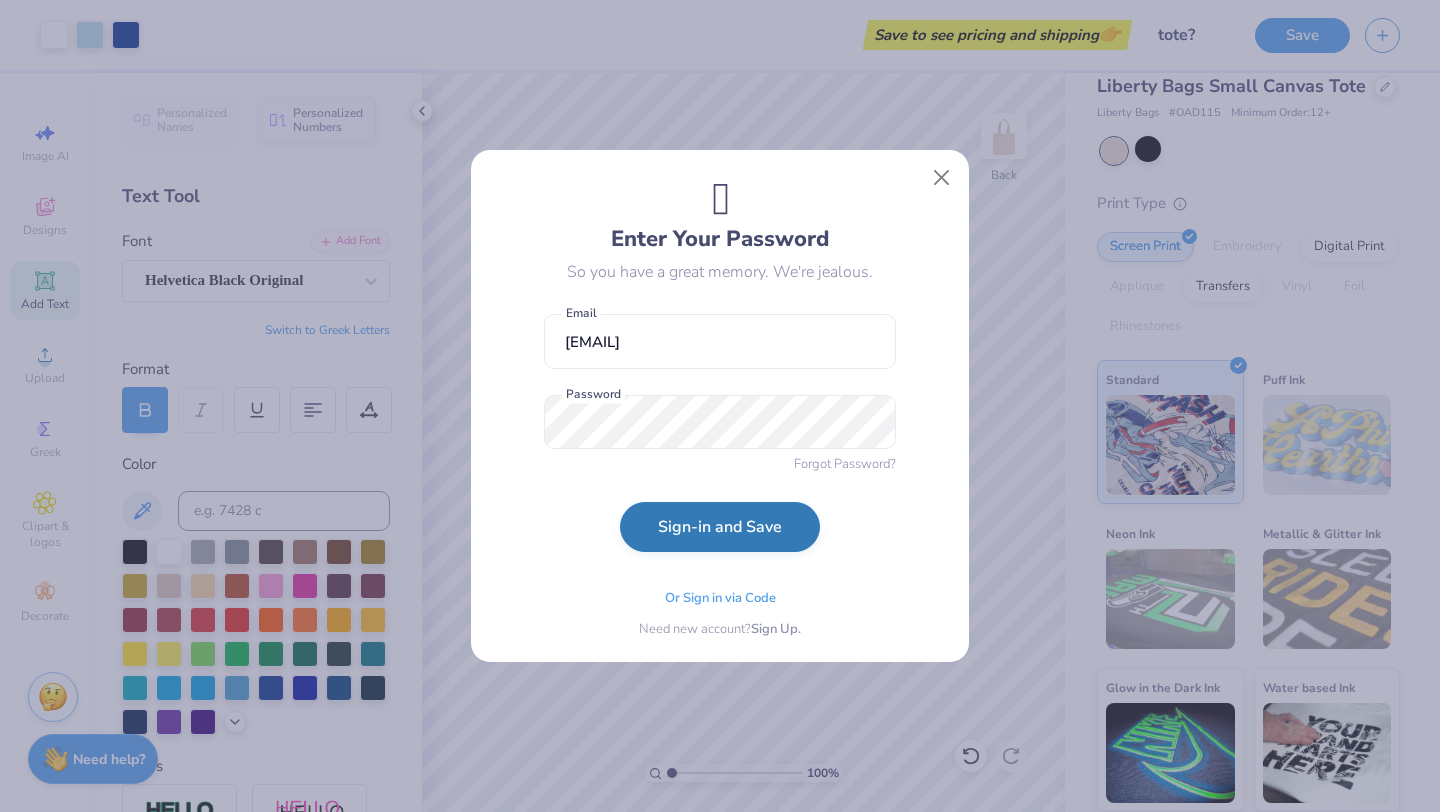 click on "Sign-in and Save" at bounding box center [720, 527] 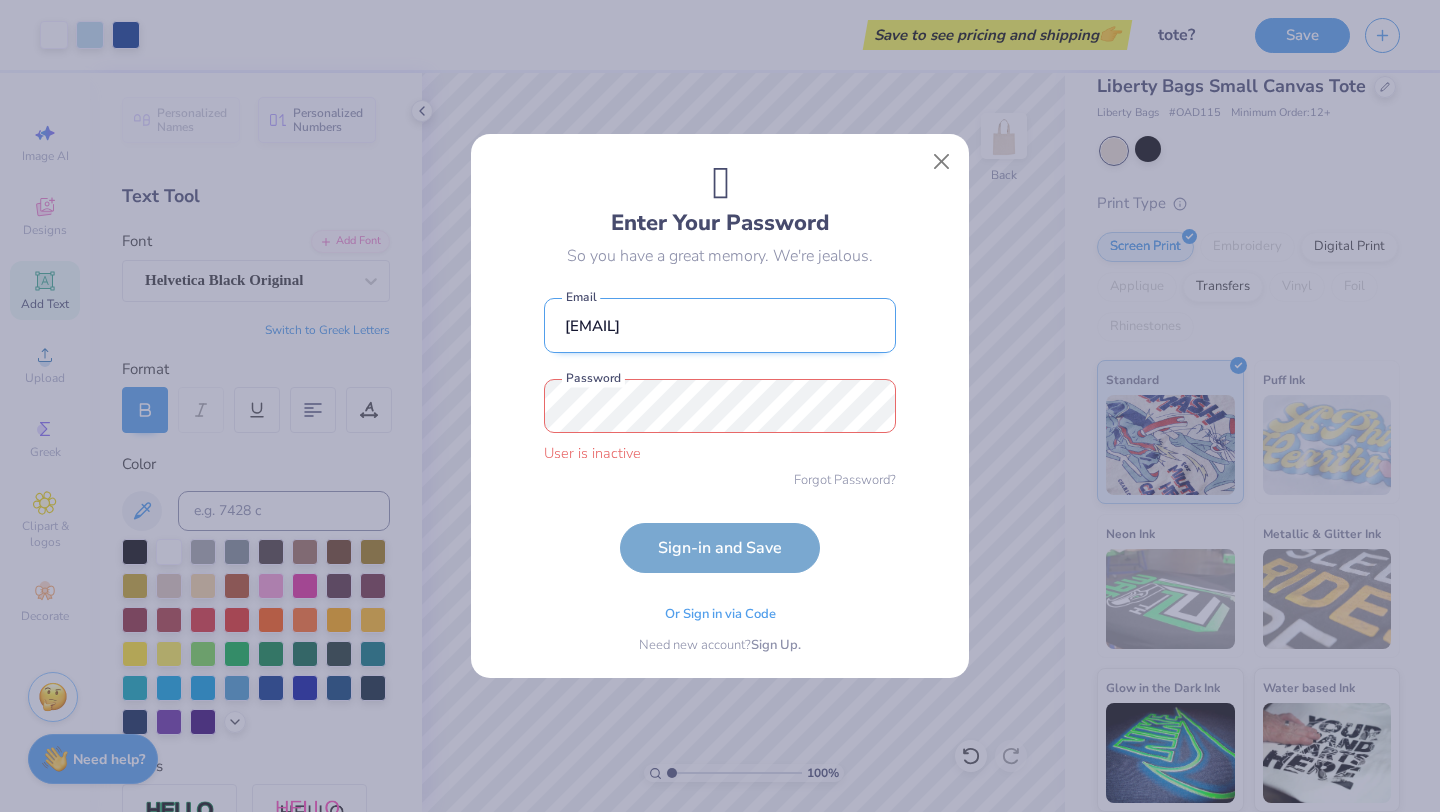 click on "[EMAIL]" at bounding box center [720, 325] 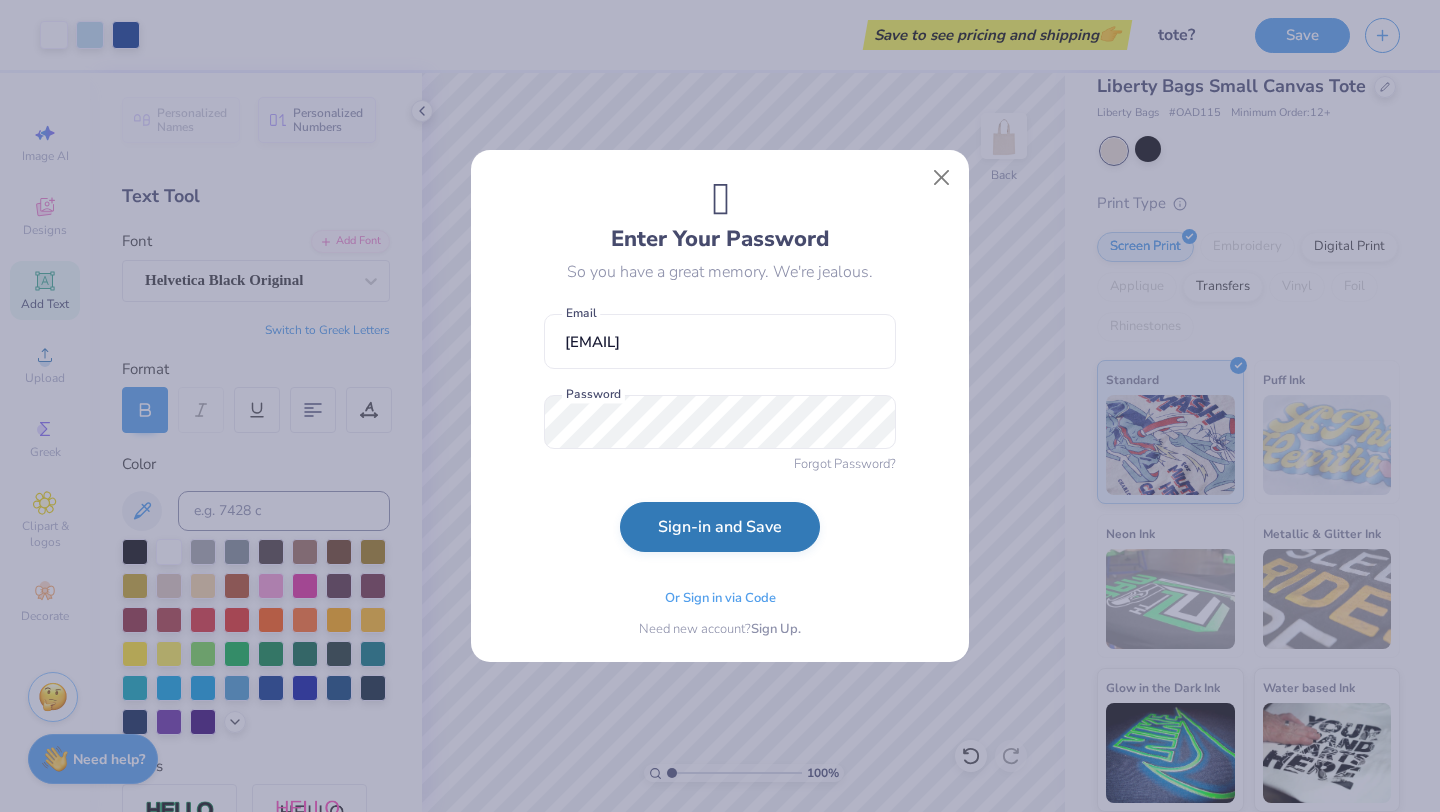 click on "Sign-in and Save" at bounding box center [720, 527] 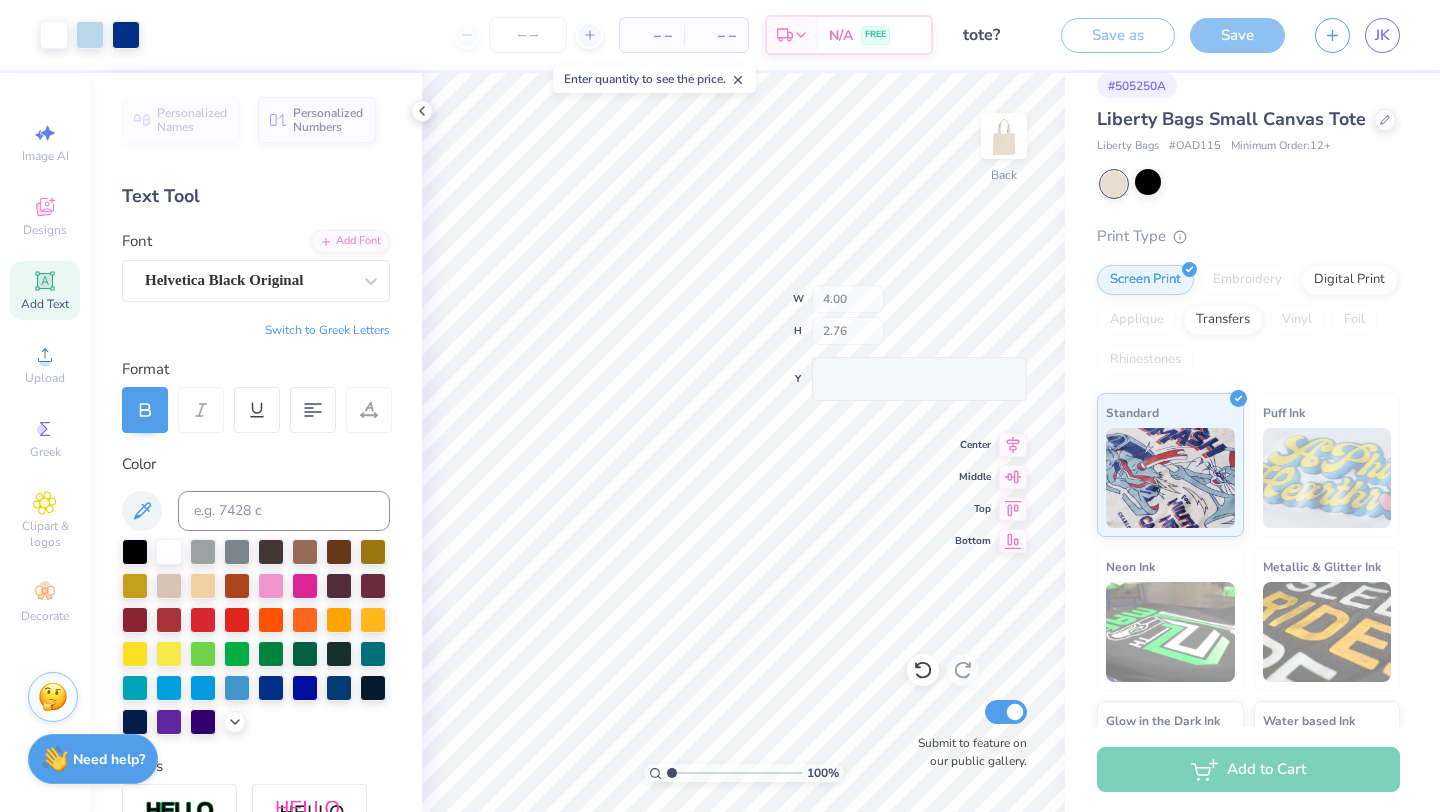 scroll, scrollTop: 57, scrollLeft: 0, axis: vertical 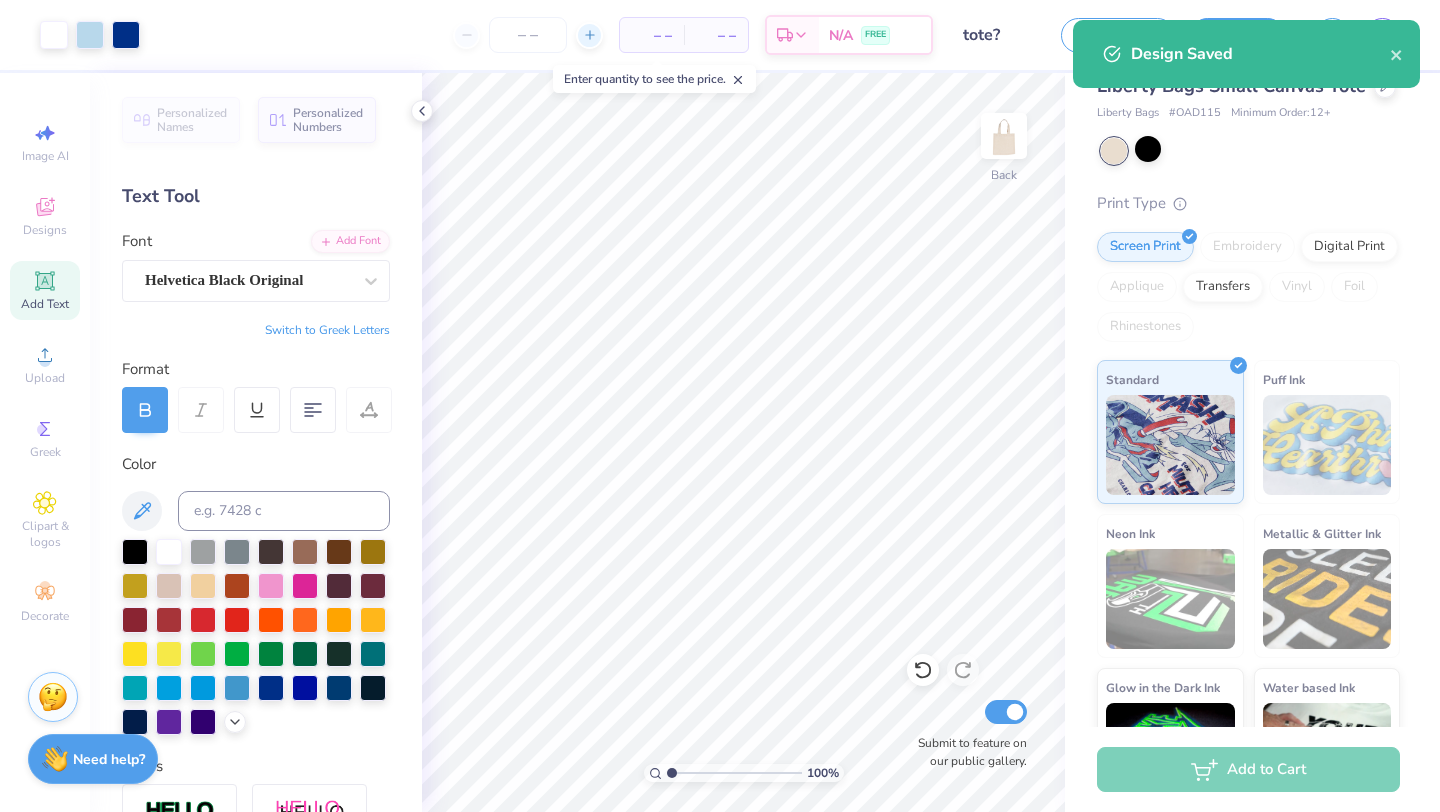 click 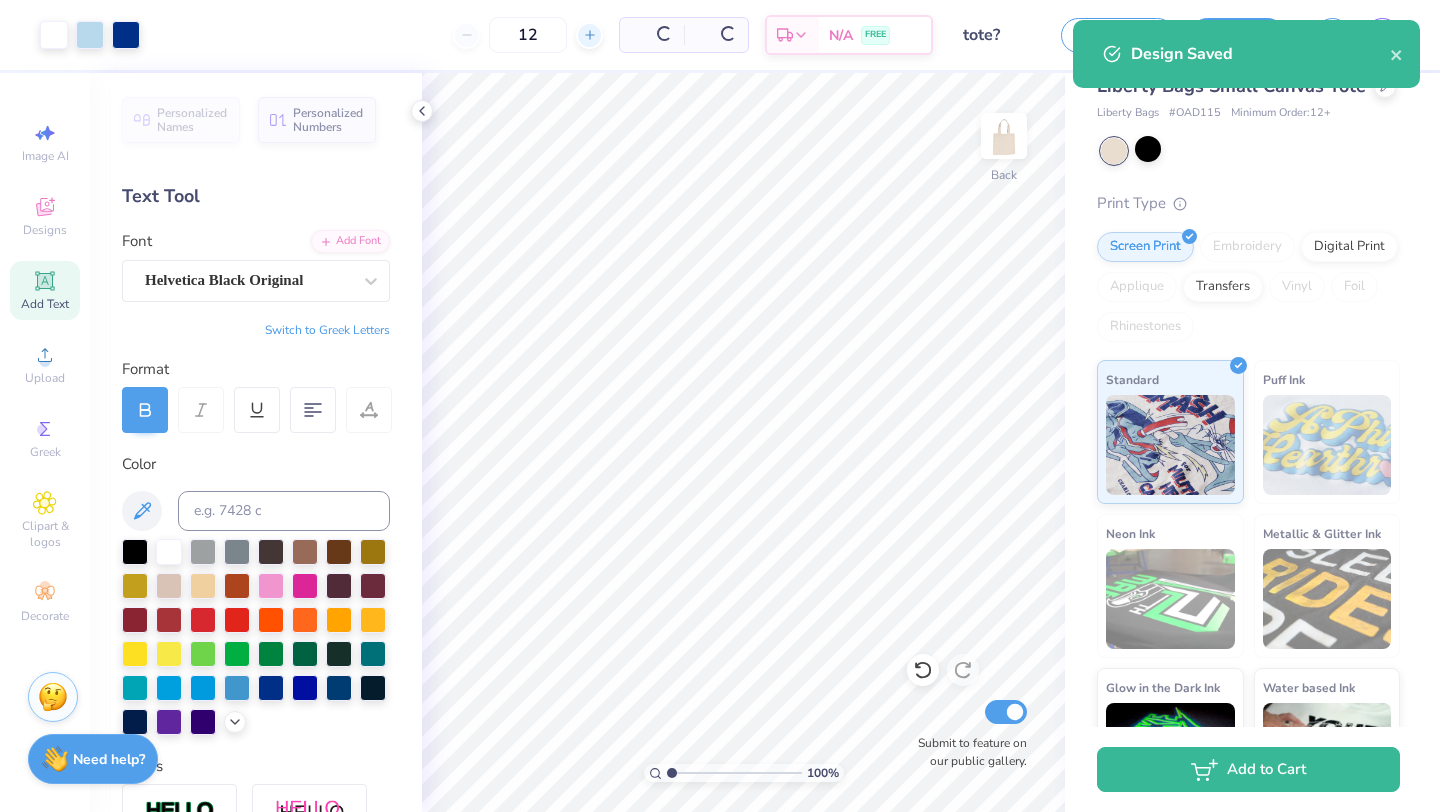 click 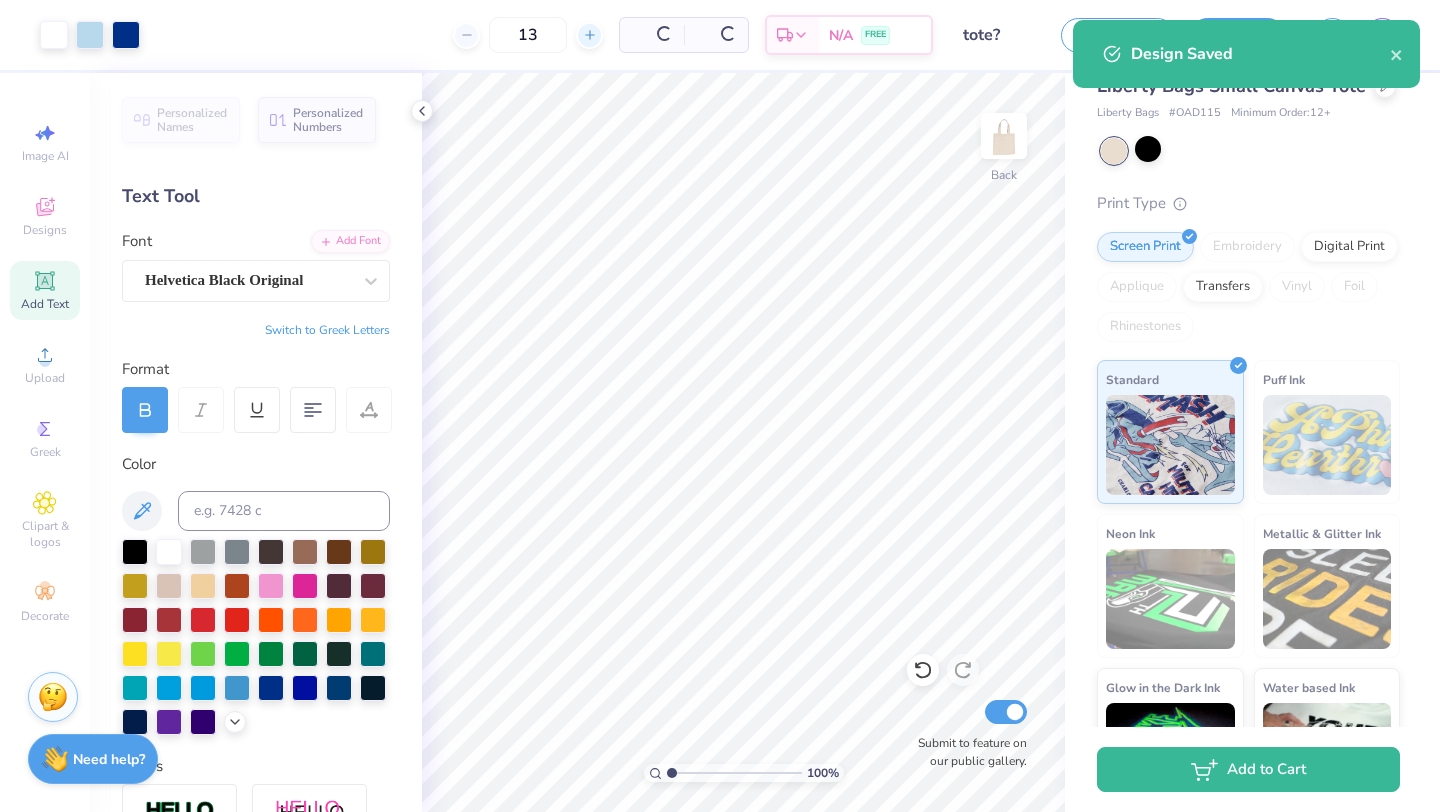 click 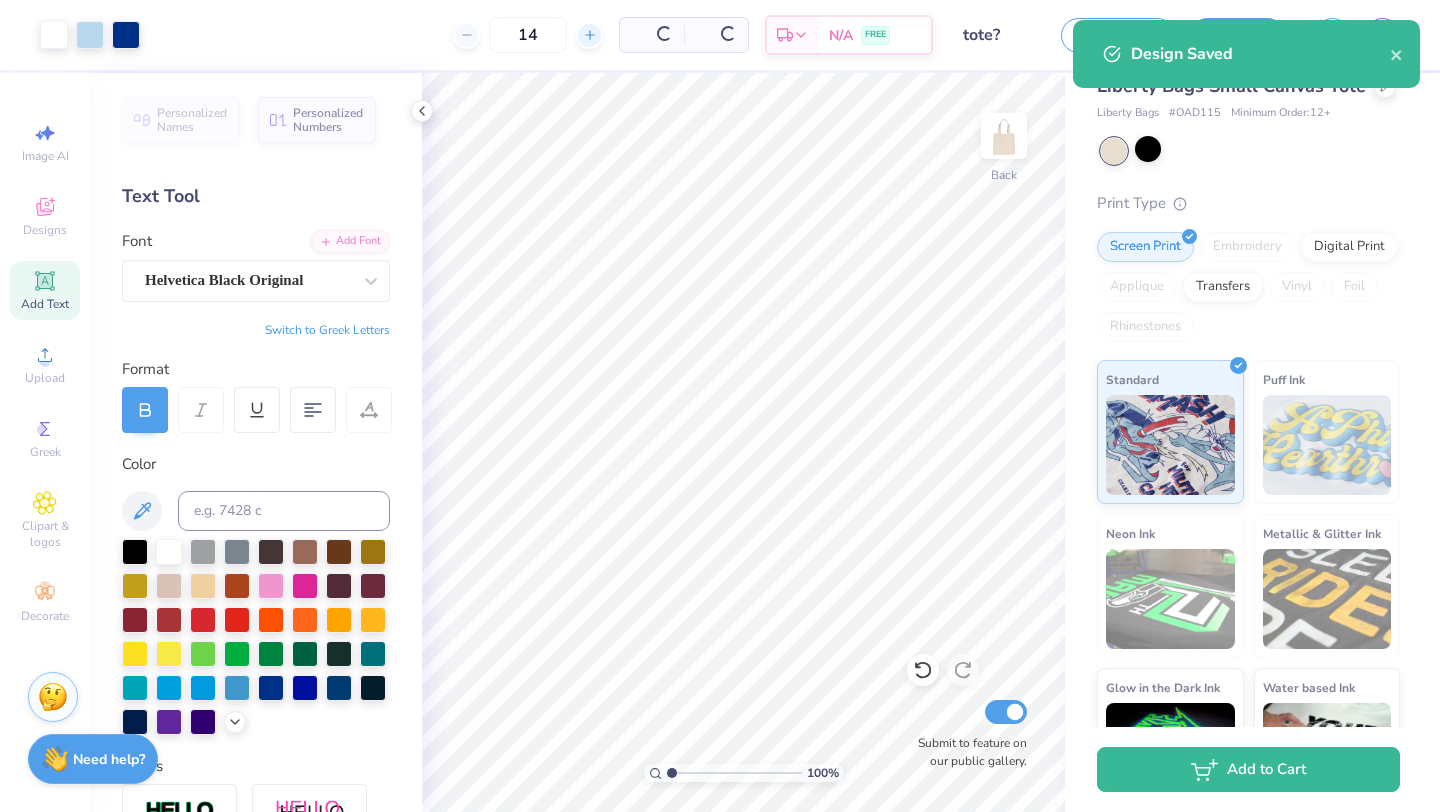 click at bounding box center [652, 35] 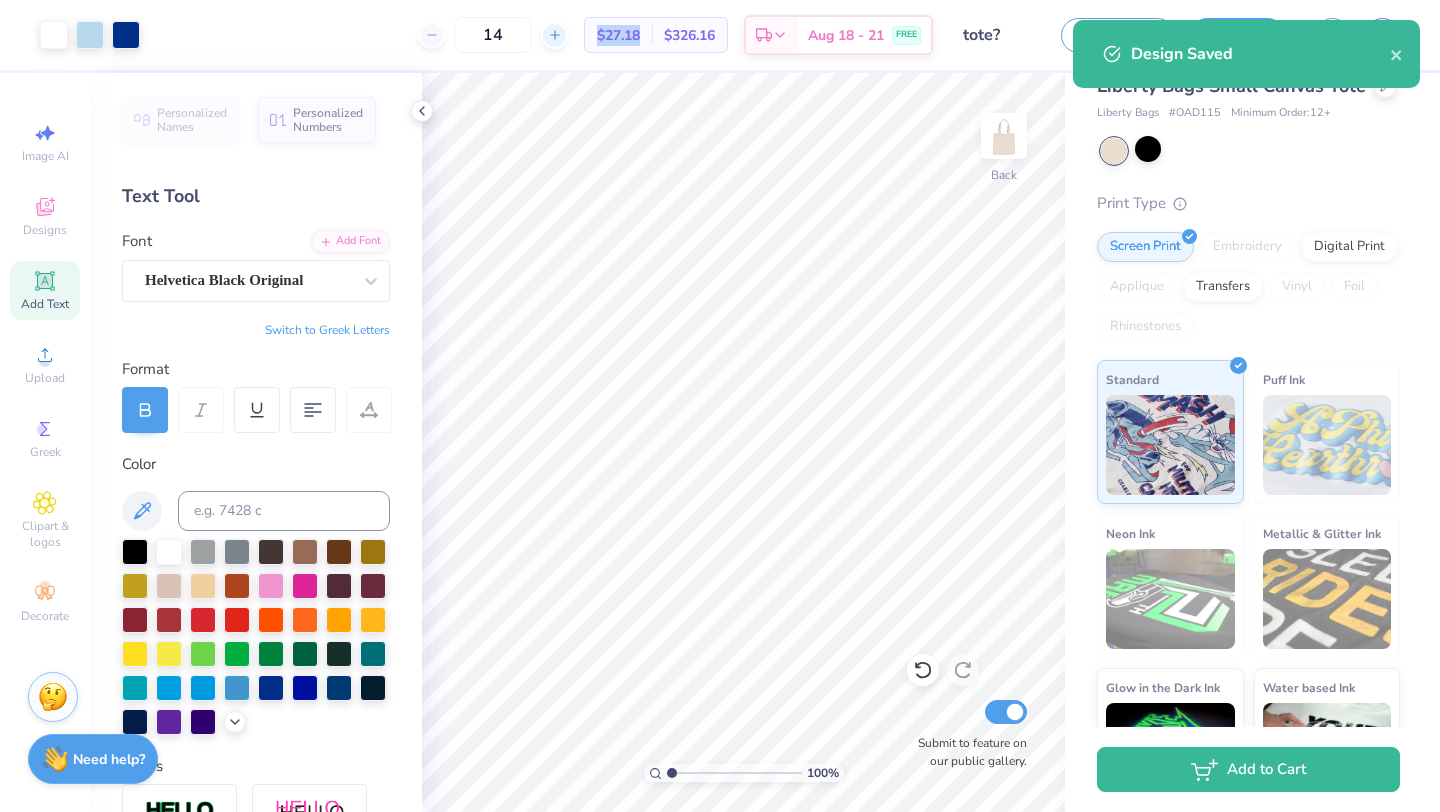 click on "$27.18" at bounding box center (618, 35) 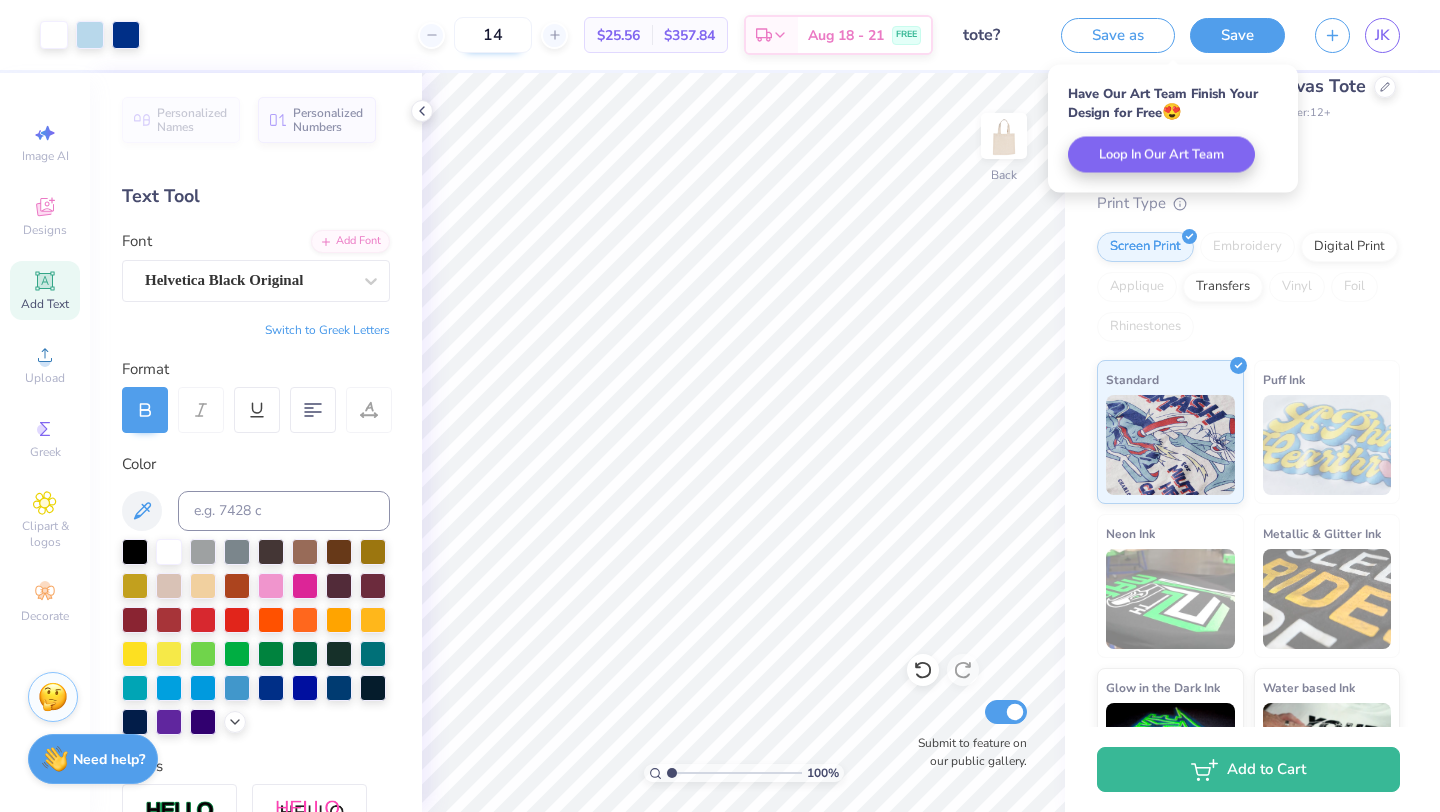 click on "14" at bounding box center (493, 35) 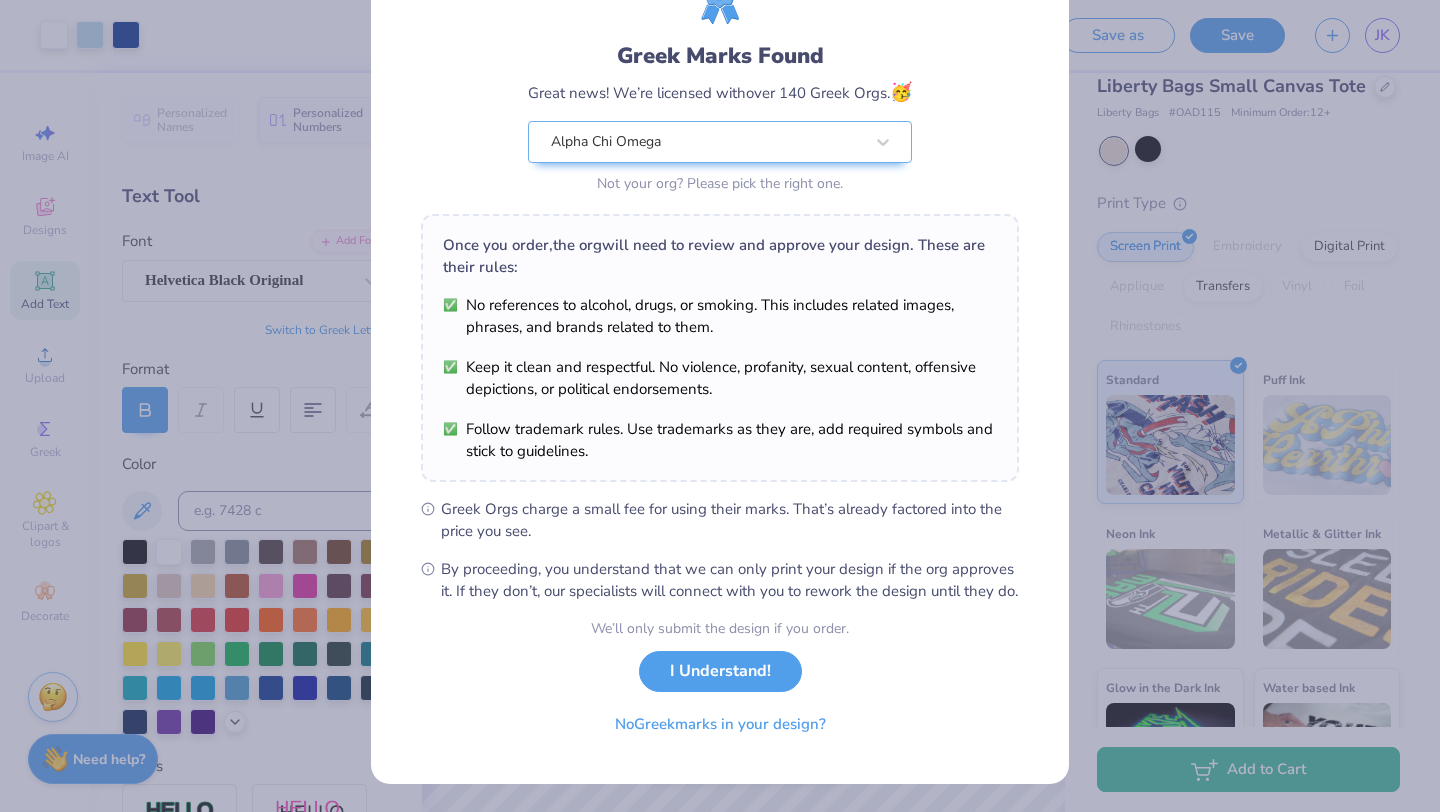 scroll, scrollTop: 124, scrollLeft: 0, axis: vertical 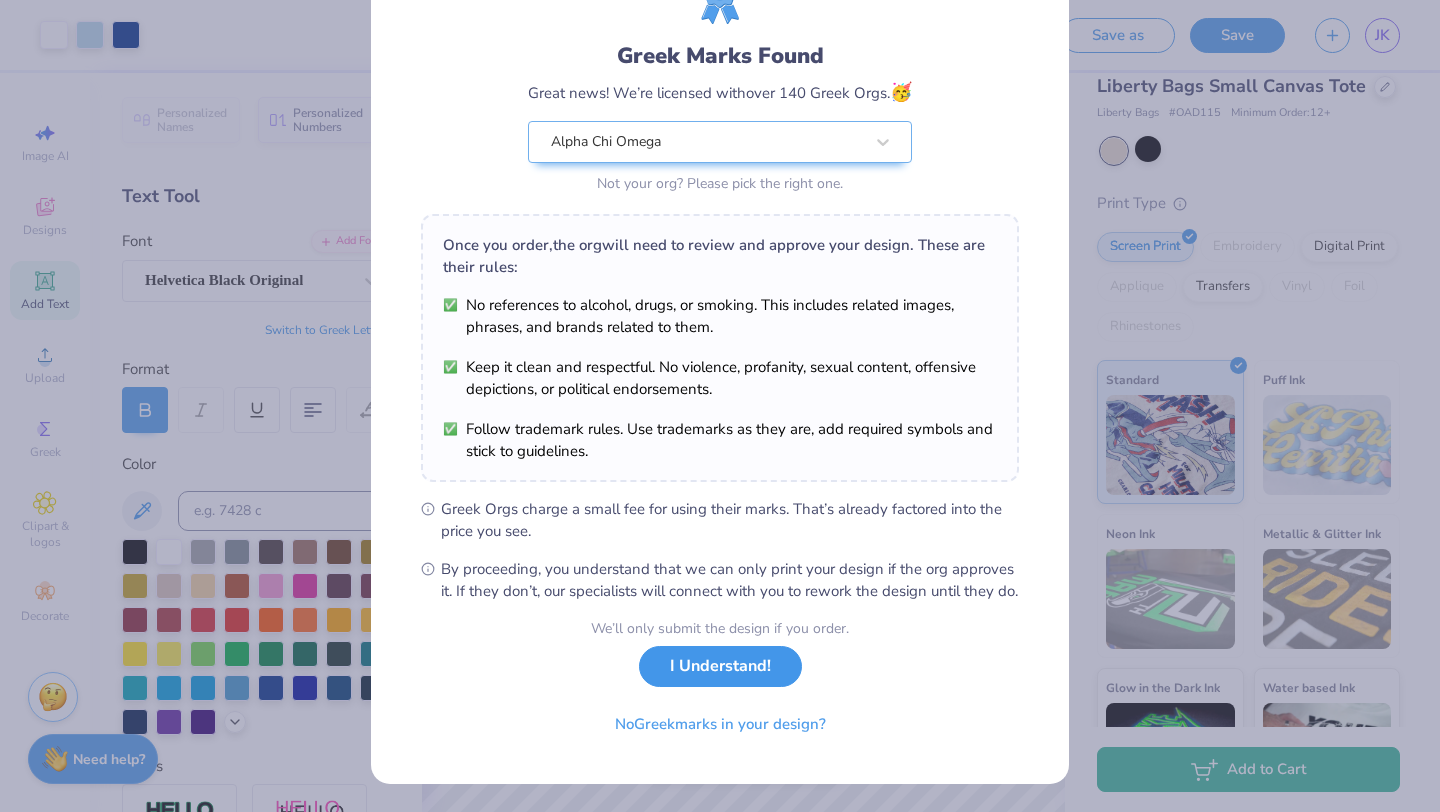 click on "I Understand!" at bounding box center (720, 666) 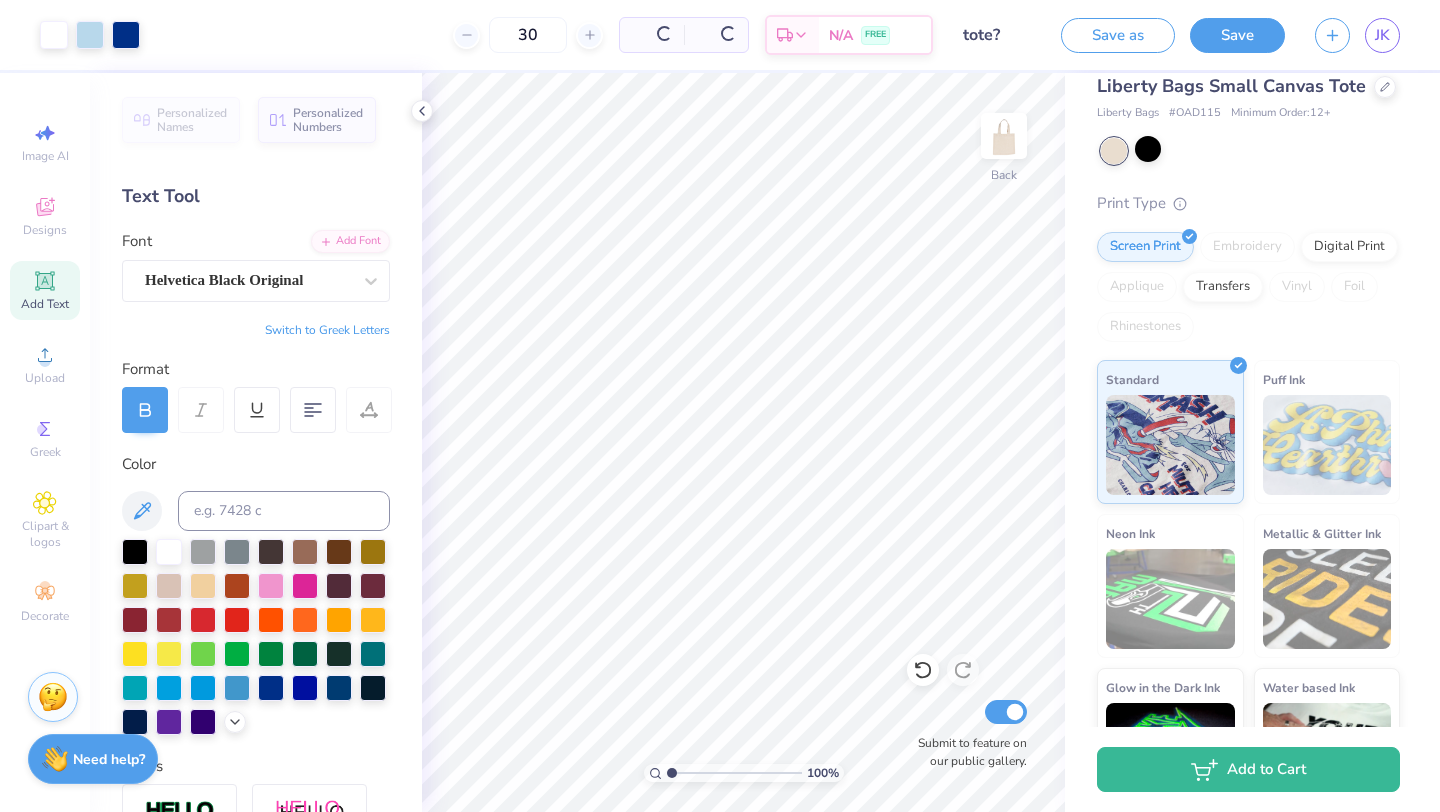 scroll, scrollTop: 0, scrollLeft: 0, axis: both 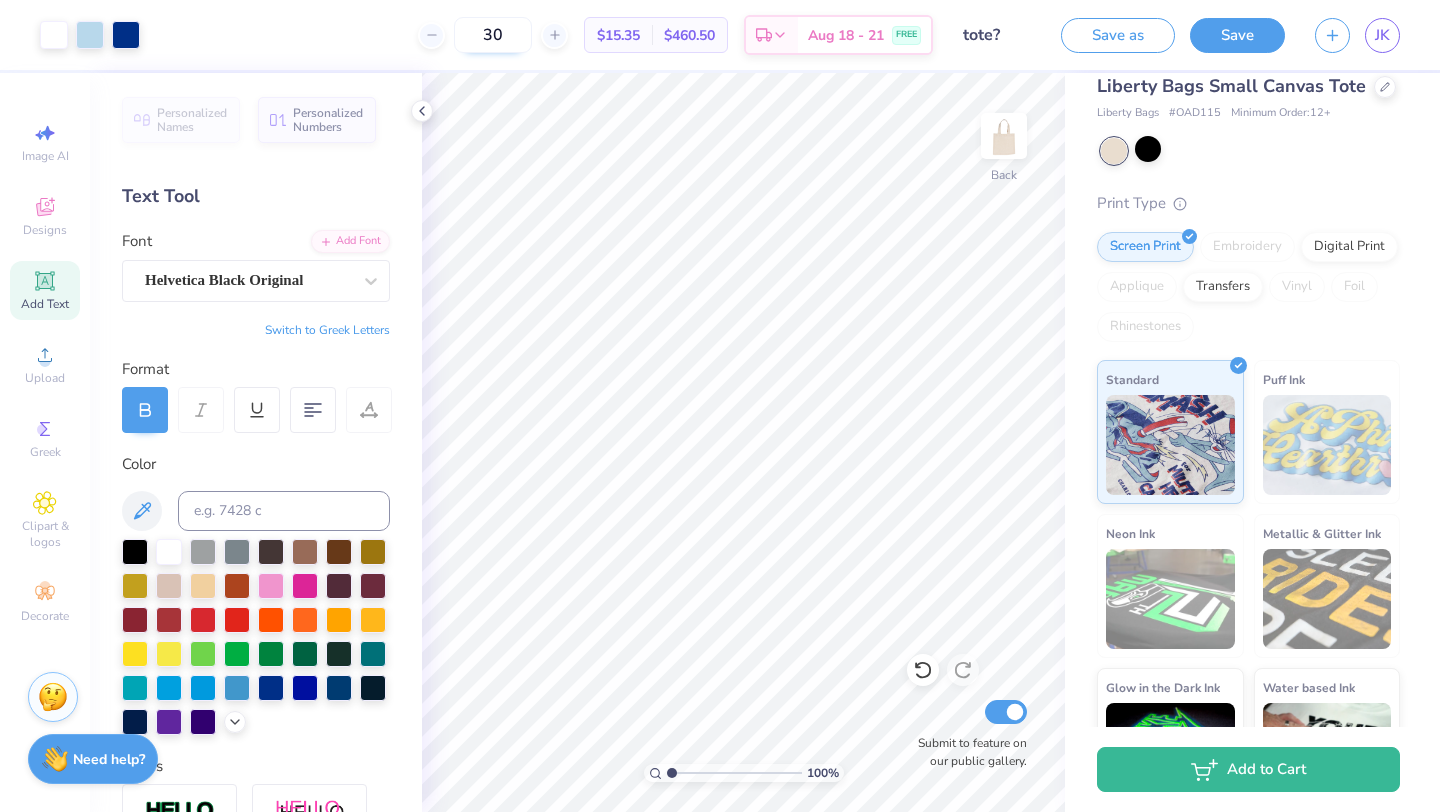 drag, startPoint x: 511, startPoint y: 32, endPoint x: 469, endPoint y: 32, distance: 42 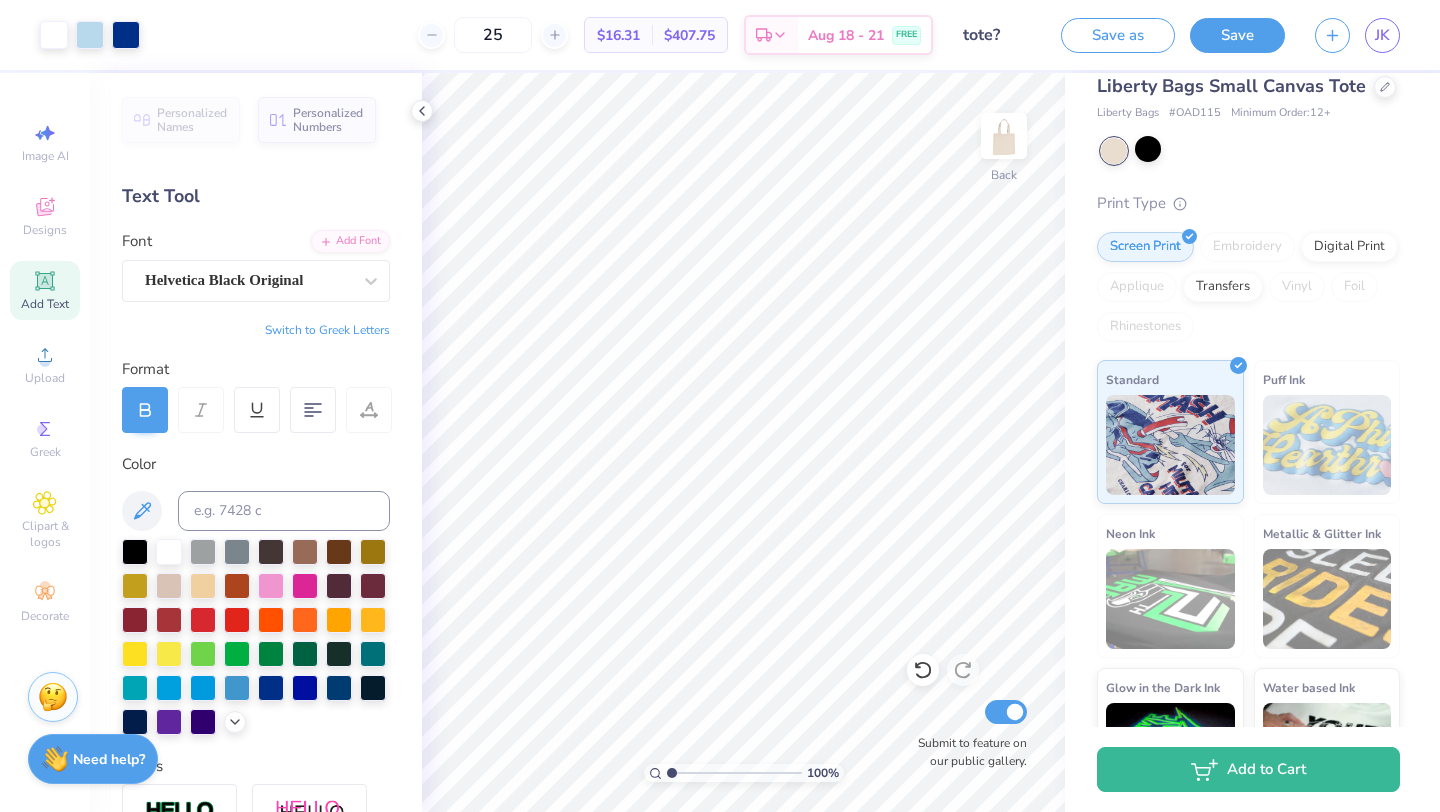 drag, startPoint x: 499, startPoint y: 39, endPoint x: 444, endPoint y: 39, distance: 55 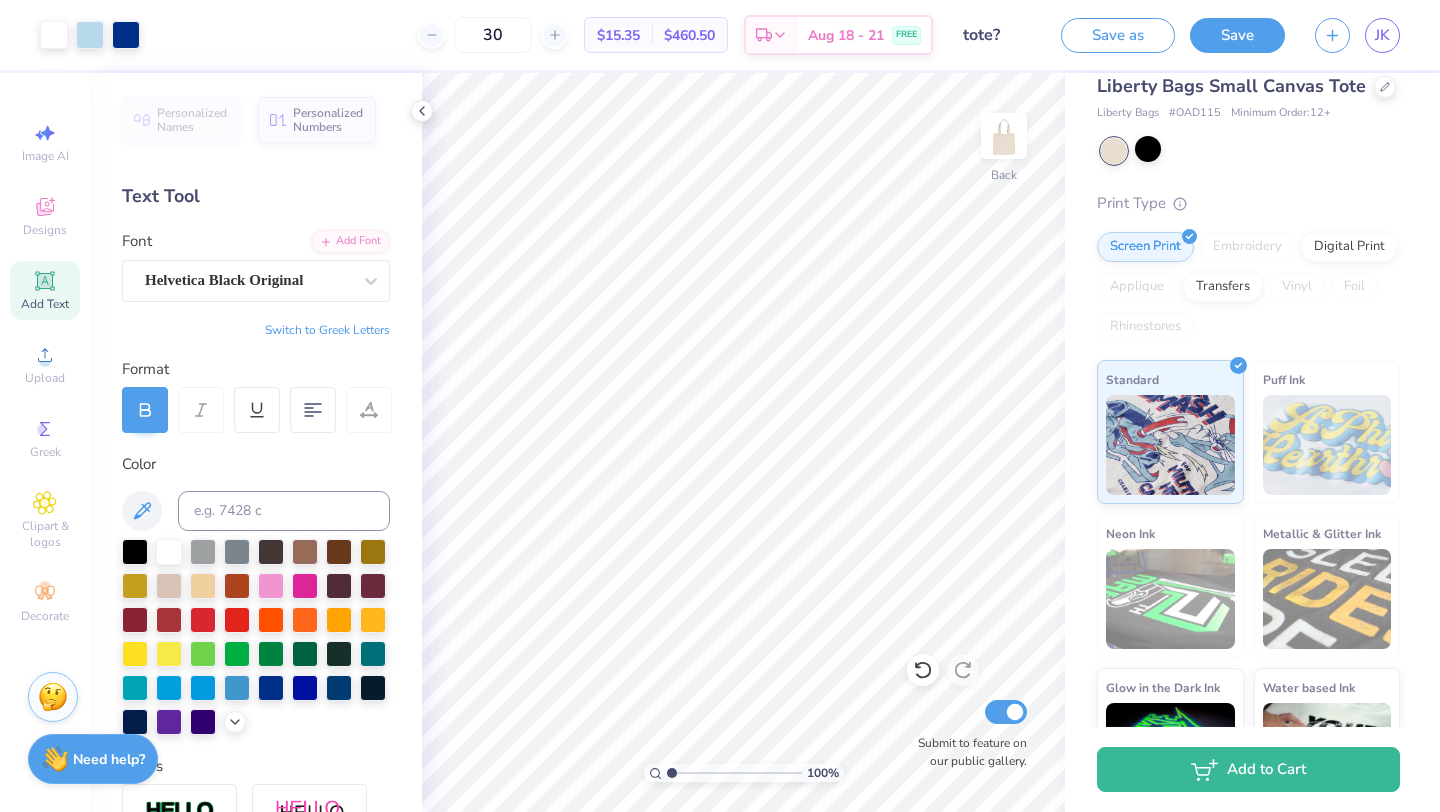 type on "30" 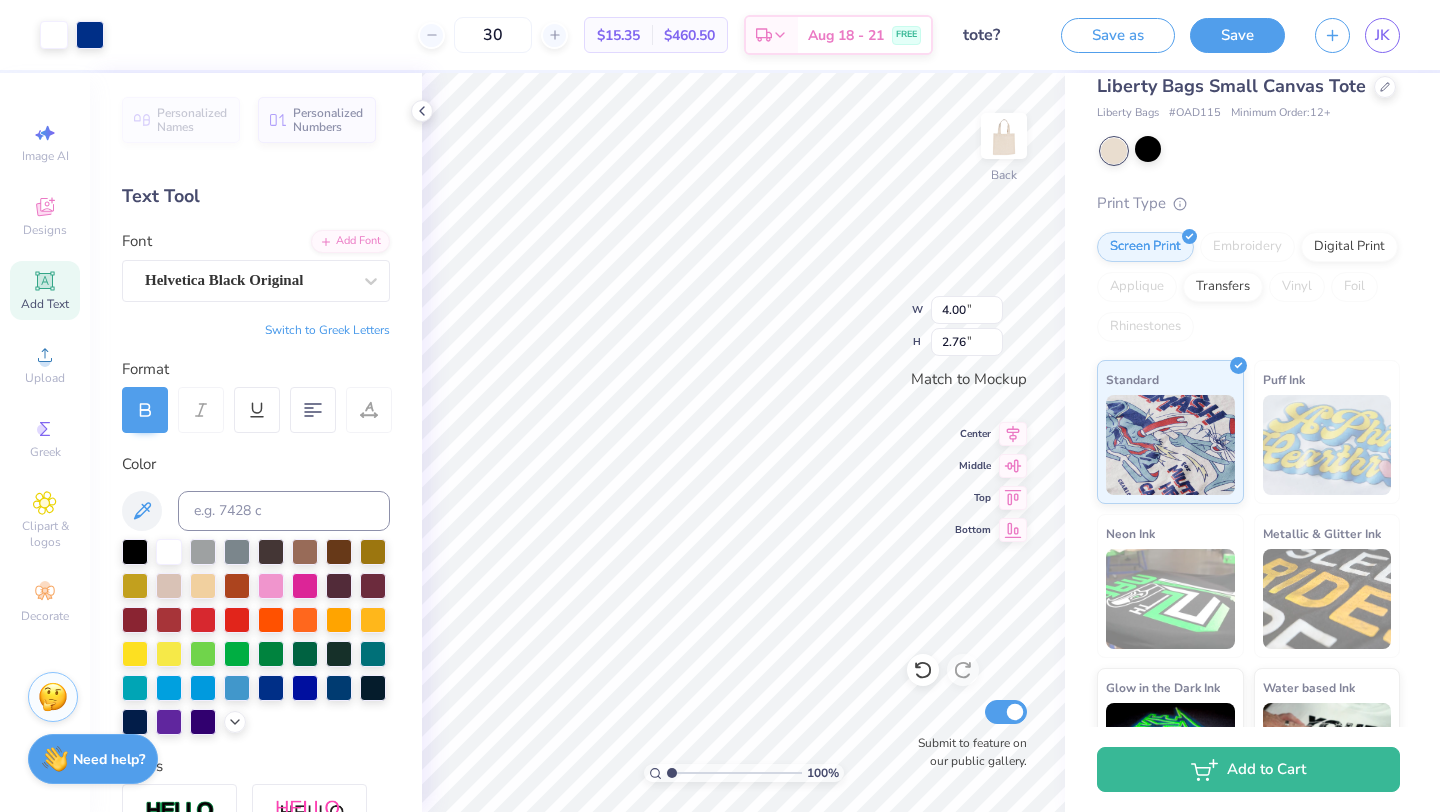 type on "2.76" 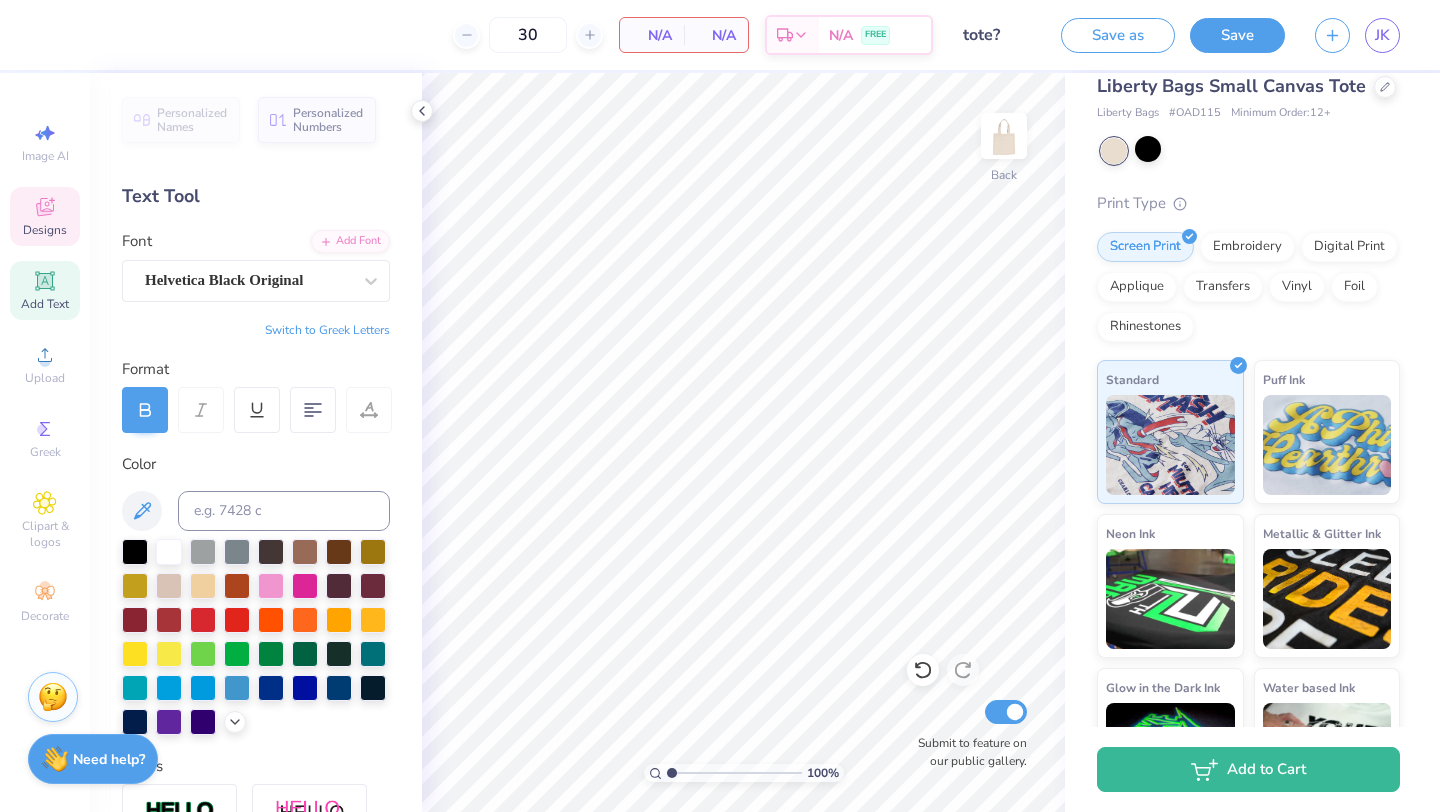 click on "Designs" at bounding box center [45, 216] 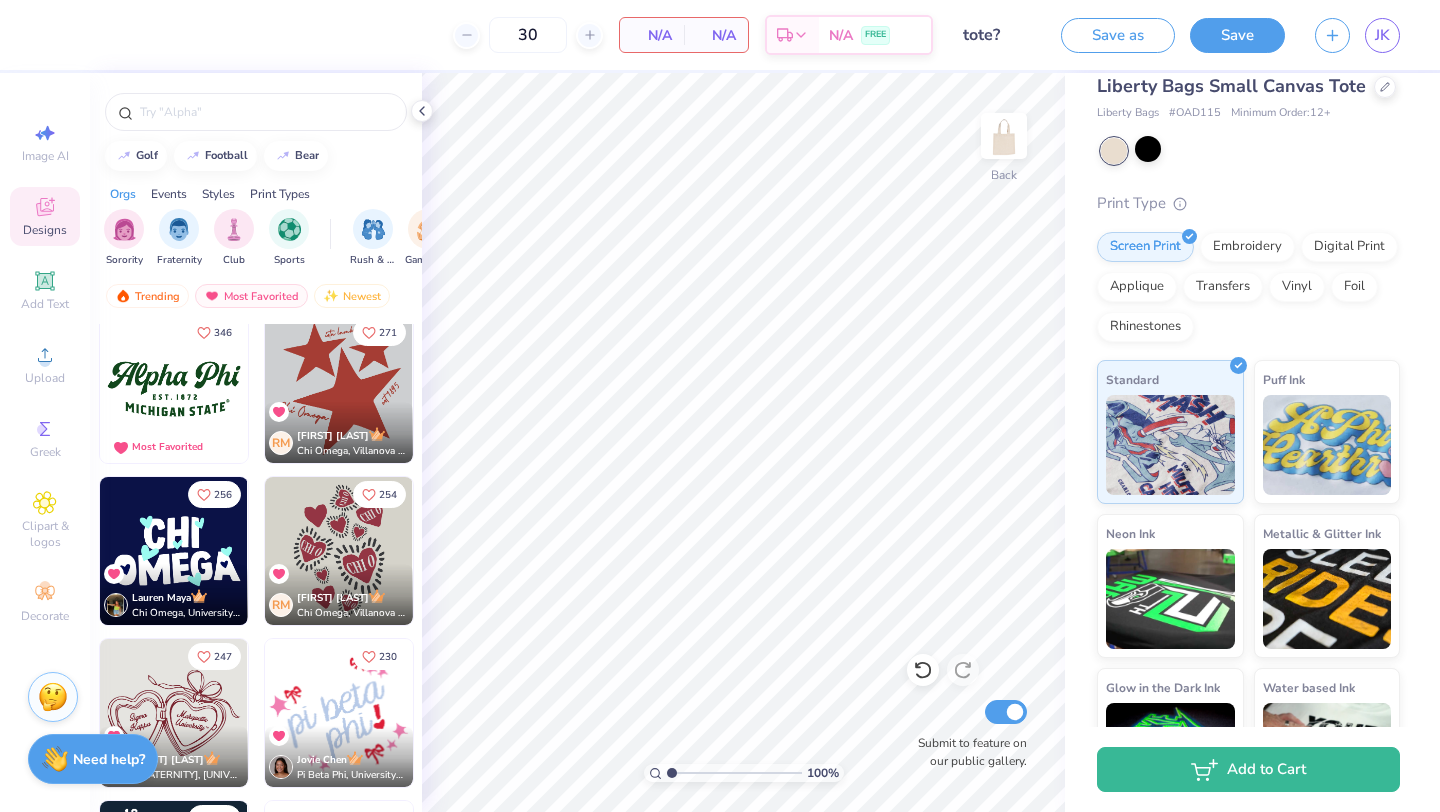 scroll, scrollTop: 0, scrollLeft: 0, axis: both 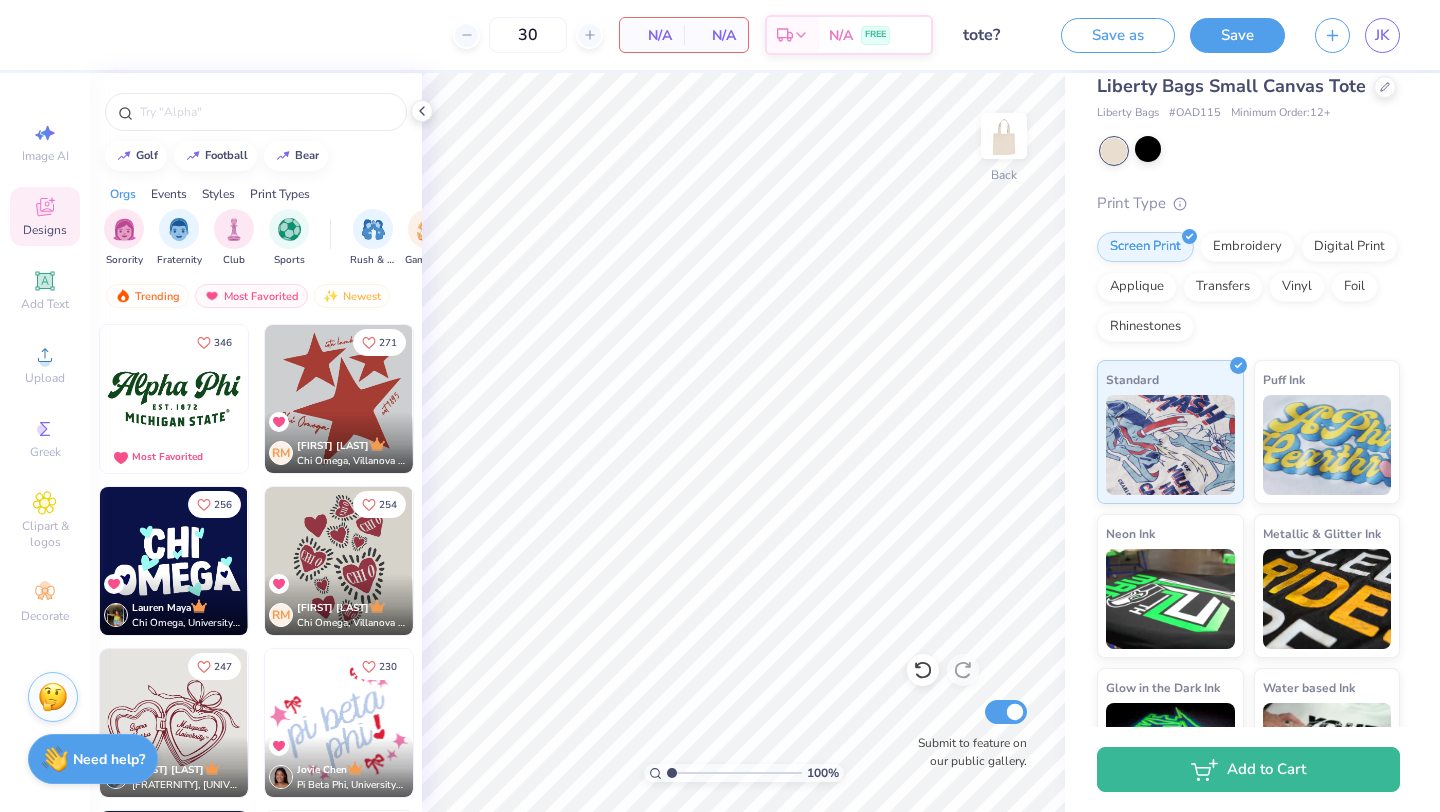 click on "Orgs" at bounding box center [123, 194] 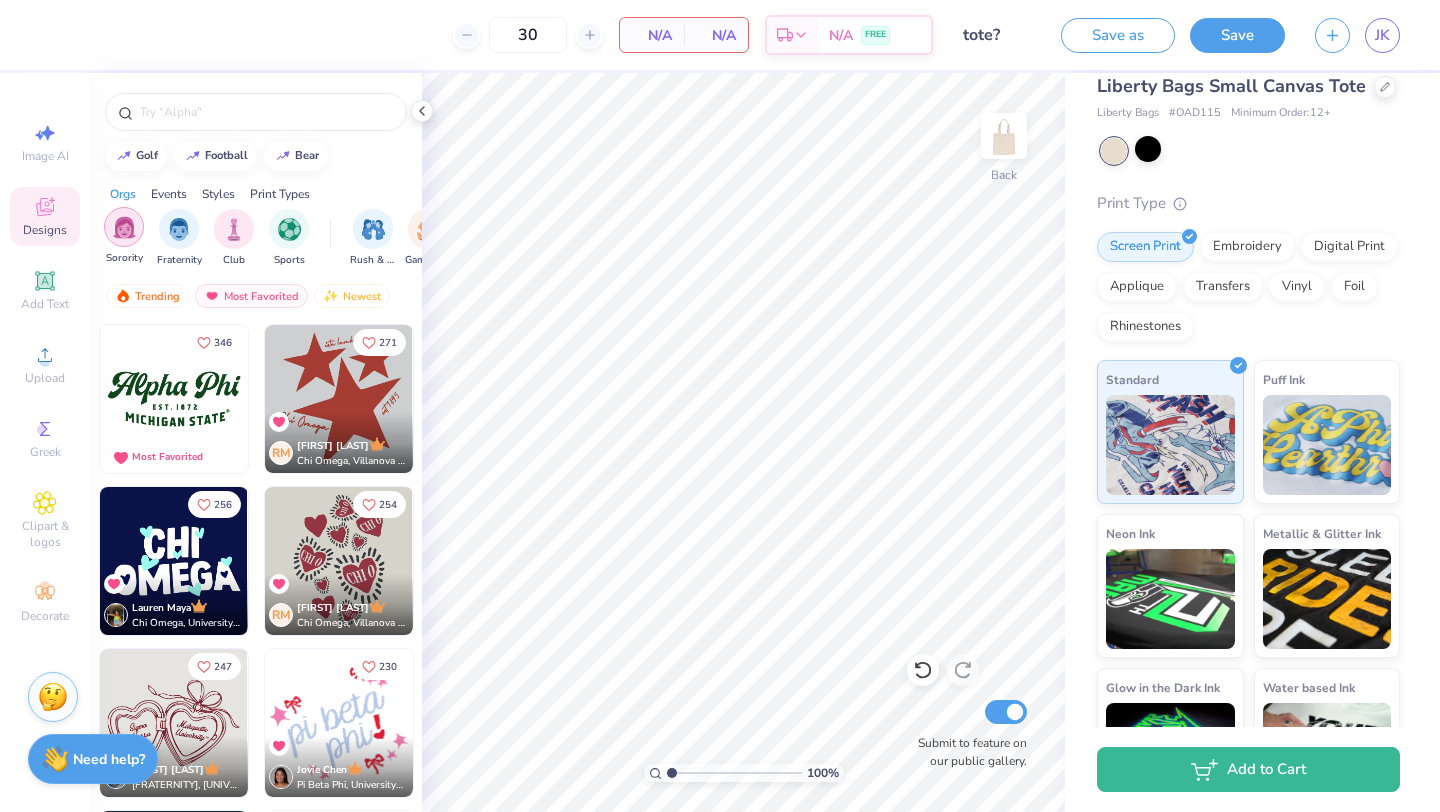 click at bounding box center (124, 227) 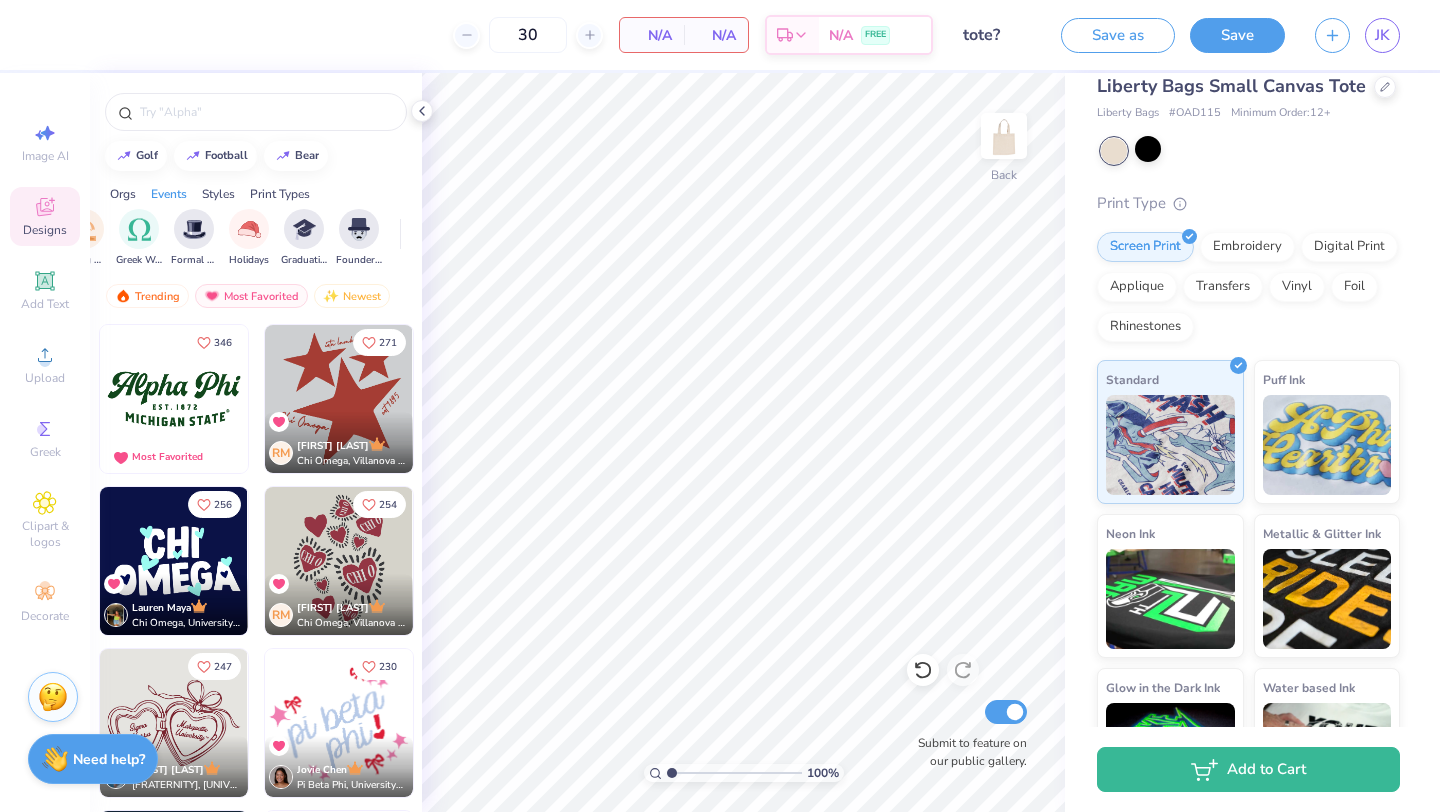scroll, scrollTop: 0, scrollLeft: 711, axis: horizontal 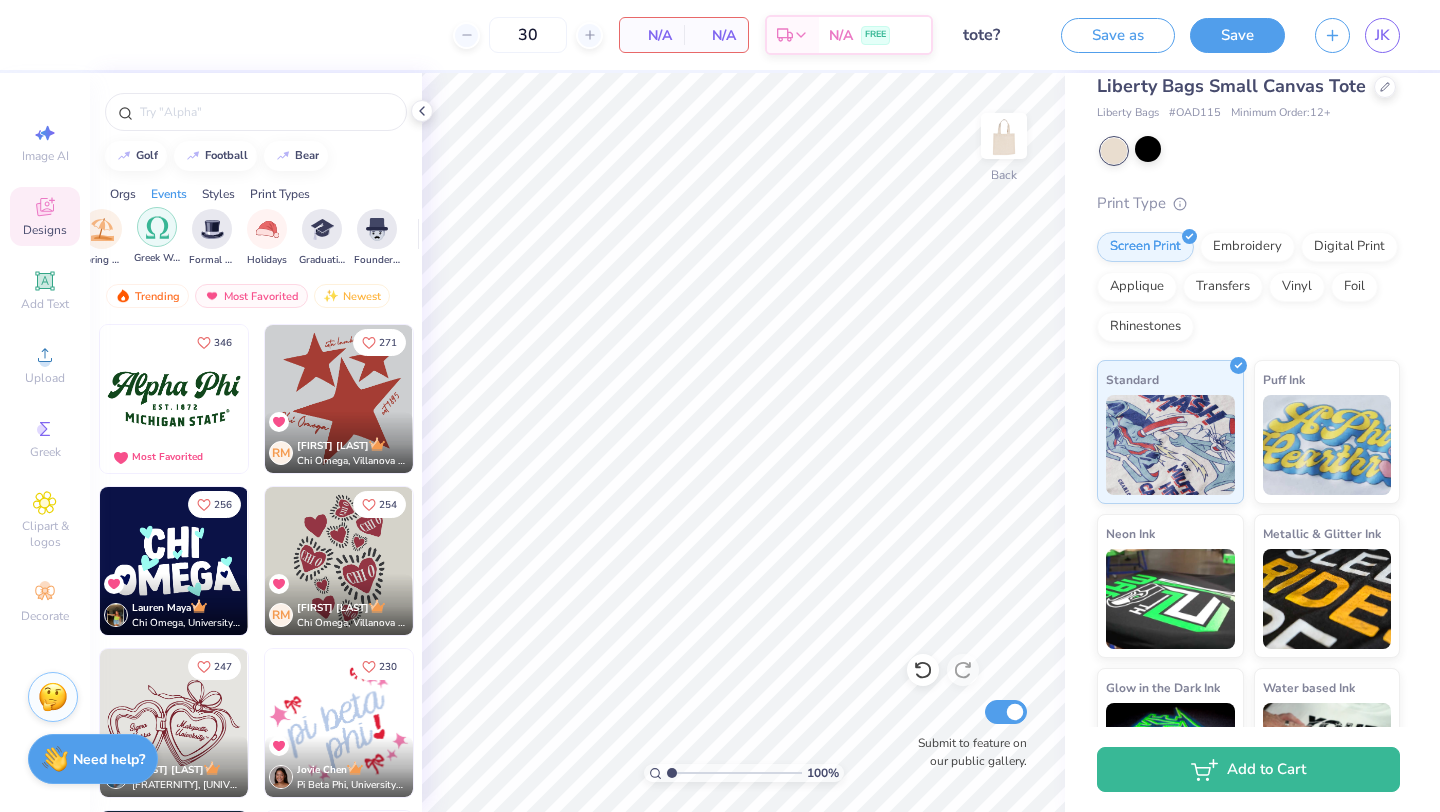 click at bounding box center (157, 227) 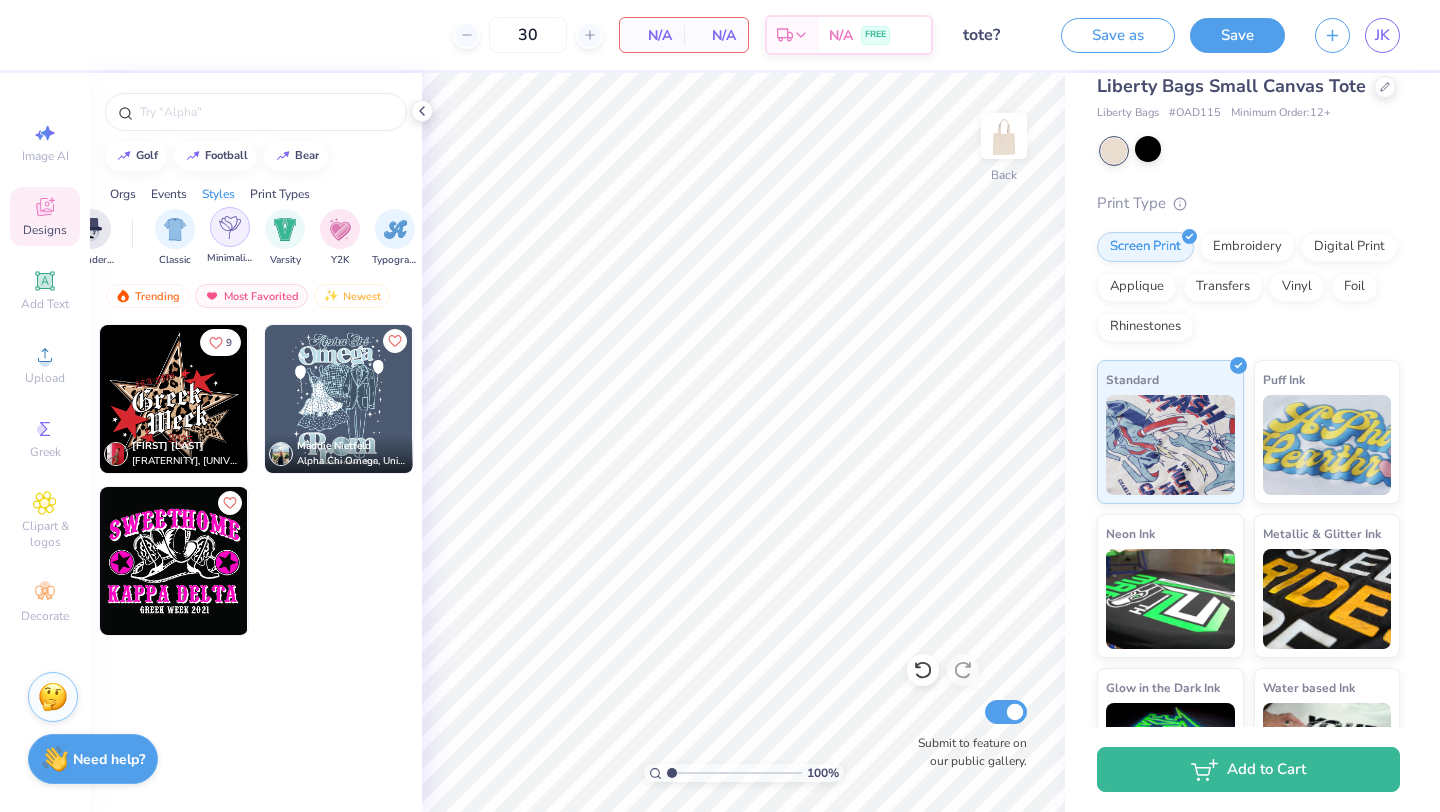 scroll, scrollTop: 0, scrollLeft: 1000, axis: horizontal 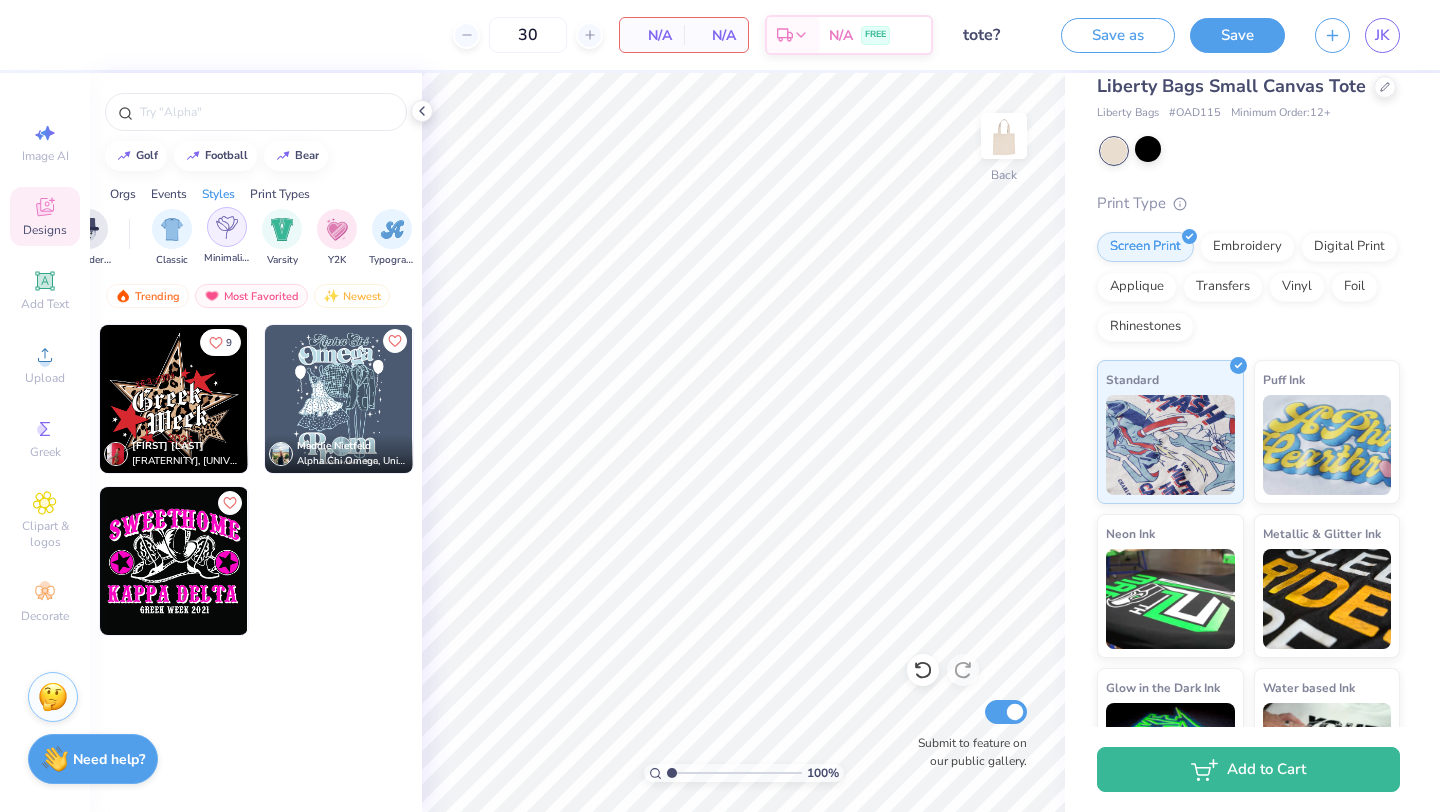 click at bounding box center [227, 227] 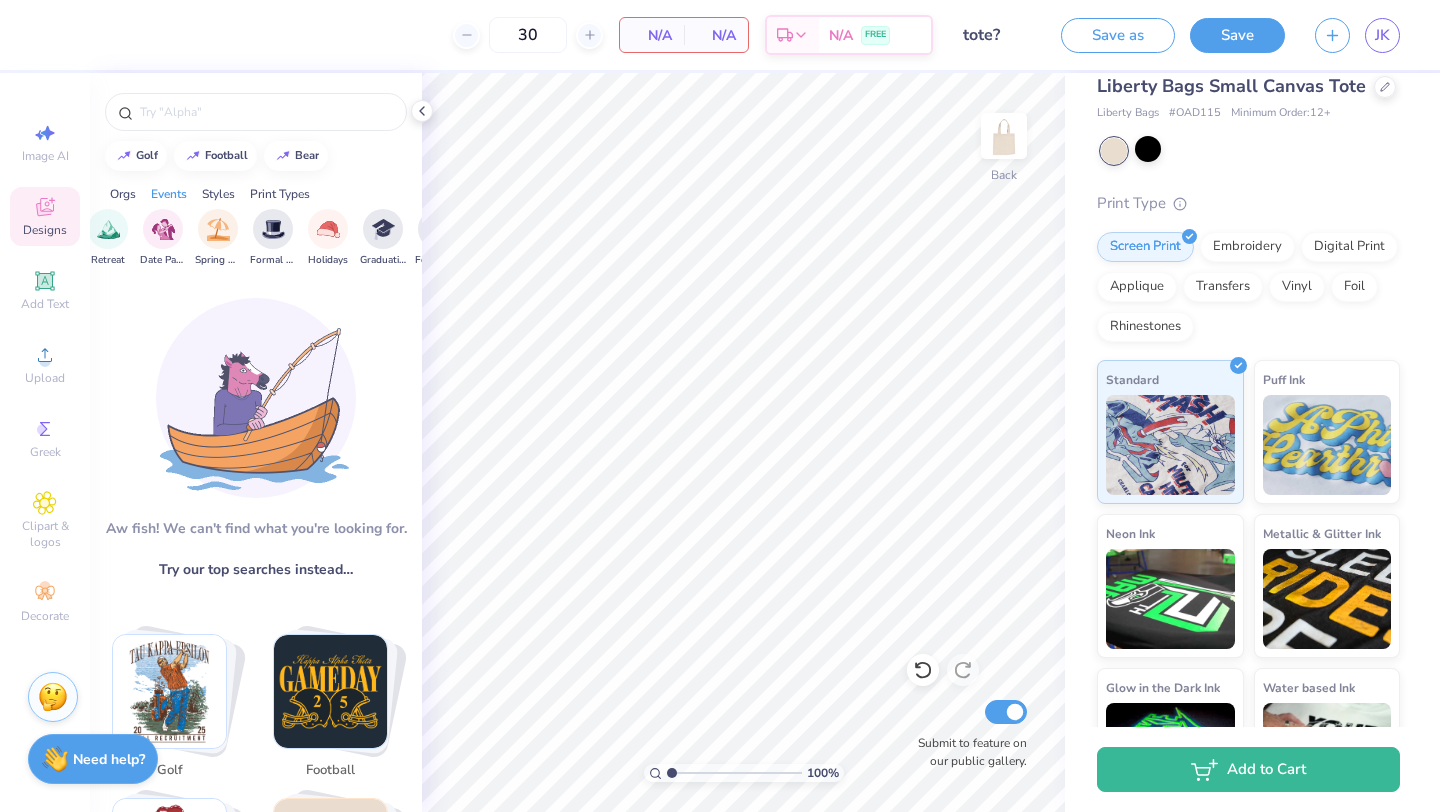 scroll, scrollTop: 0, scrollLeft: 0, axis: both 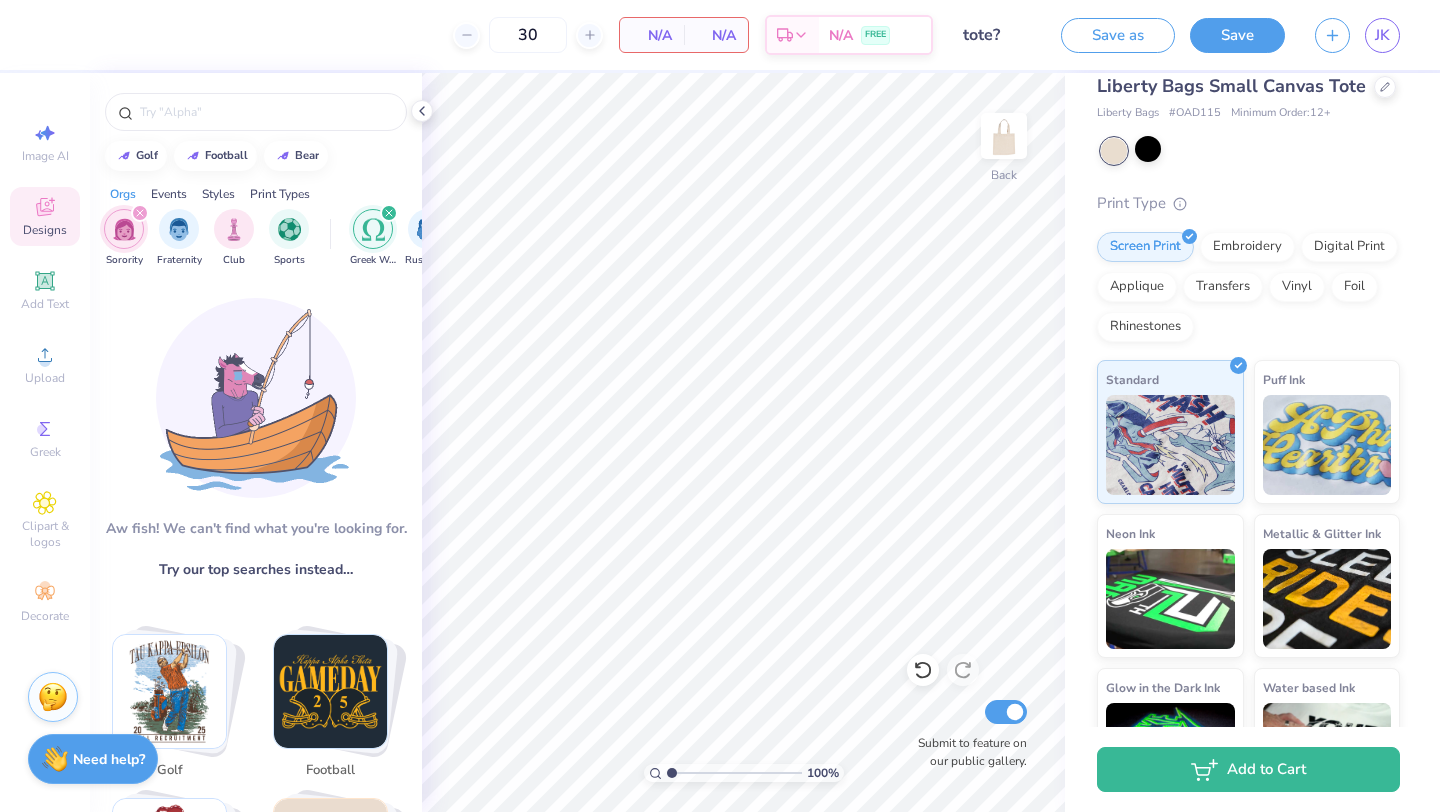 click 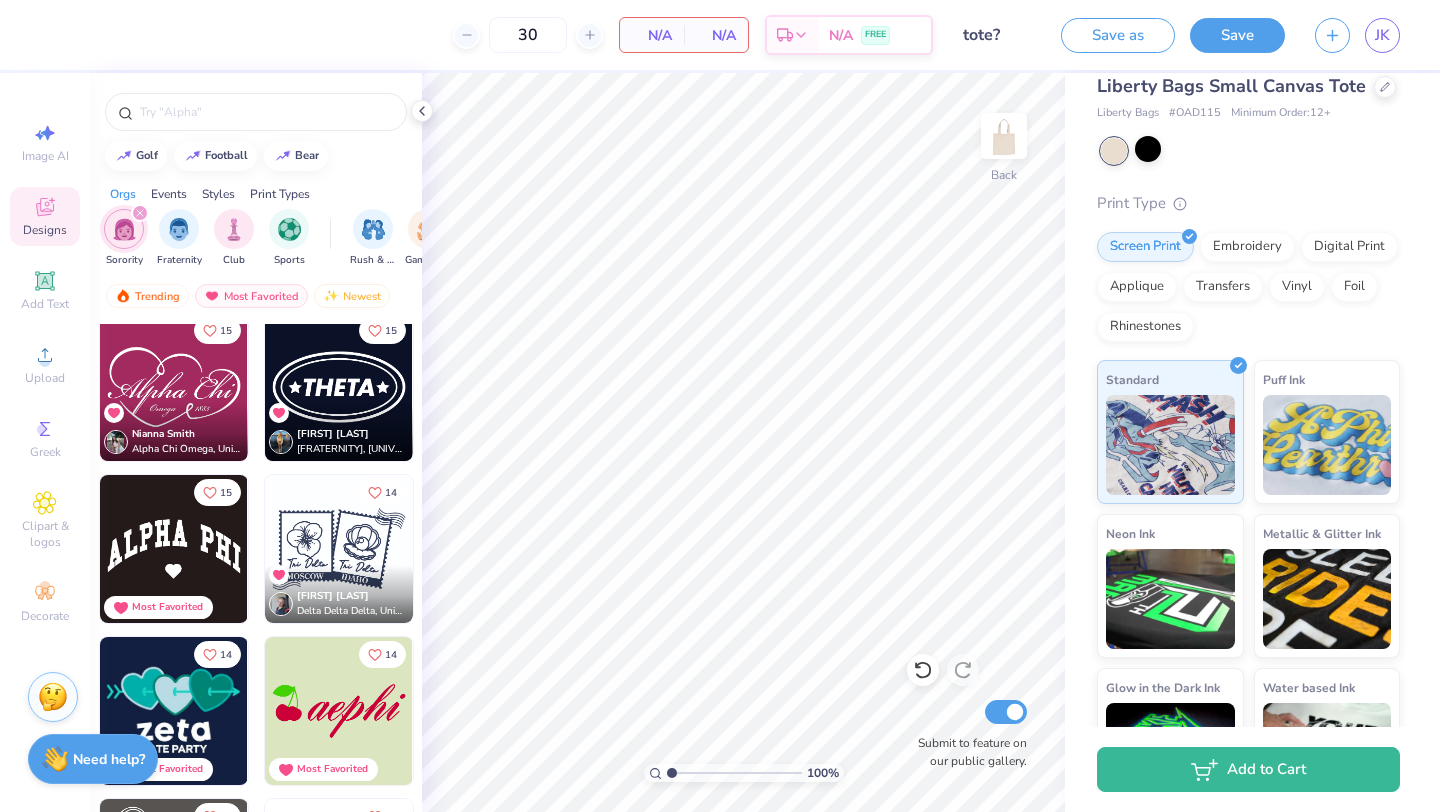 scroll, scrollTop: 3250, scrollLeft: 0, axis: vertical 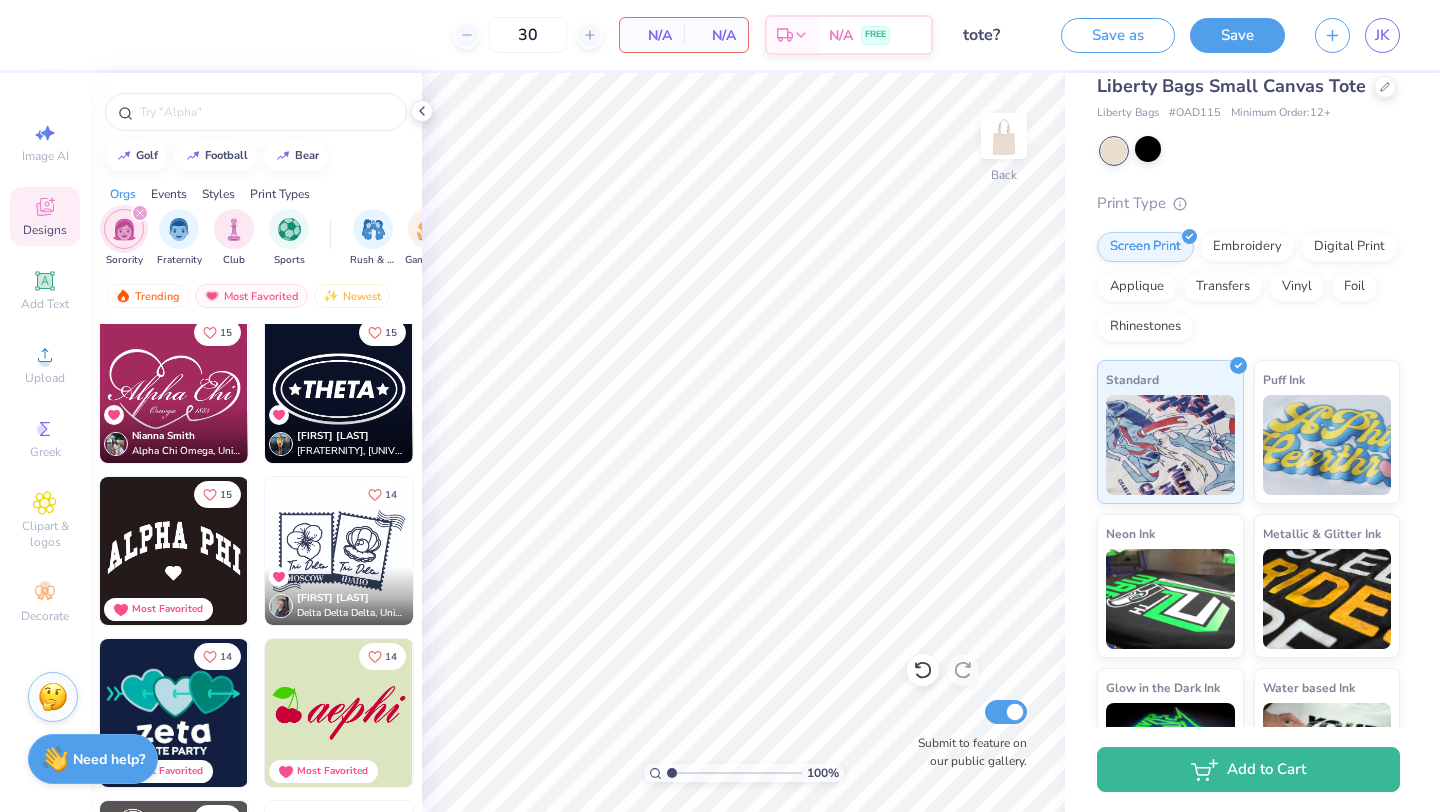 click at bounding box center (339, 389) 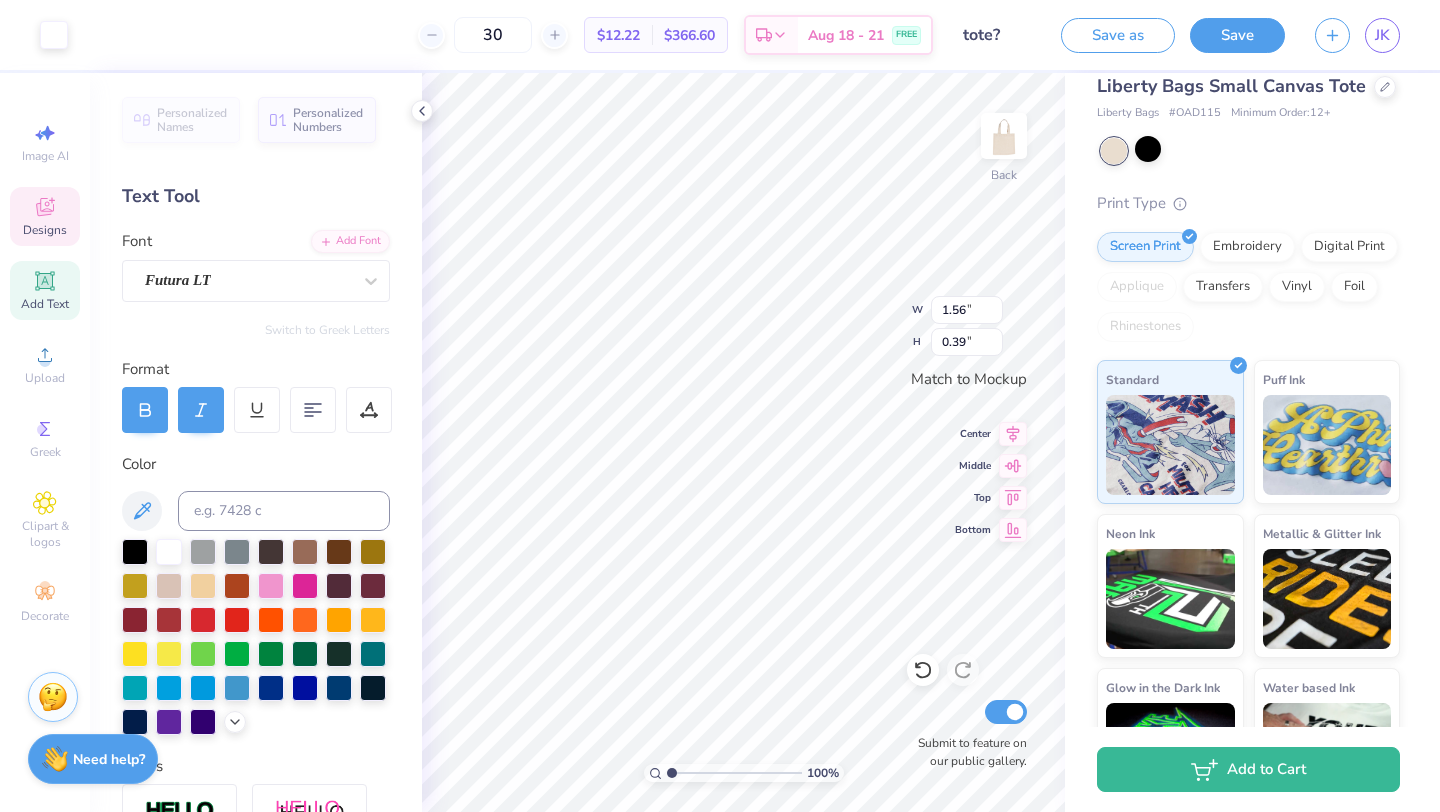 scroll, scrollTop: 0, scrollLeft: 1, axis: horizontal 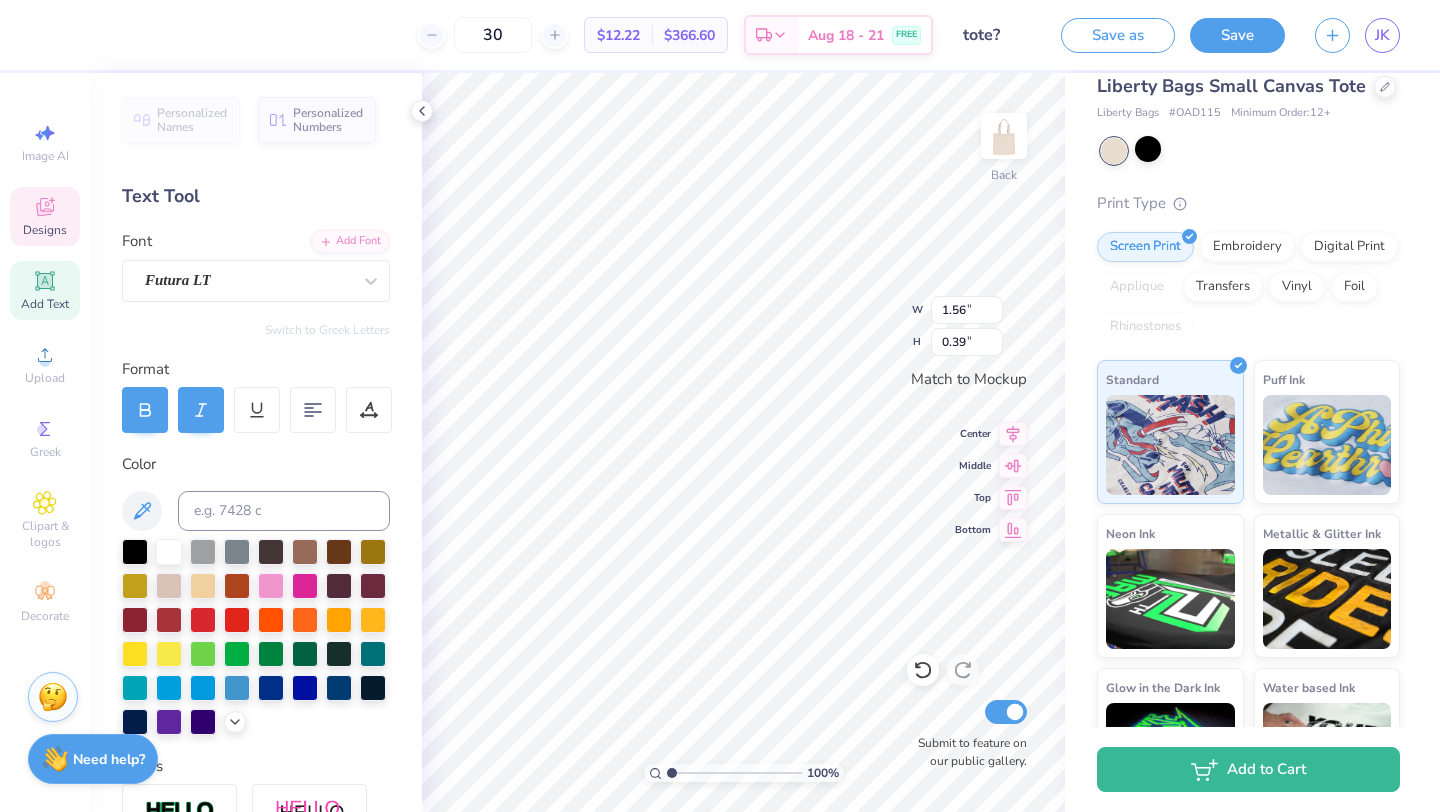 type on "Alpha Chi" 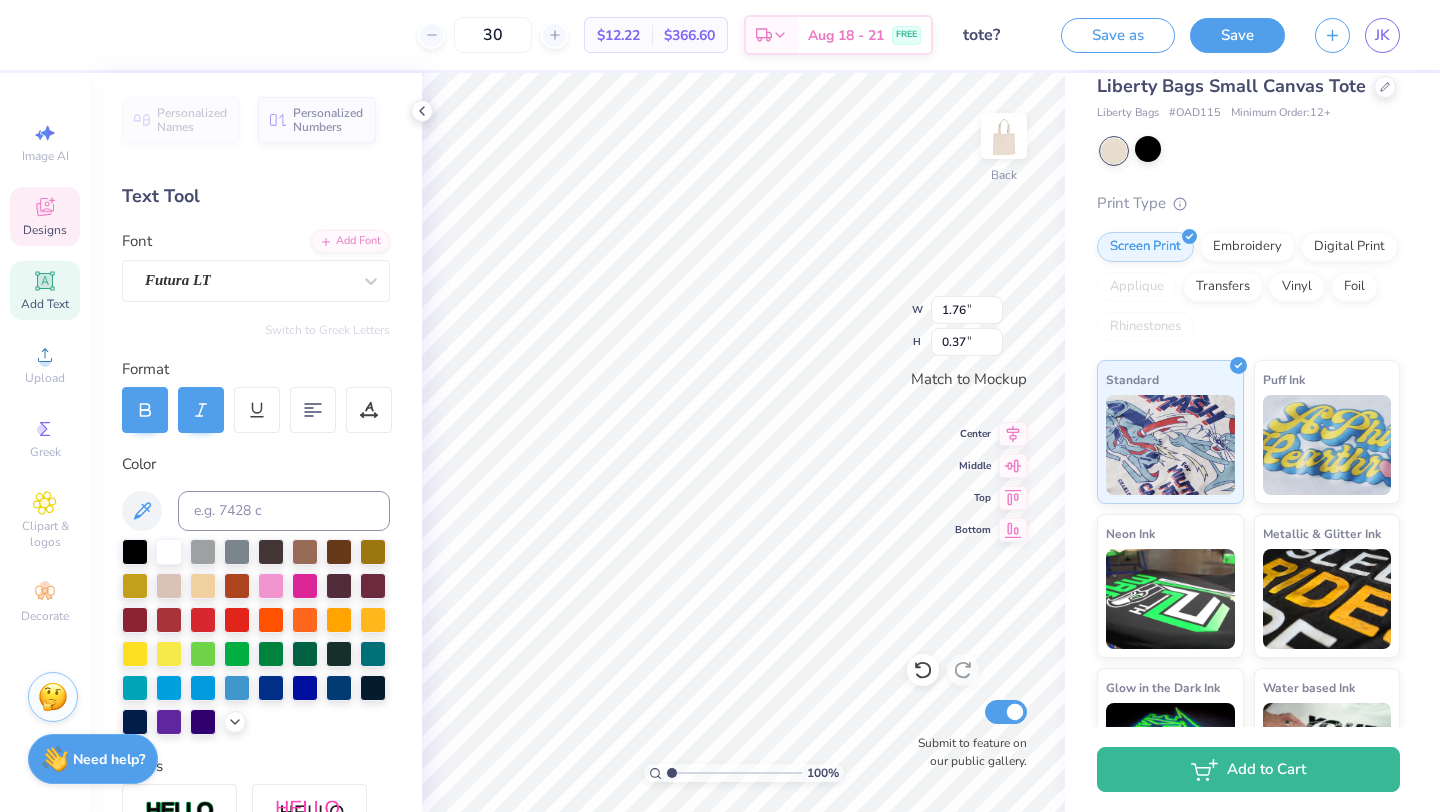type on "1.76" 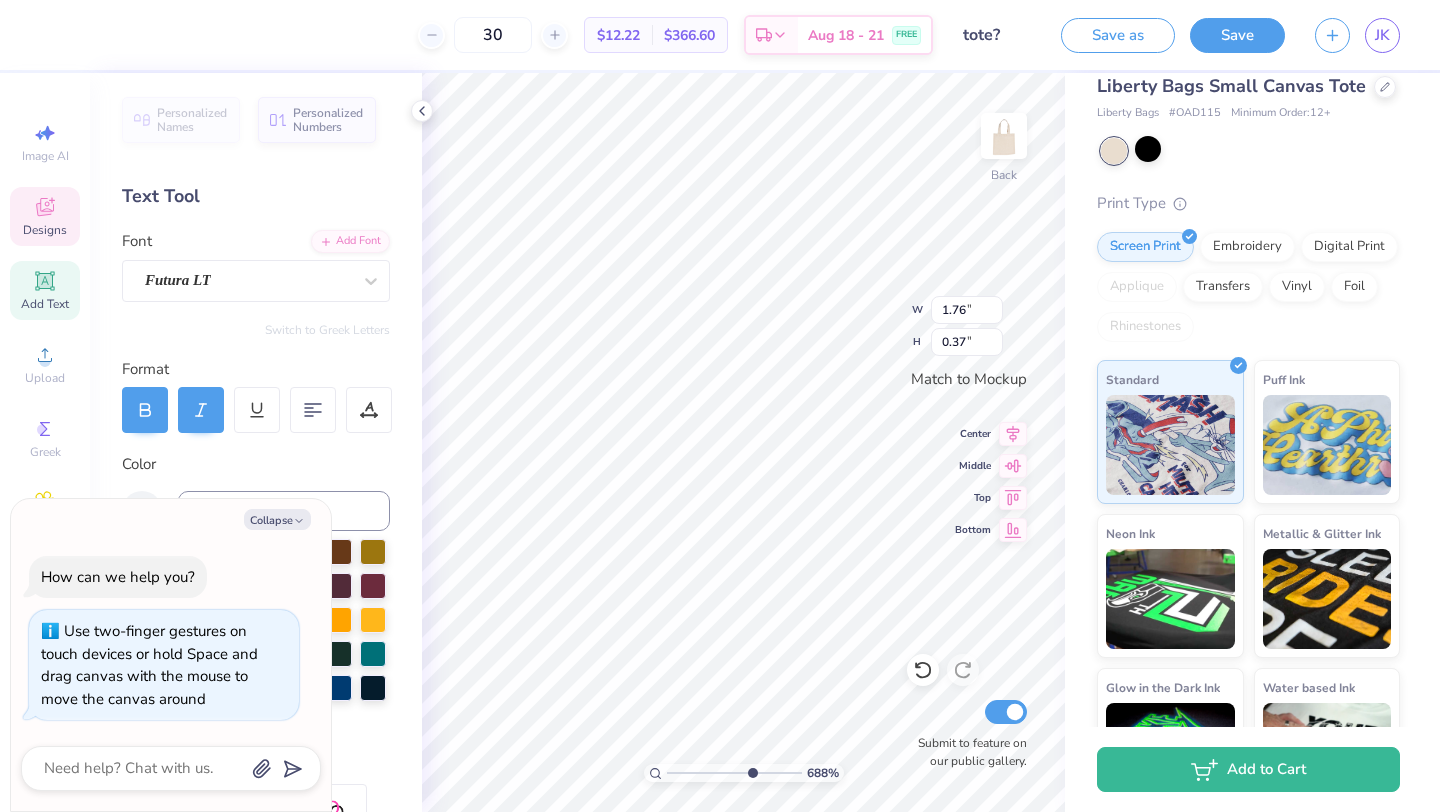 type on "x" 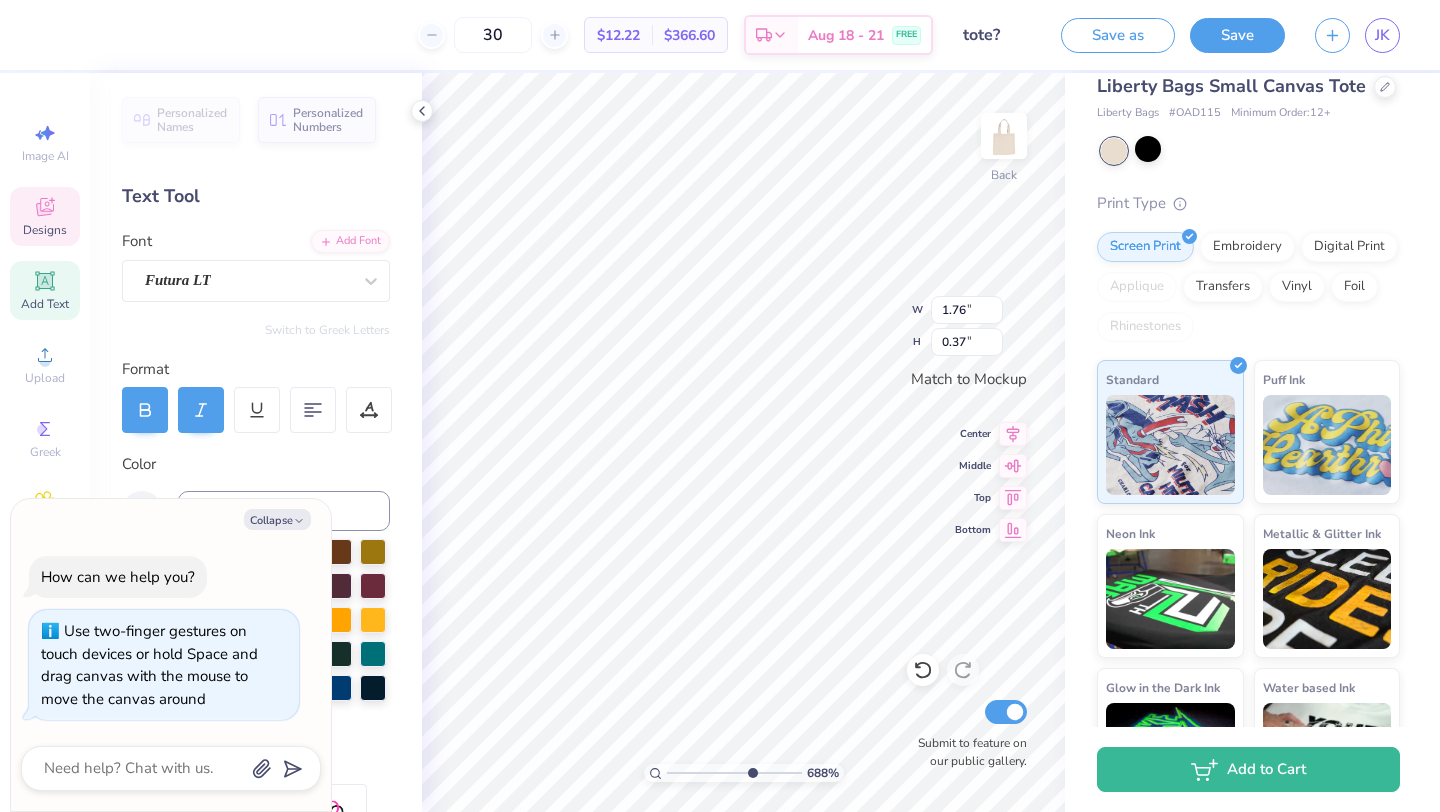 click at bounding box center (734, 773) 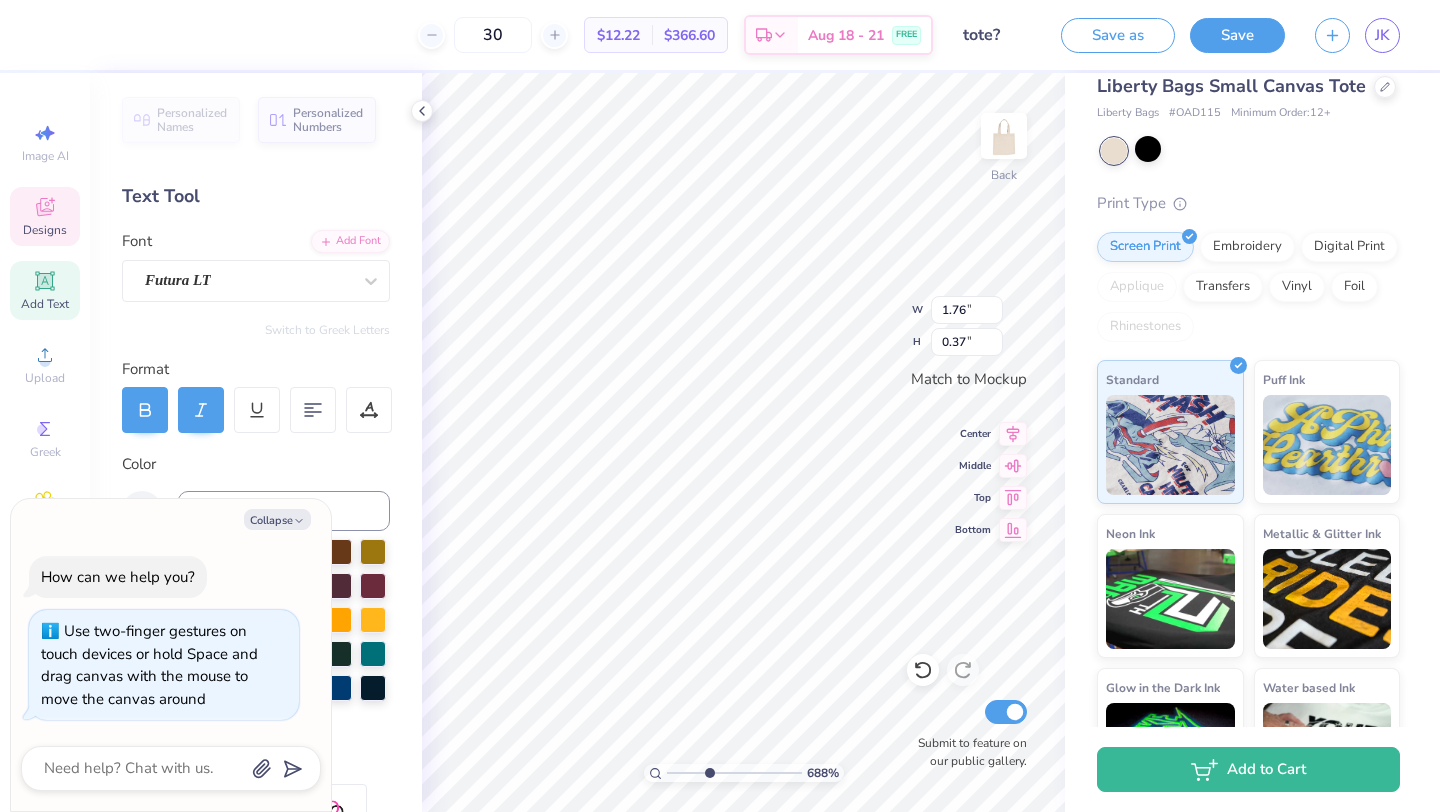 type on "3.76" 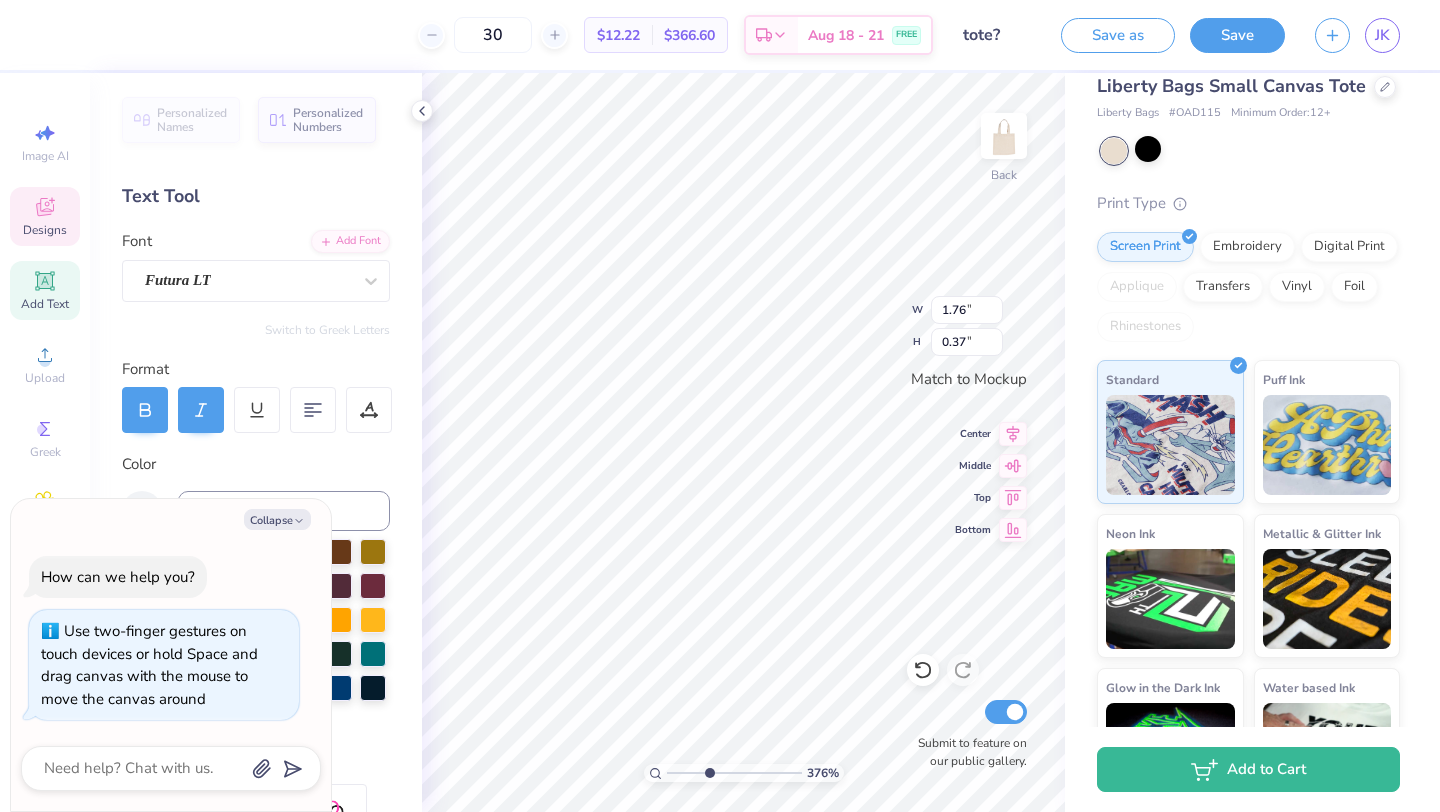 type on "x" 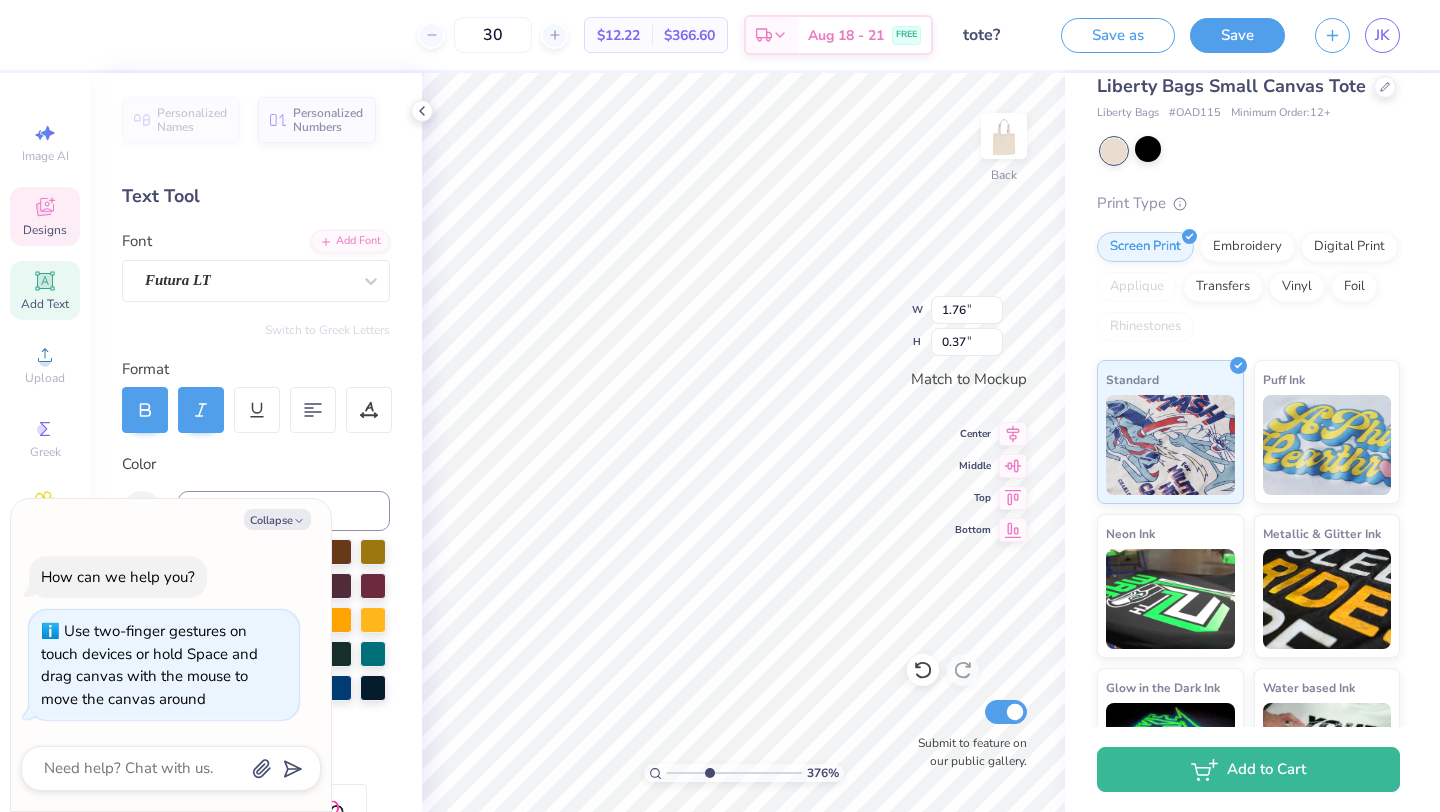 type on "0.31" 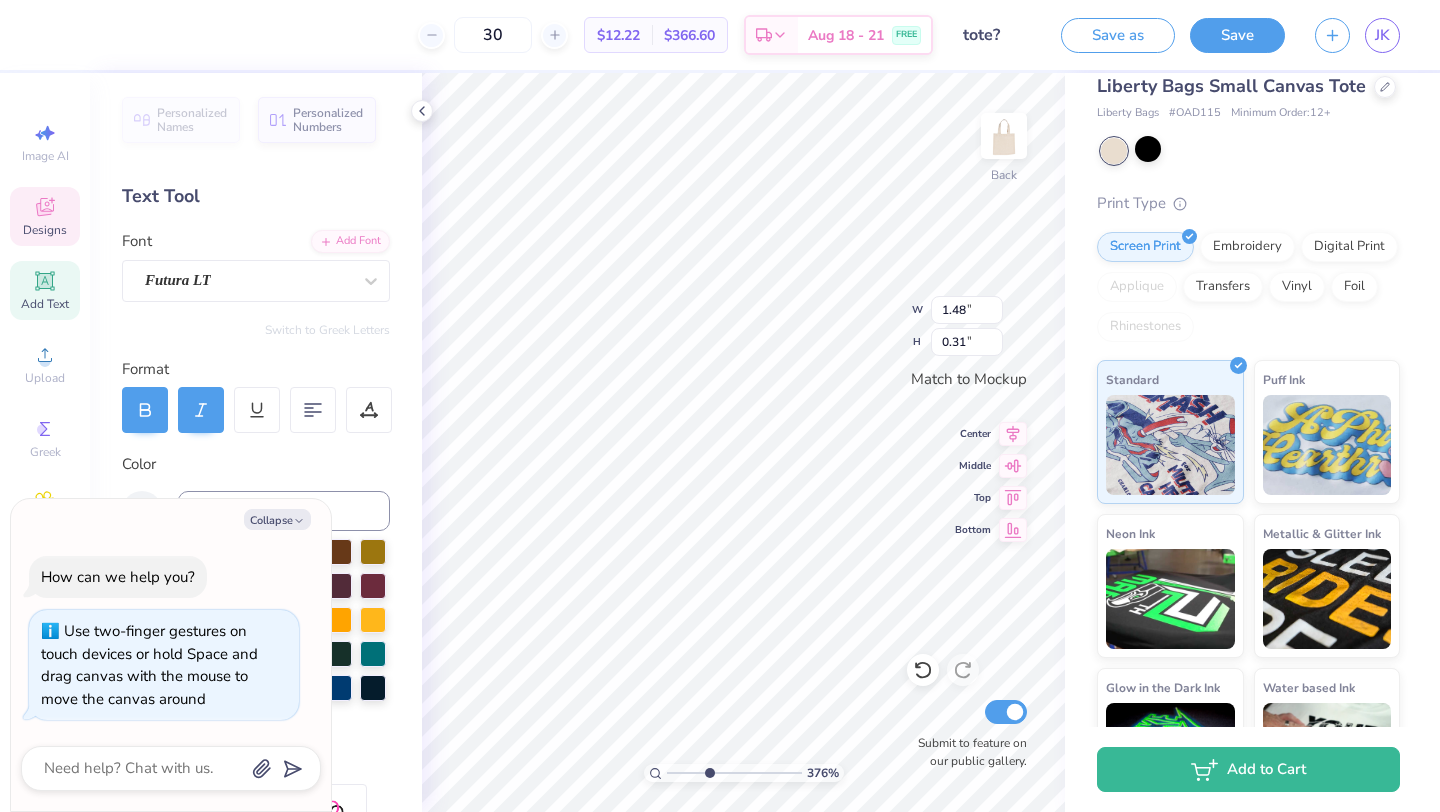type on "x" 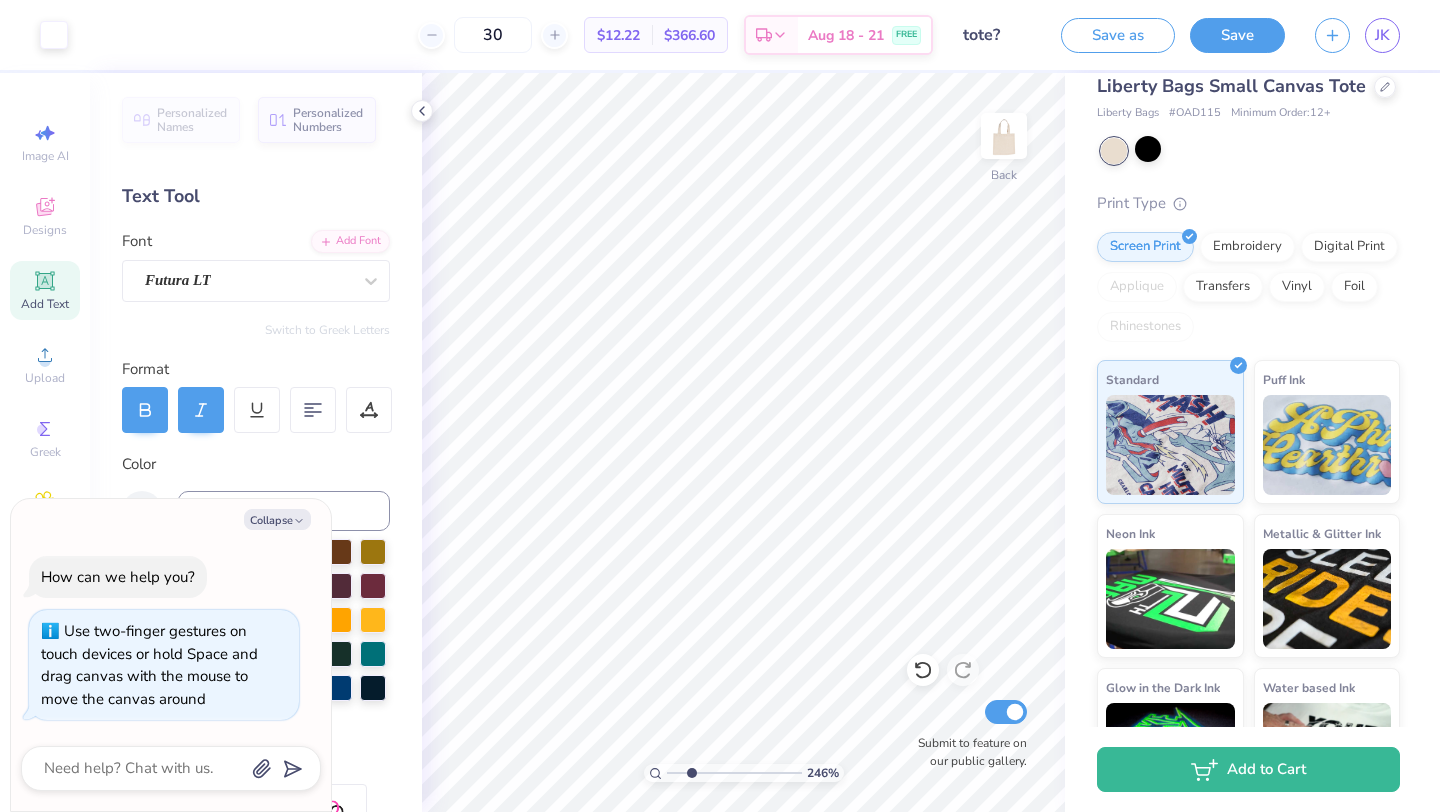 click at bounding box center [734, 773] 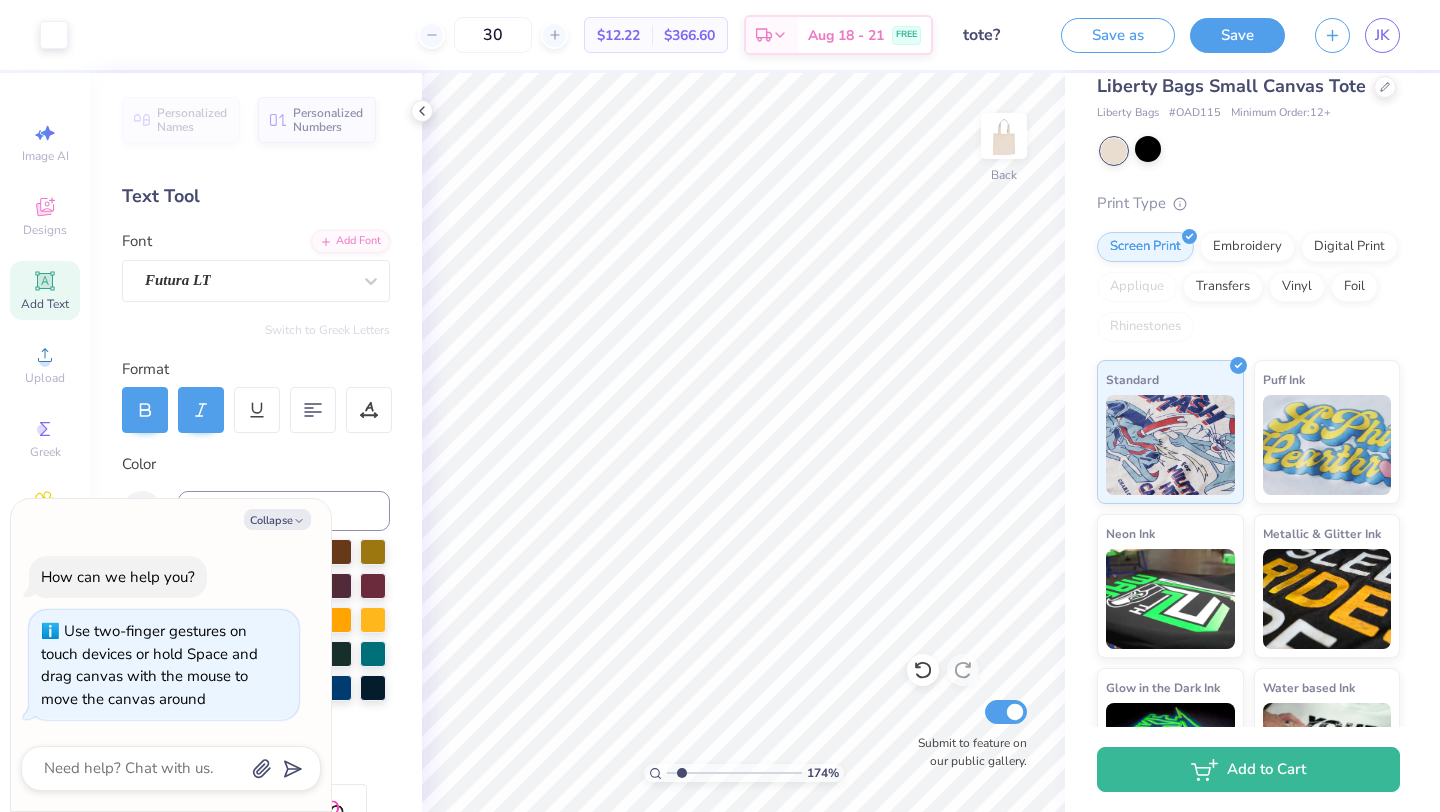 type on "1.74" 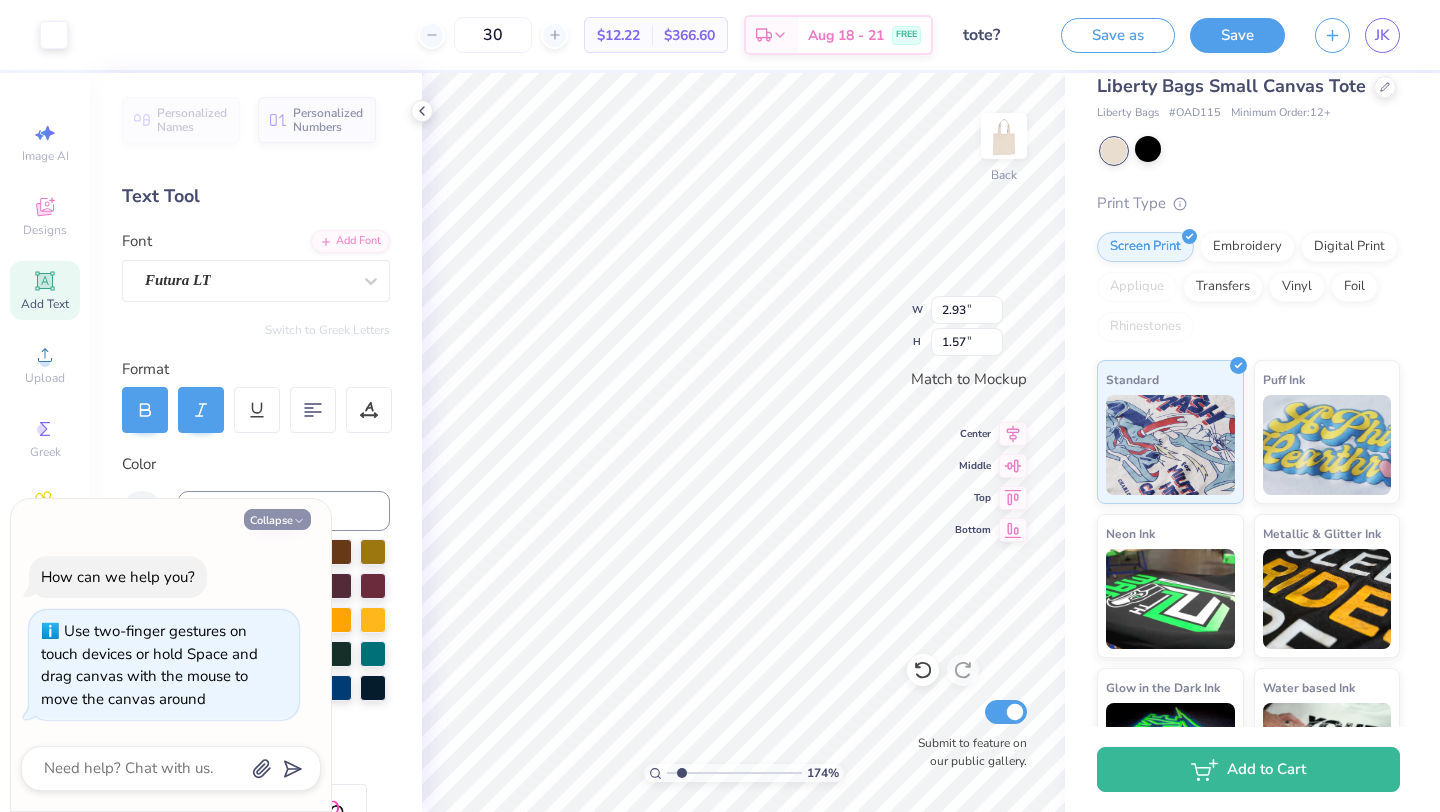 click on "Collapse" at bounding box center [277, 519] 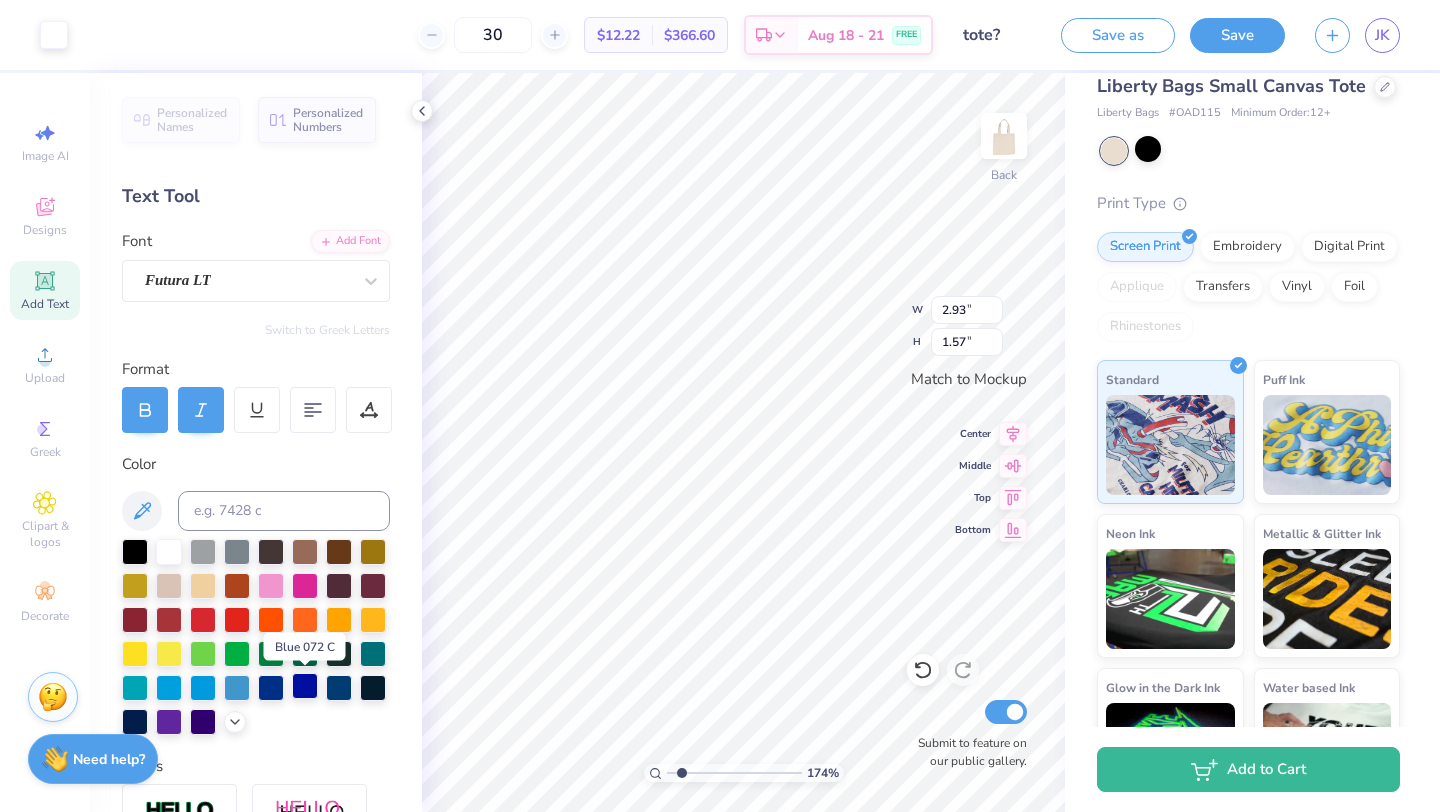 click at bounding box center [305, 686] 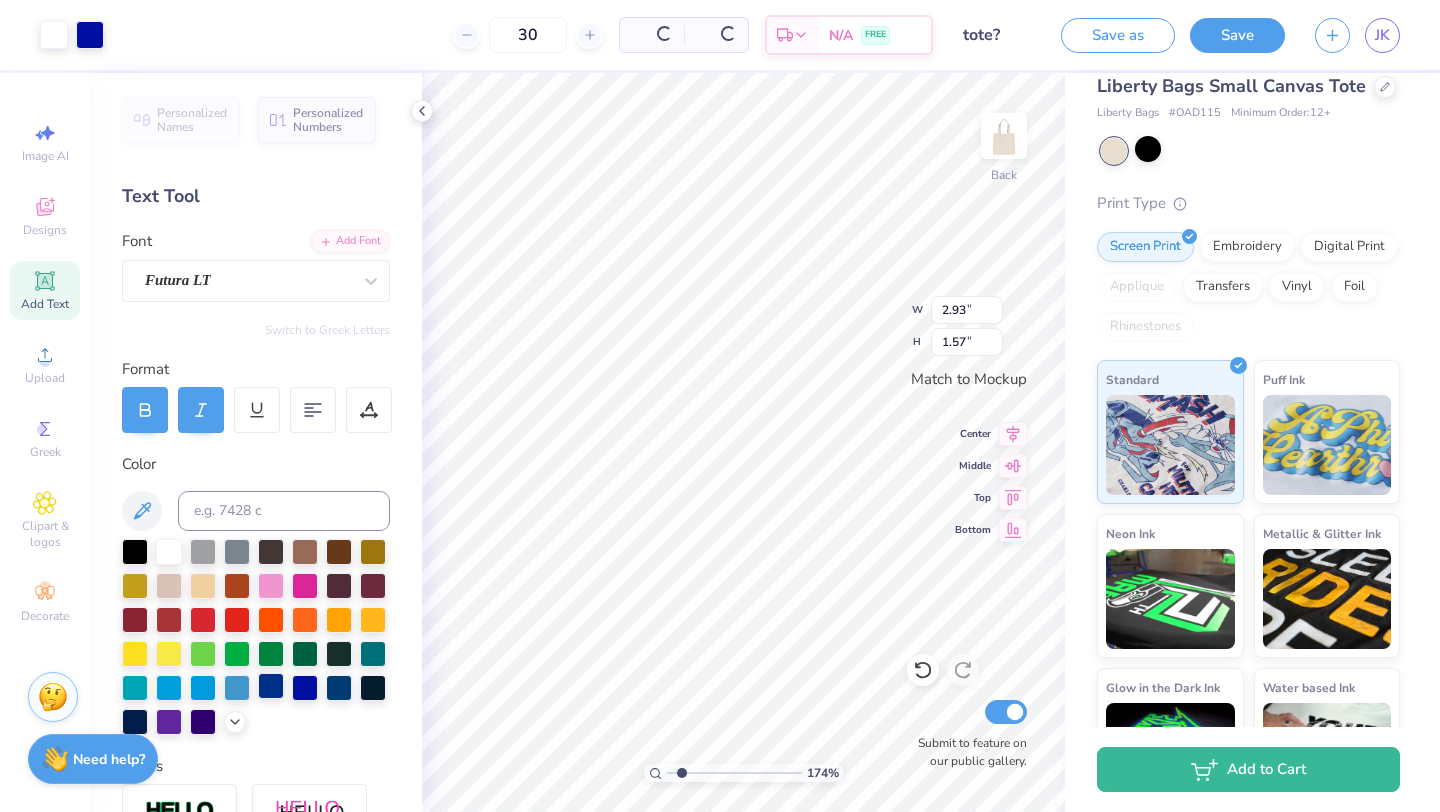 click at bounding box center [271, 686] 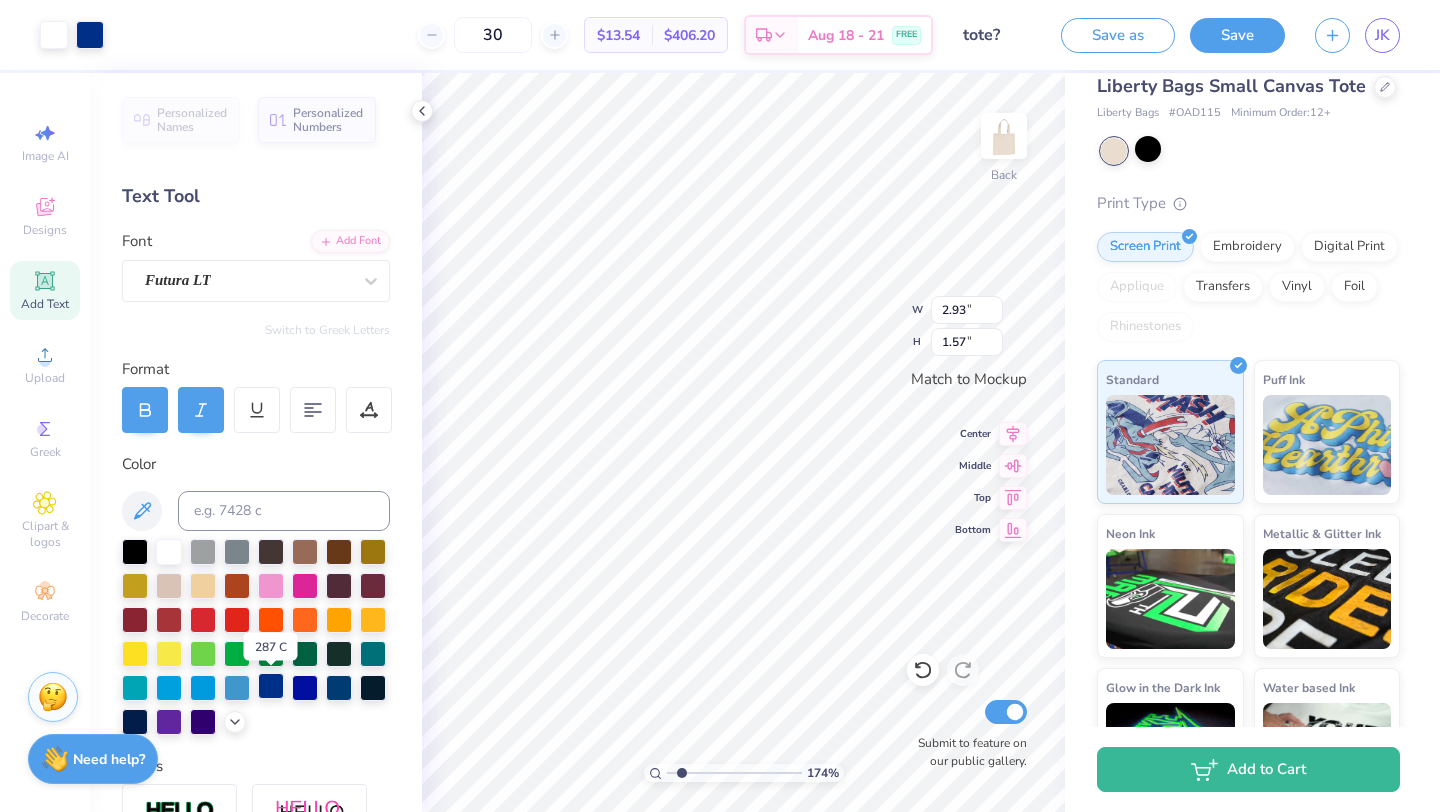 click at bounding box center (271, 686) 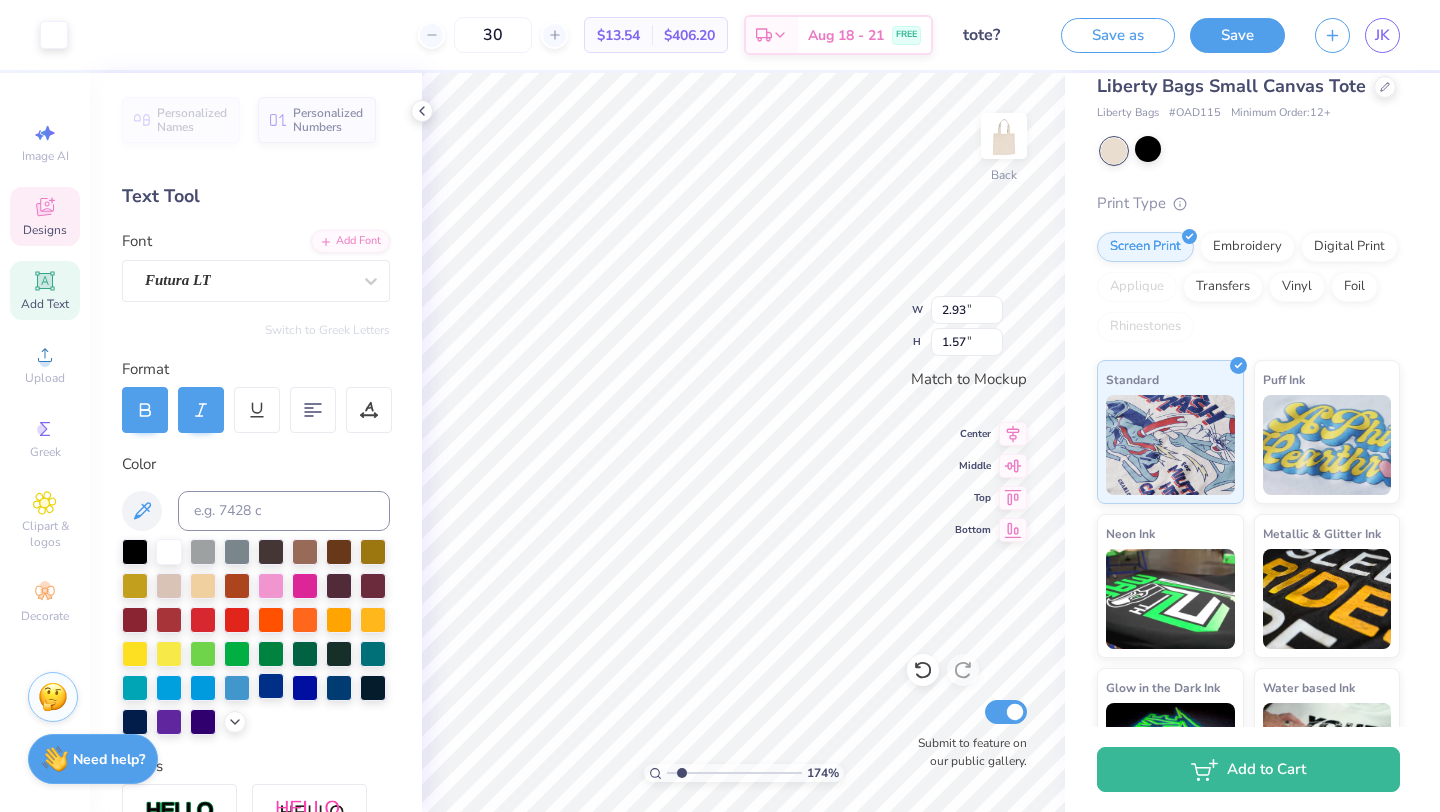 type on "2.93" 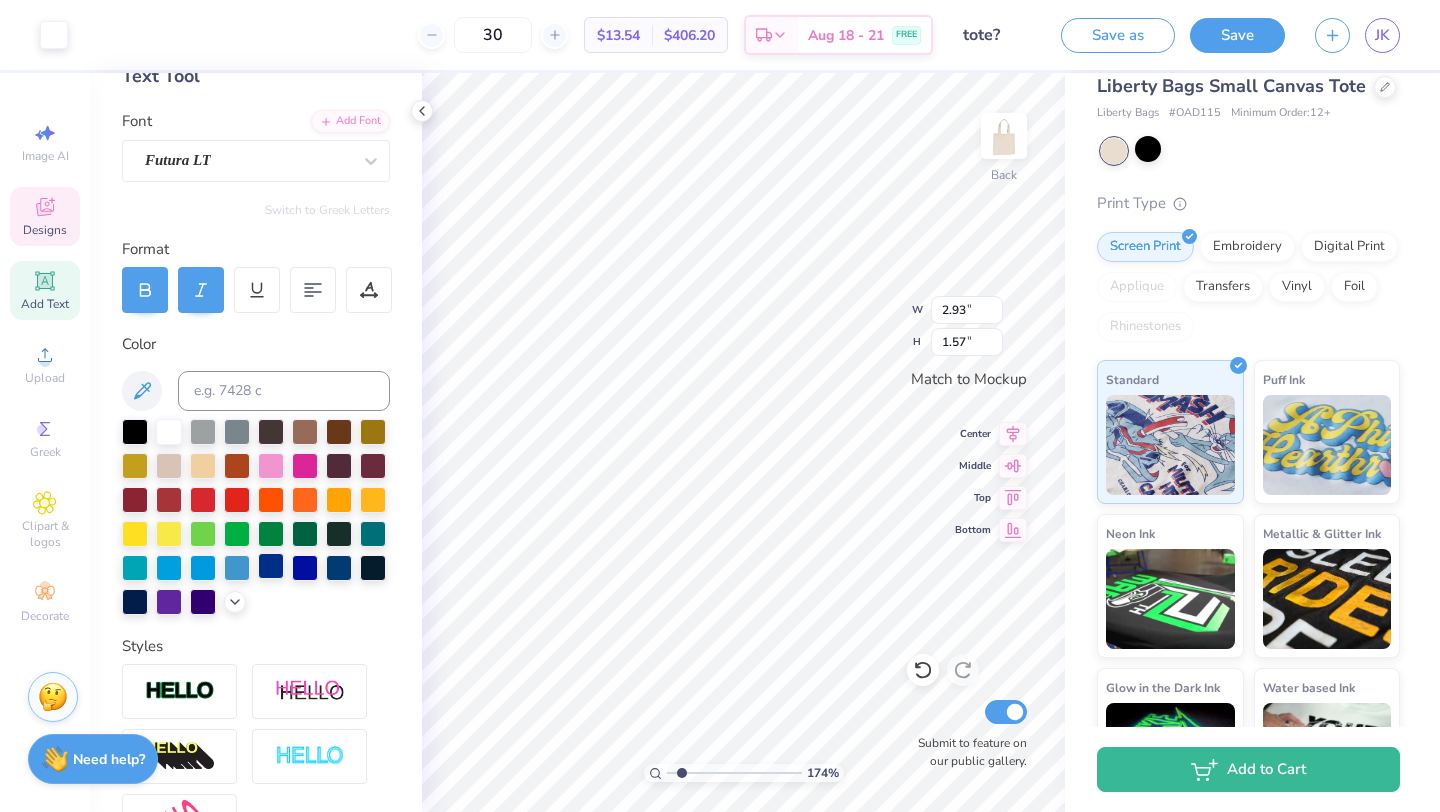 scroll, scrollTop: 0, scrollLeft: 0, axis: both 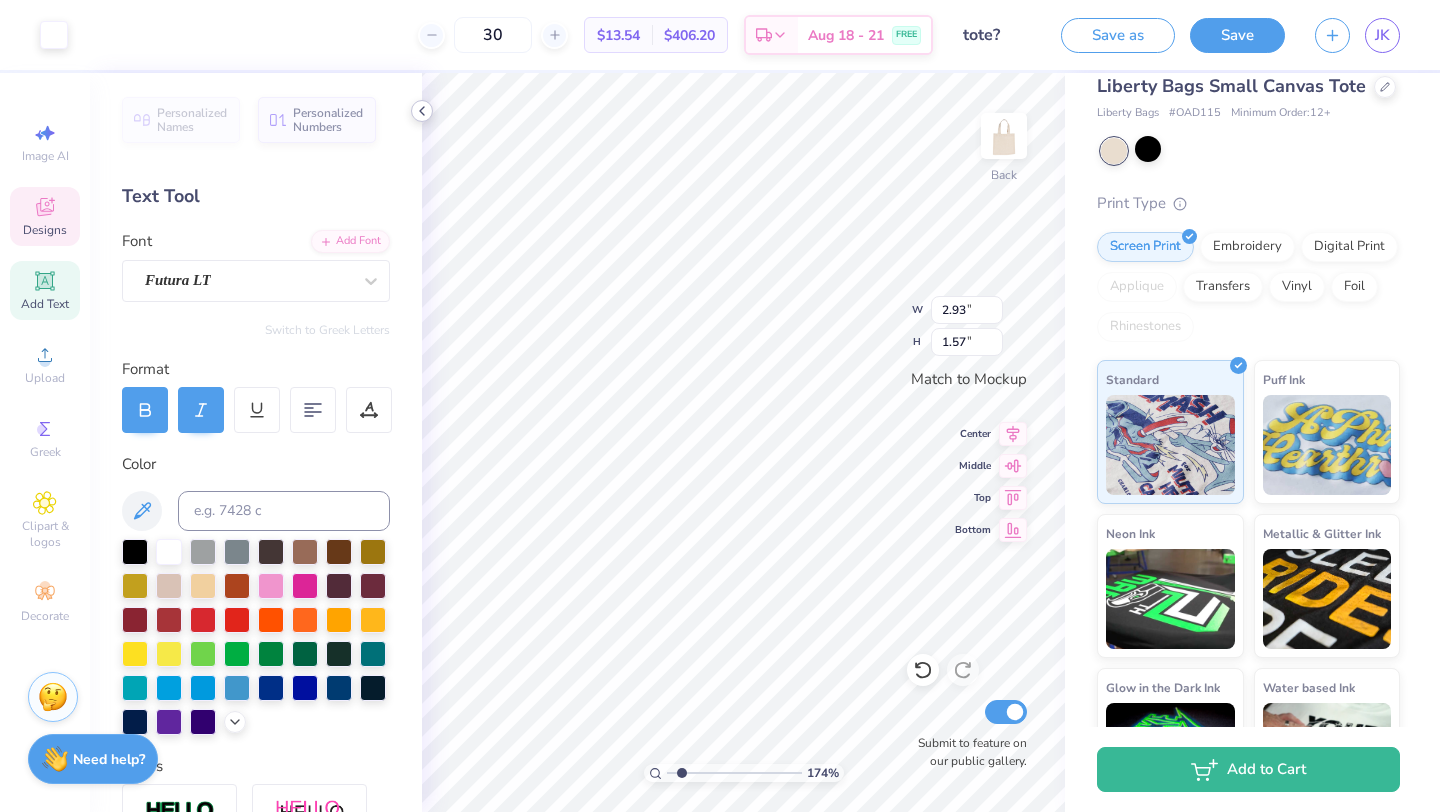 click 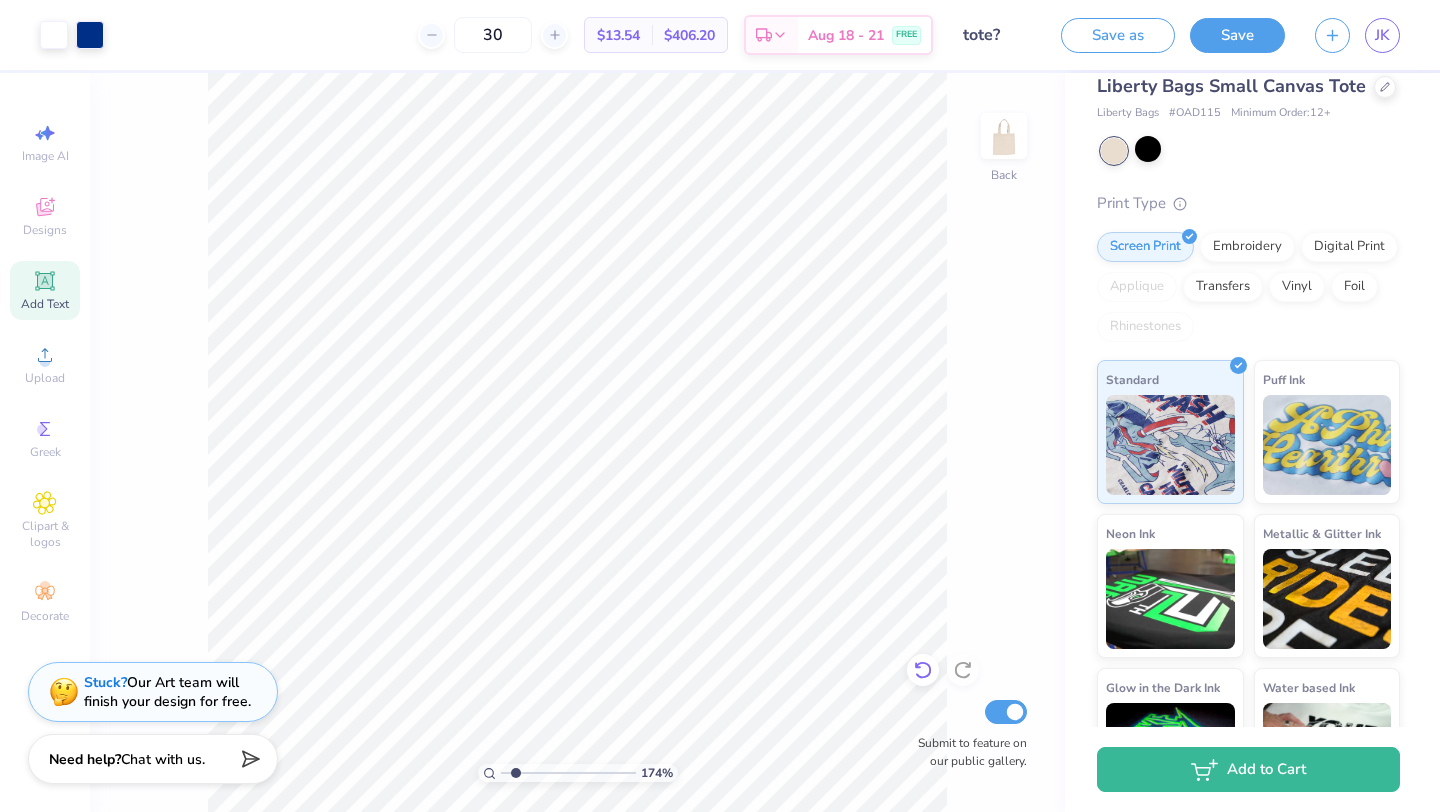 click 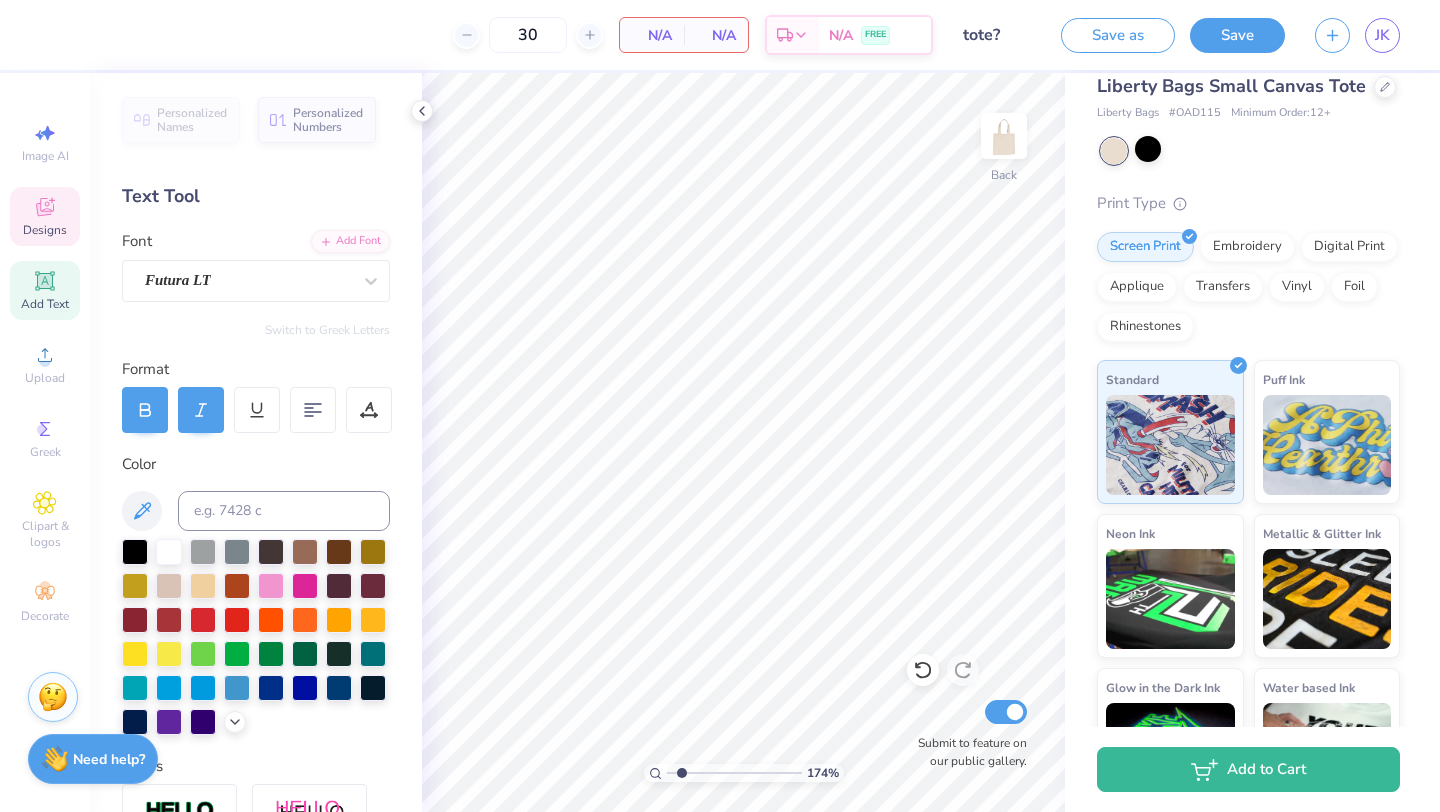 click on "Designs" at bounding box center (45, 230) 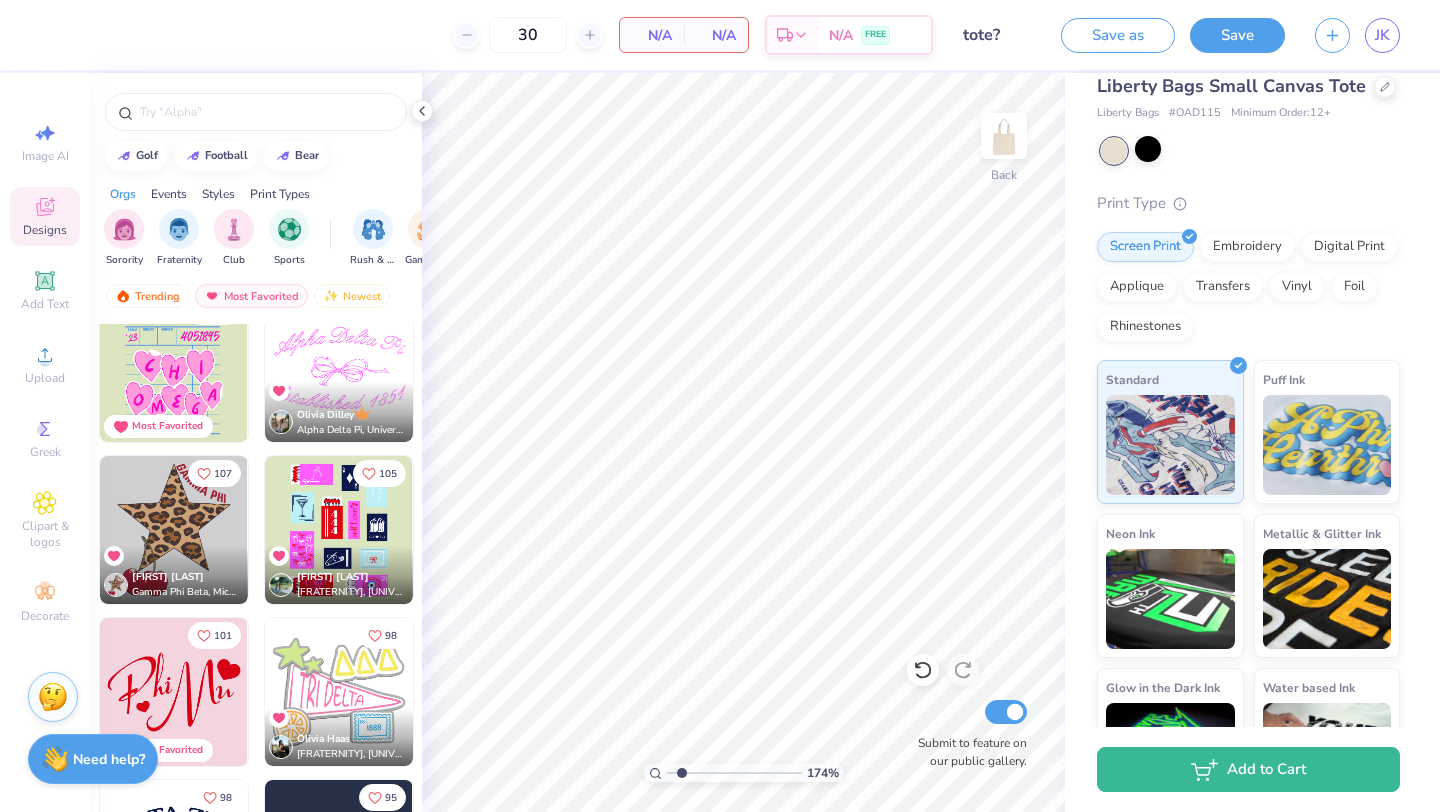 scroll, scrollTop: 1958, scrollLeft: 0, axis: vertical 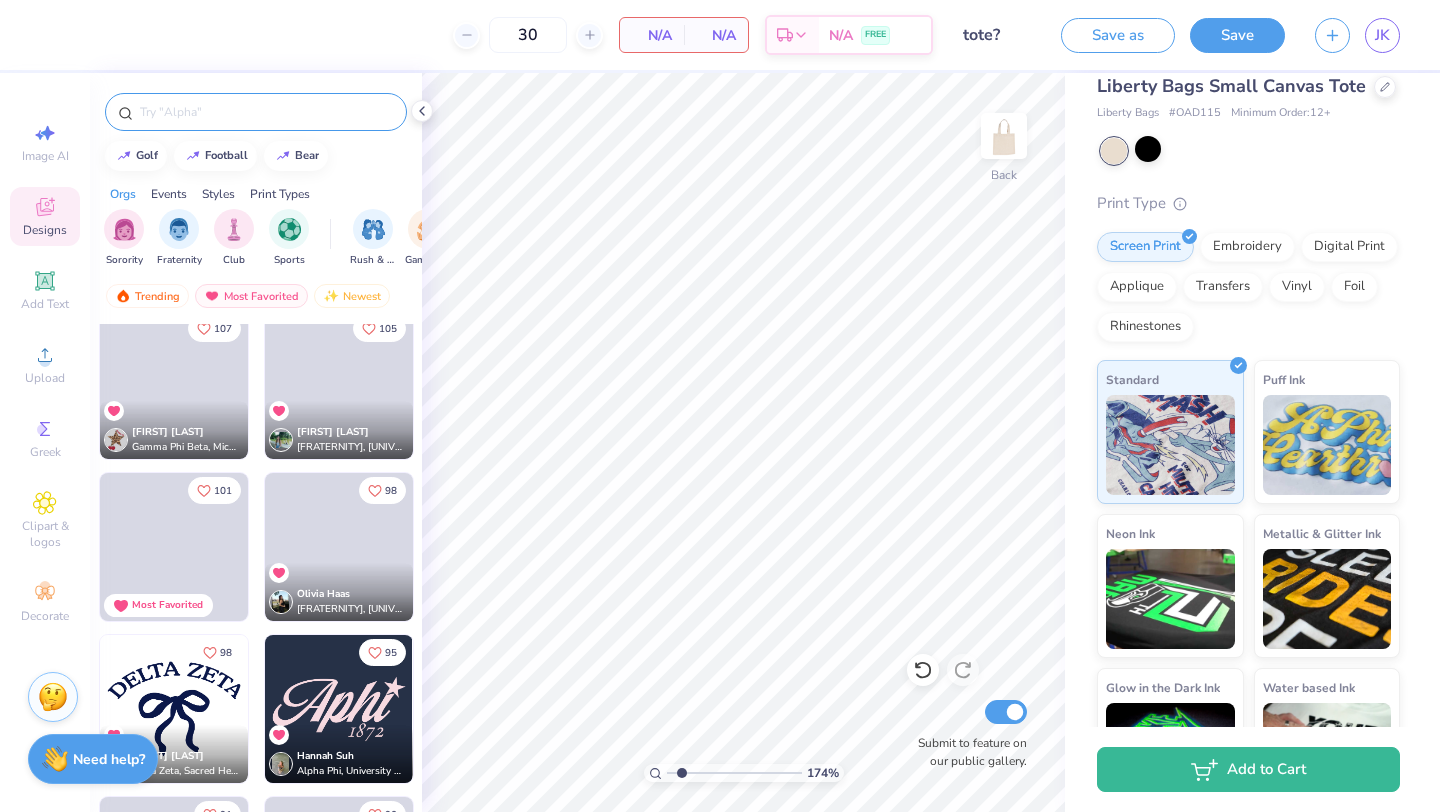 click at bounding box center [256, 112] 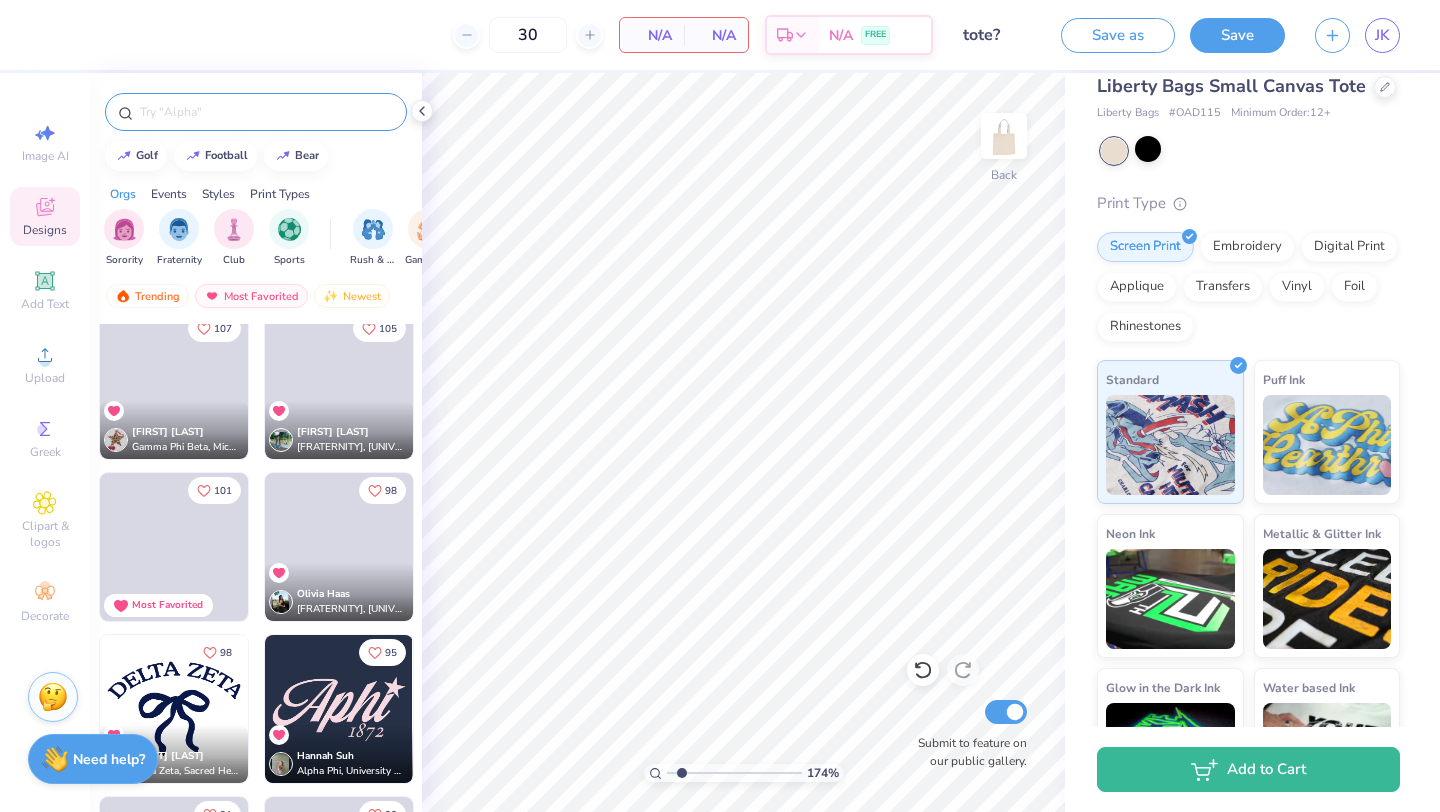 click at bounding box center (266, 112) 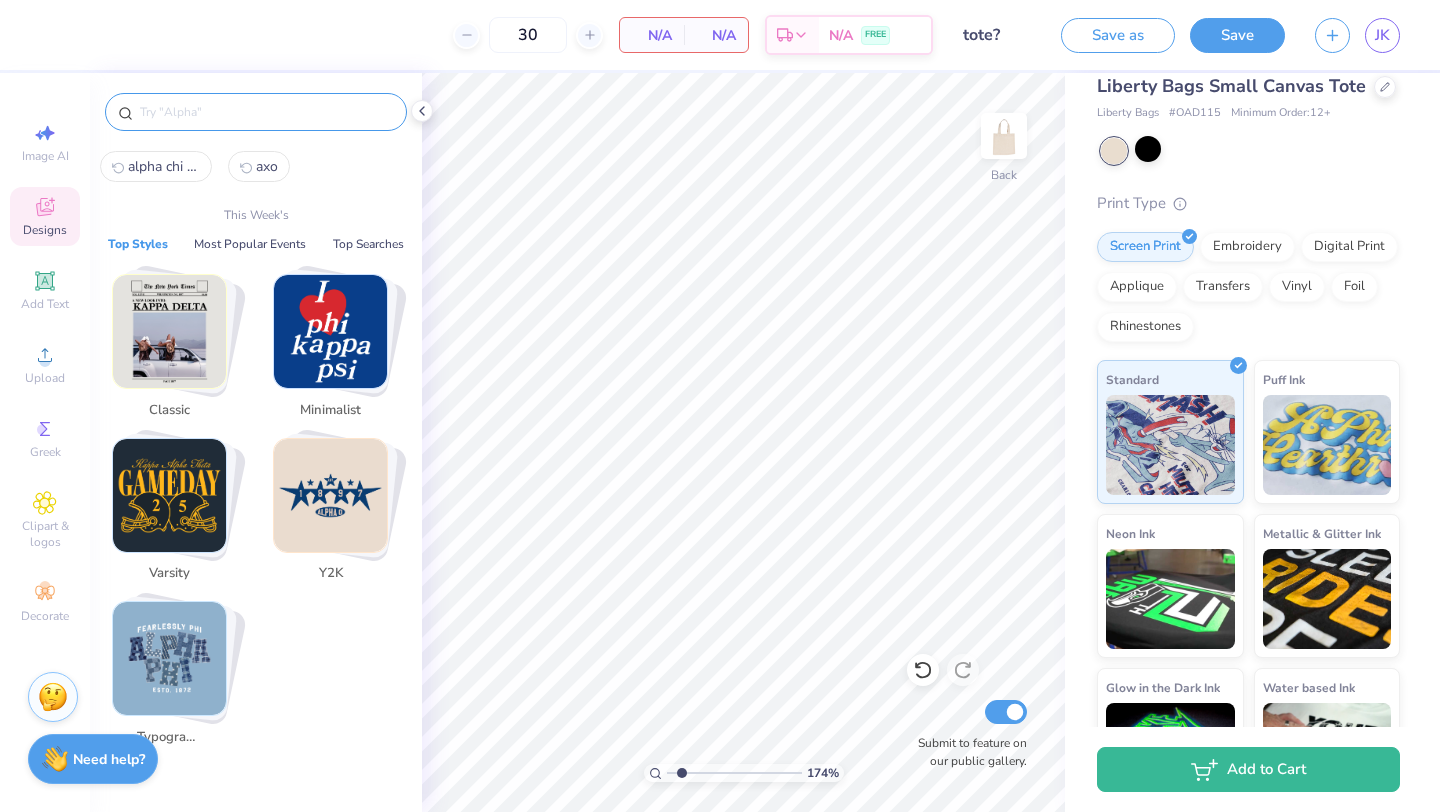 click at bounding box center [169, 658] 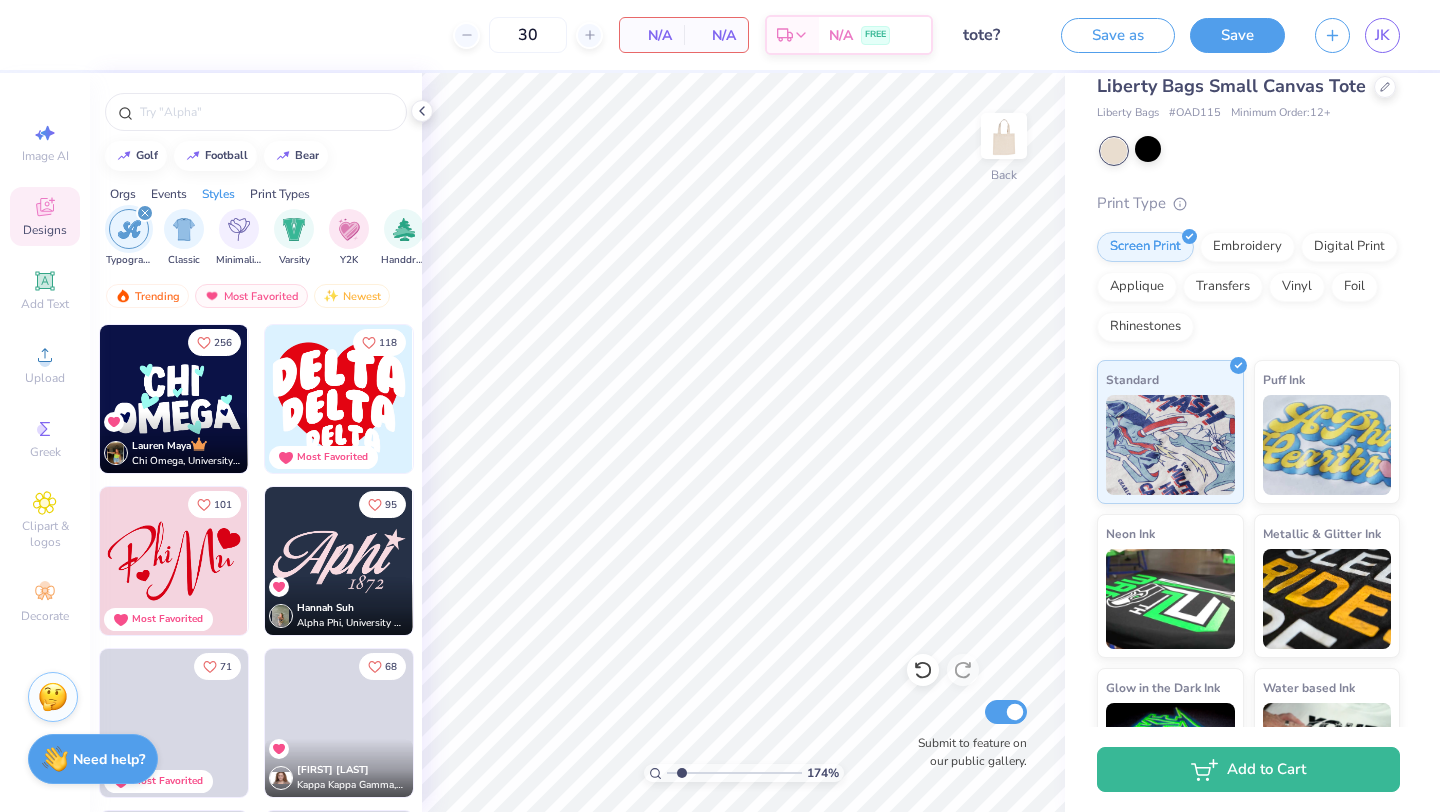 scroll, scrollTop: 0, scrollLeft: 1048, axis: horizontal 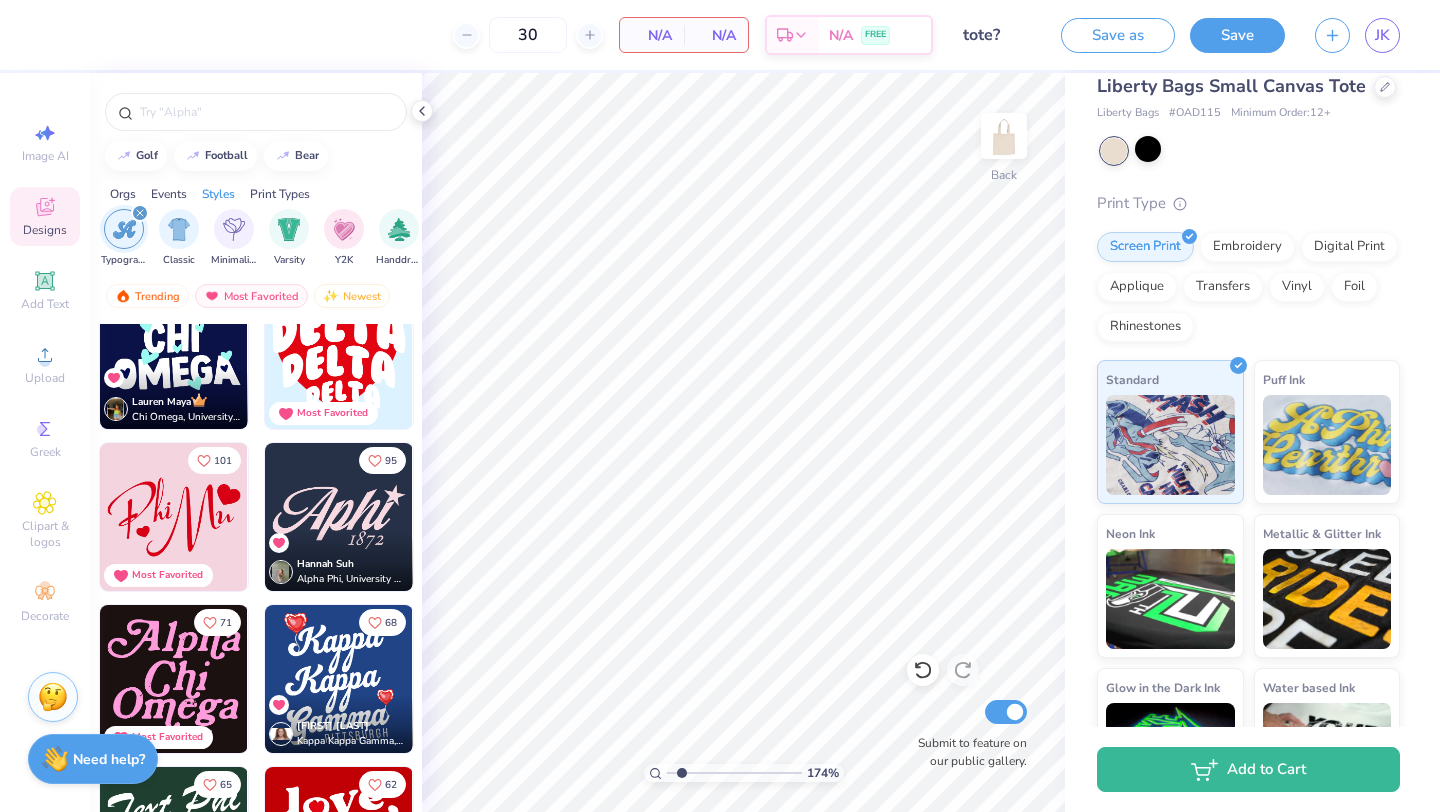 click at bounding box center (339, 517) 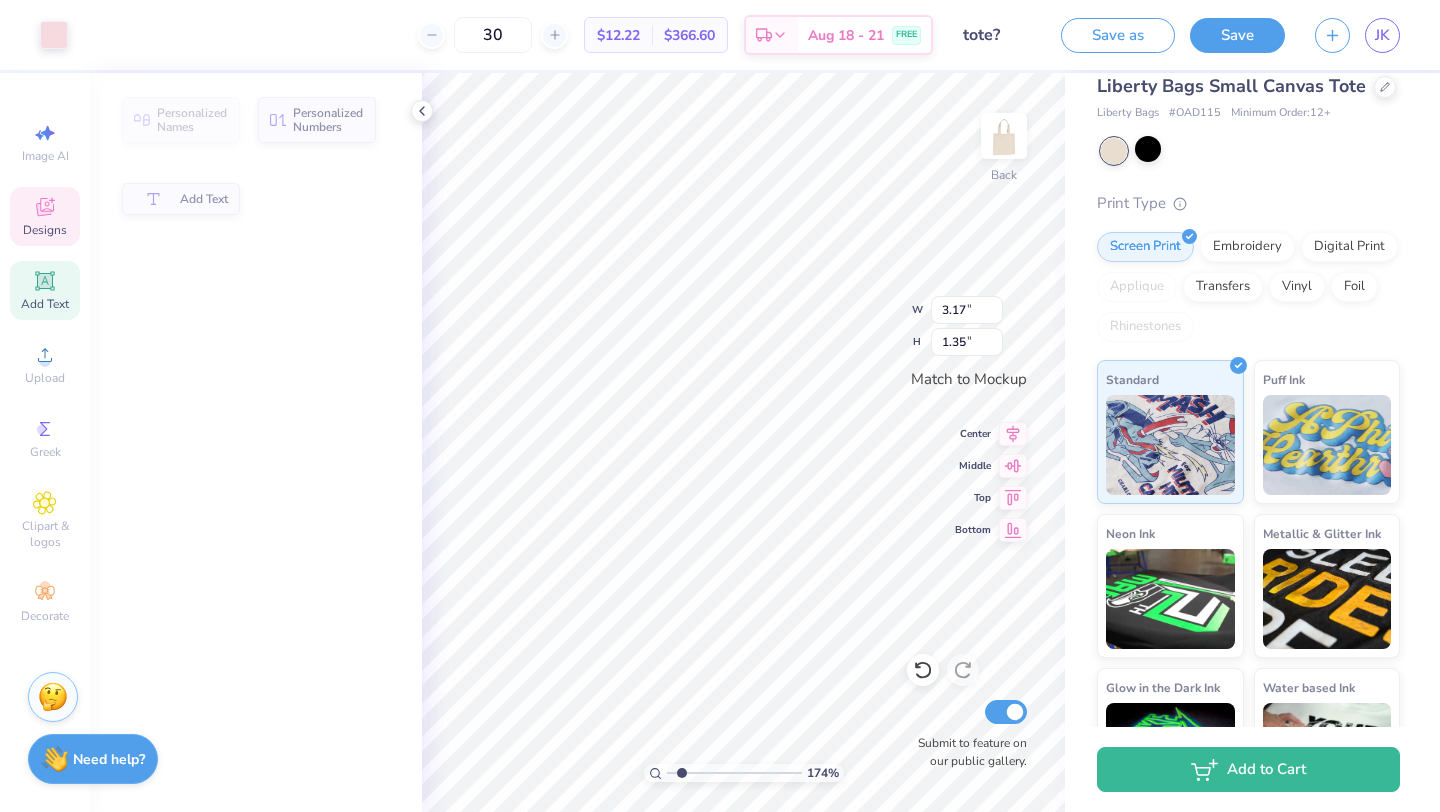type on "3.17" 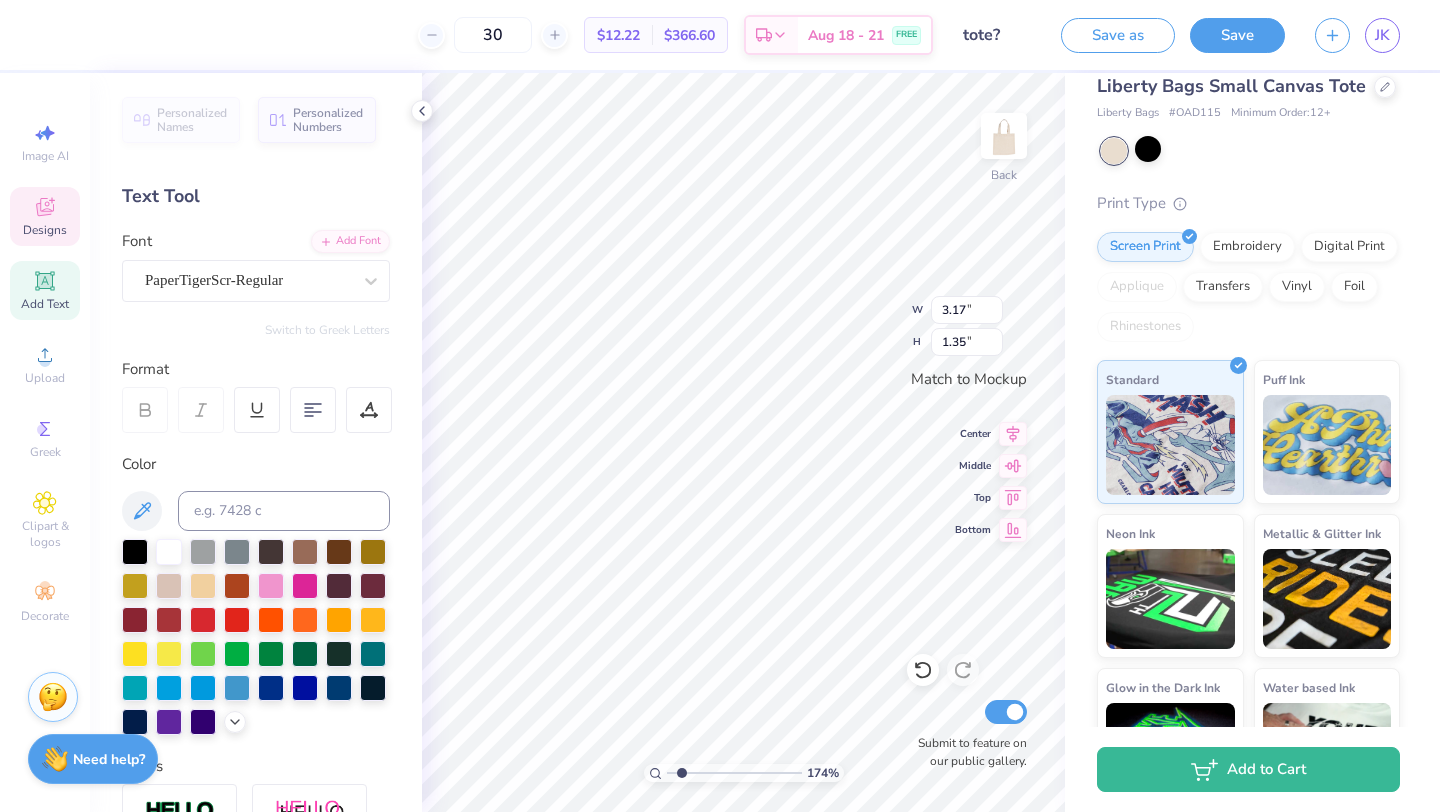 type on "AchiO" 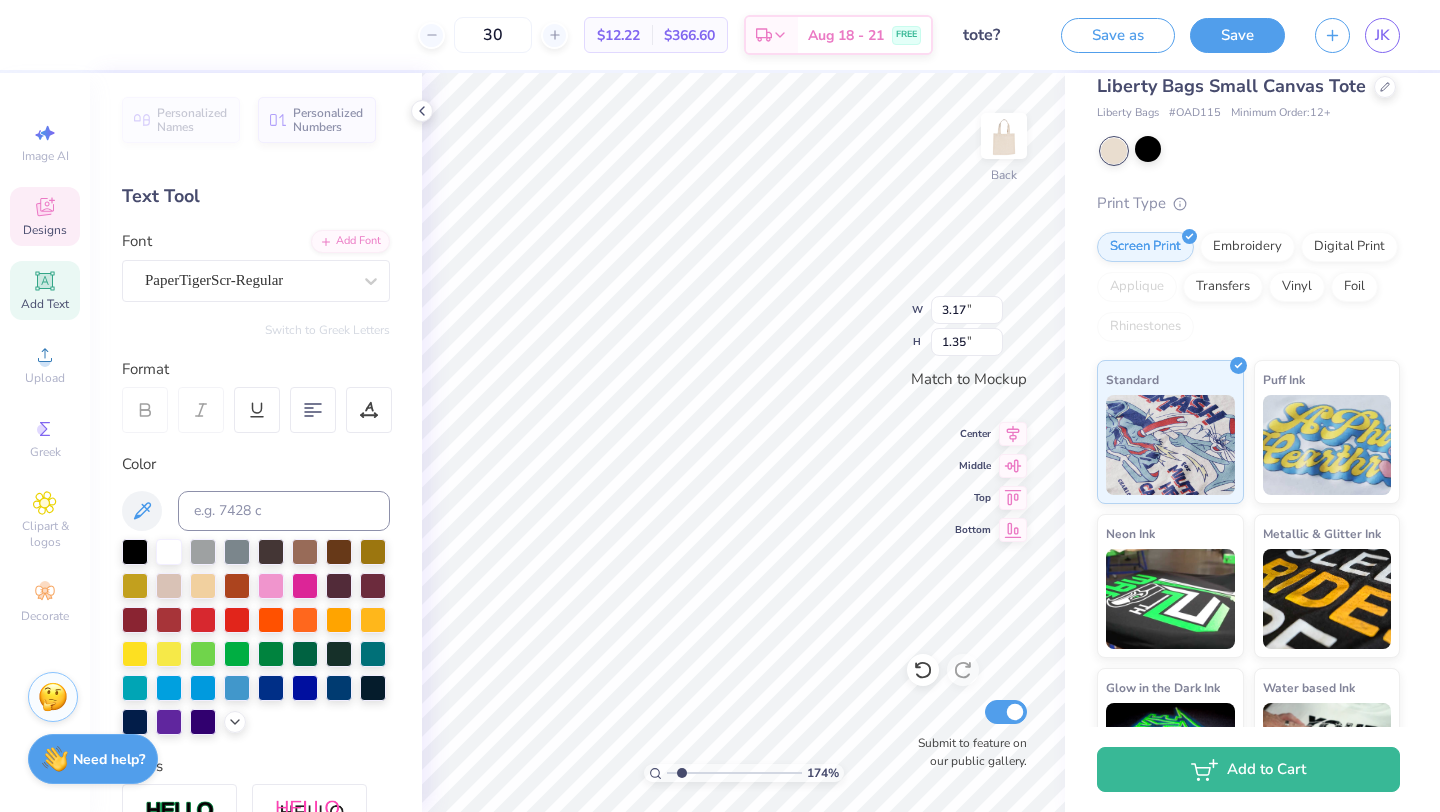 type on "3.90" 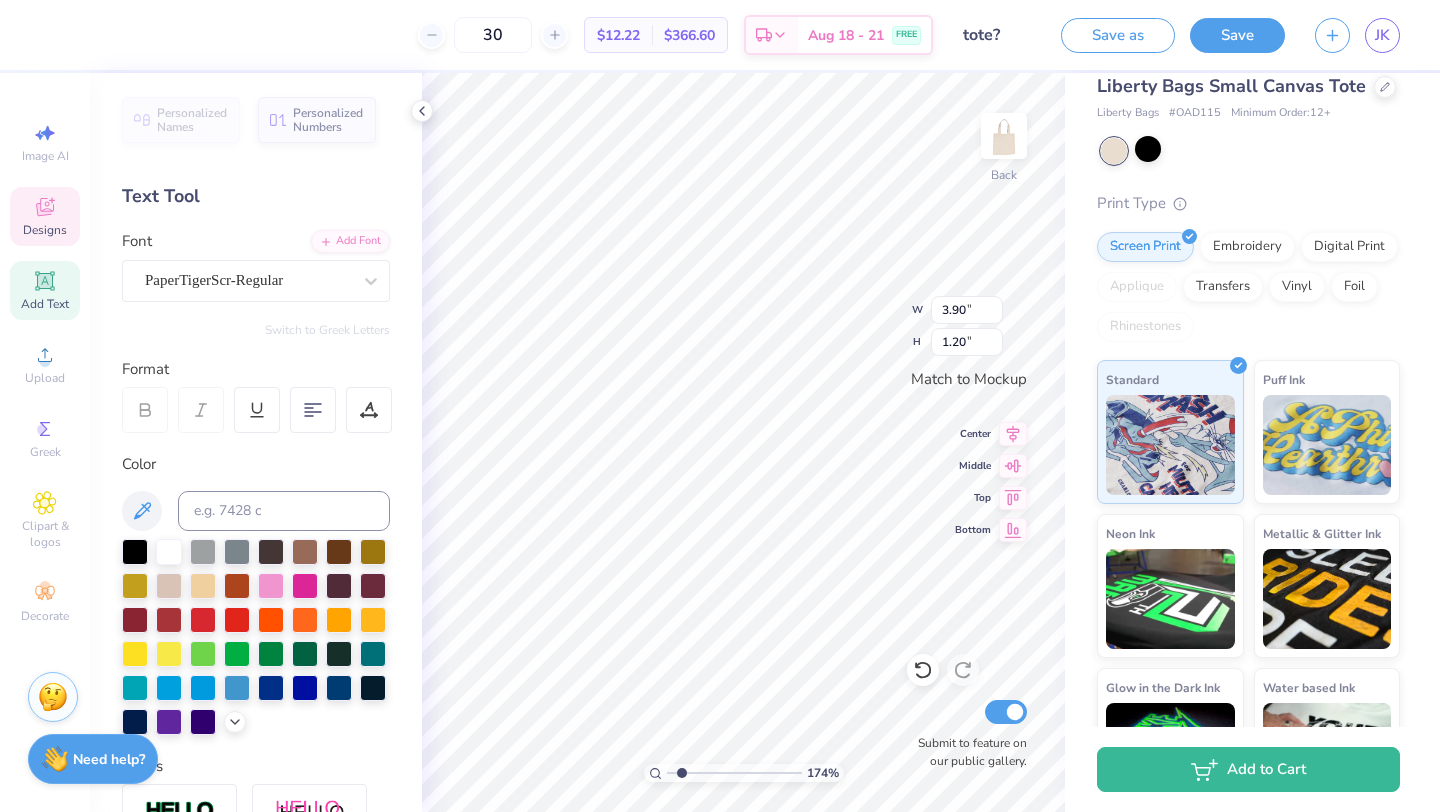 scroll, scrollTop: 0, scrollLeft: 1, axis: horizontal 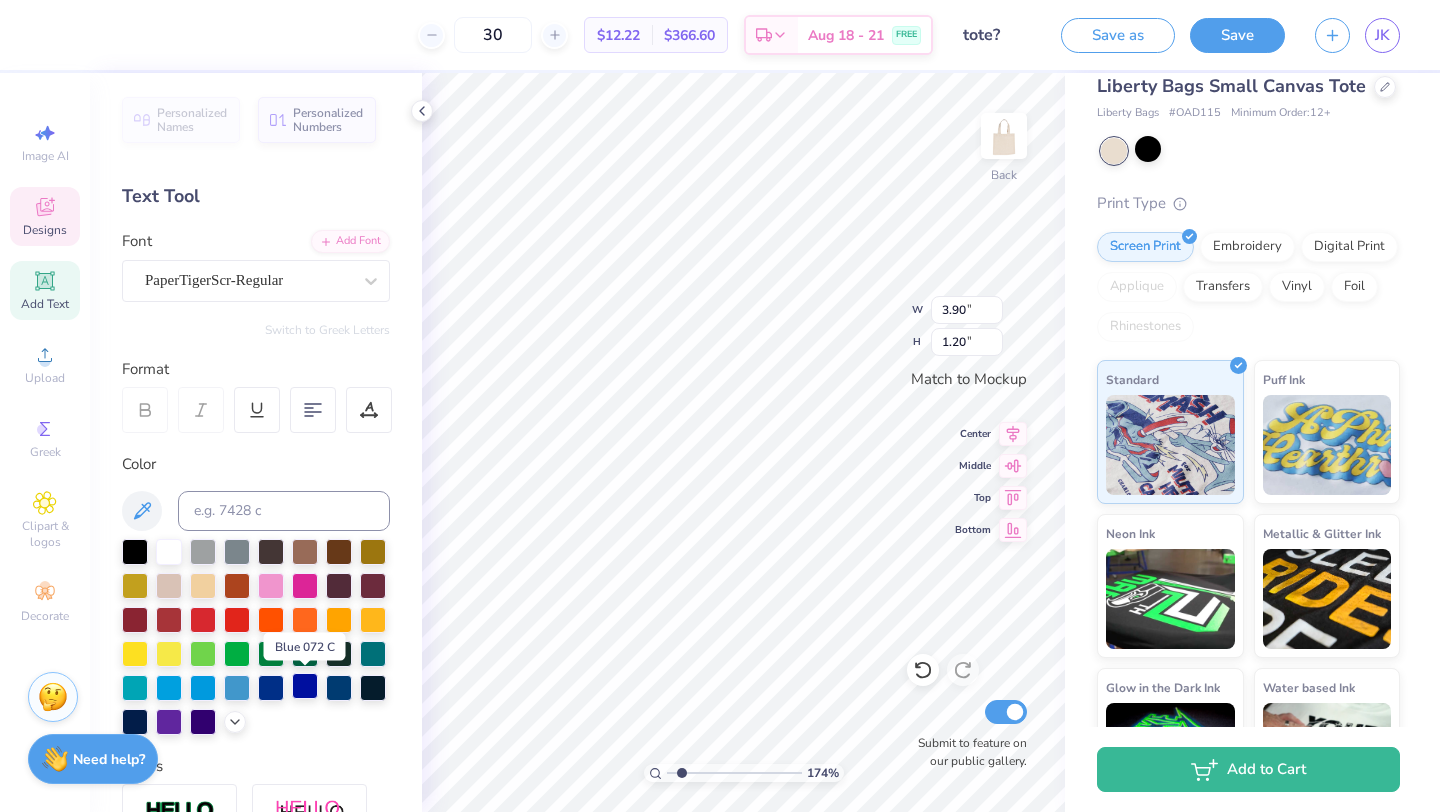 click at bounding box center [305, 686] 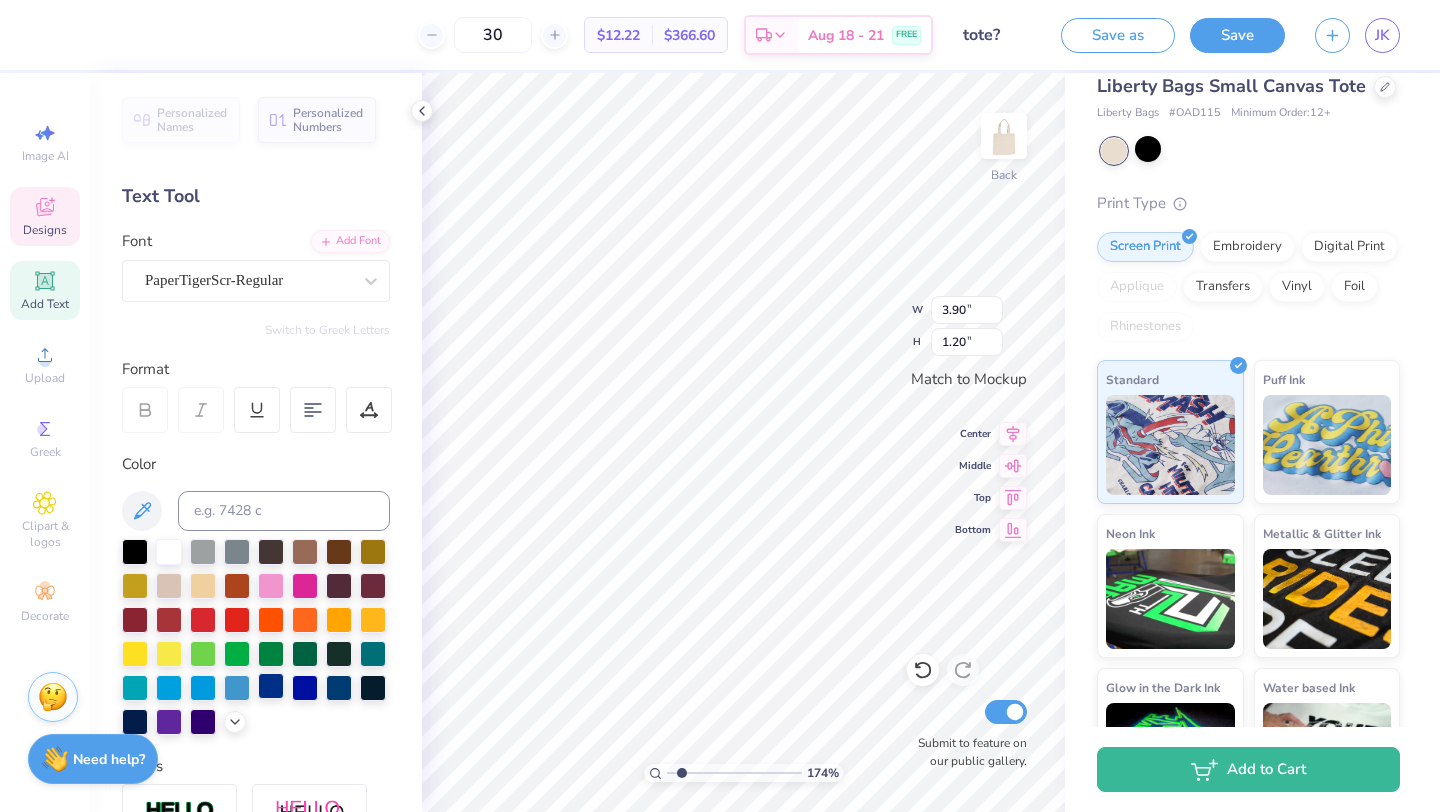 click at bounding box center [271, 686] 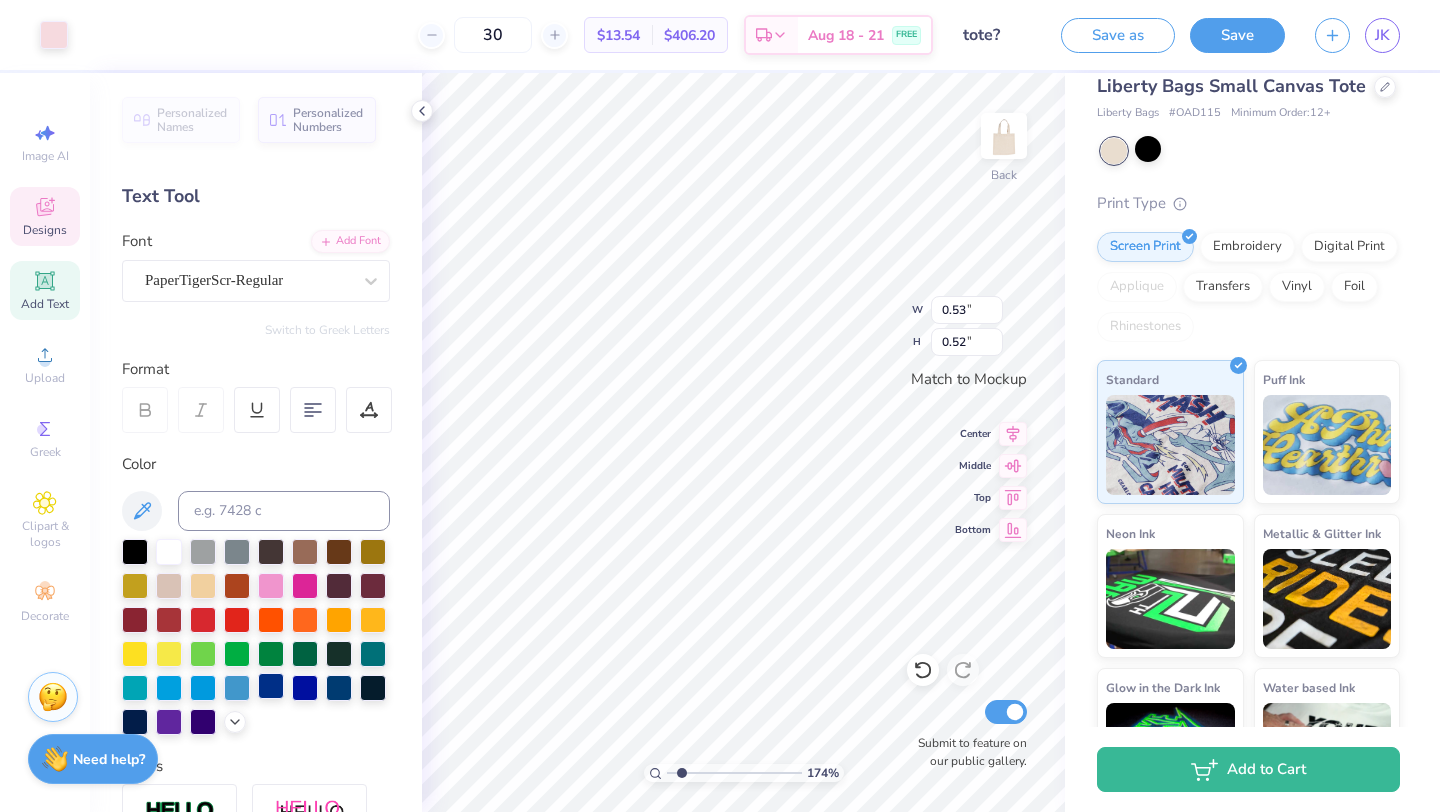 click at bounding box center [271, 686] 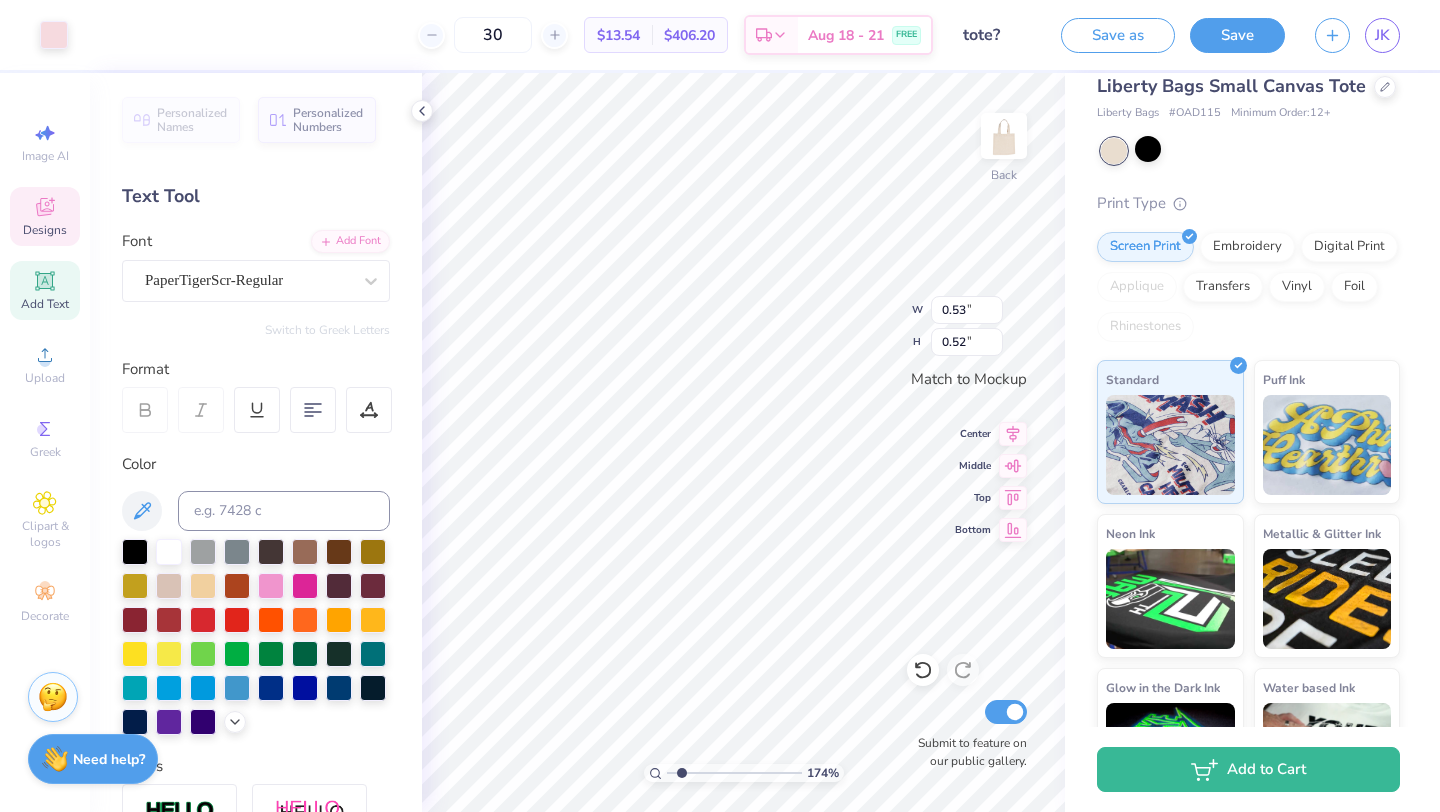 click on "Add Text" at bounding box center [45, 304] 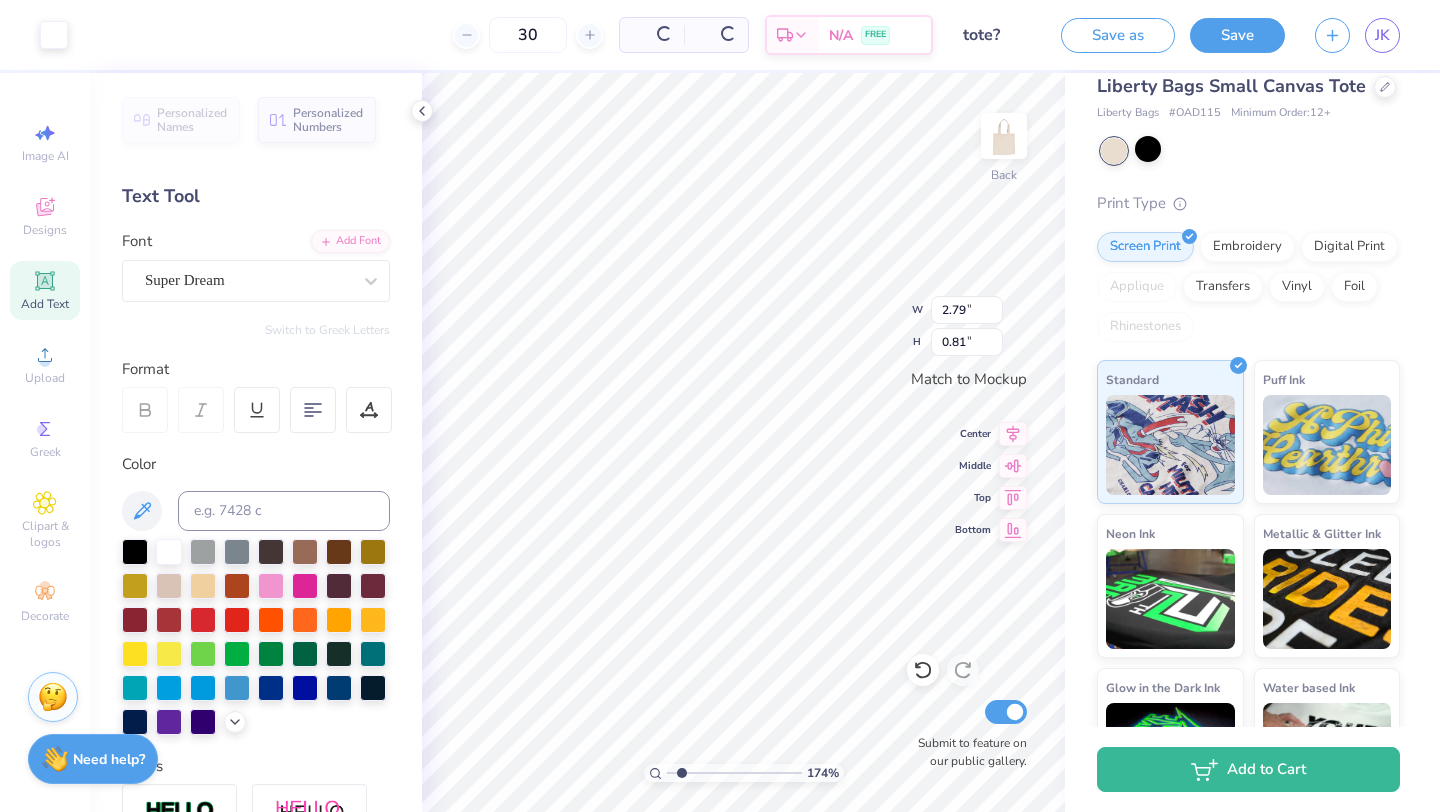 type on "2.79" 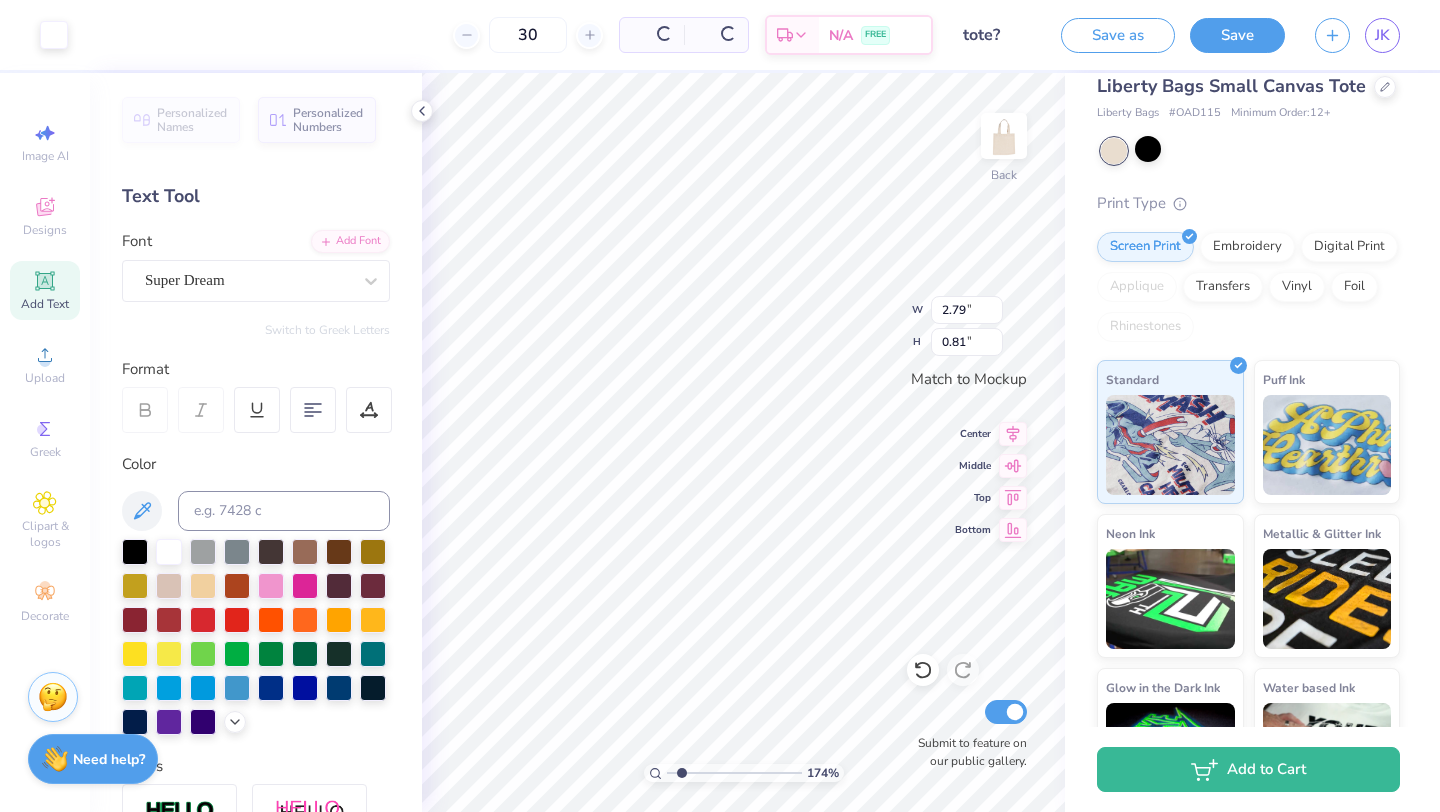 type on "0.81" 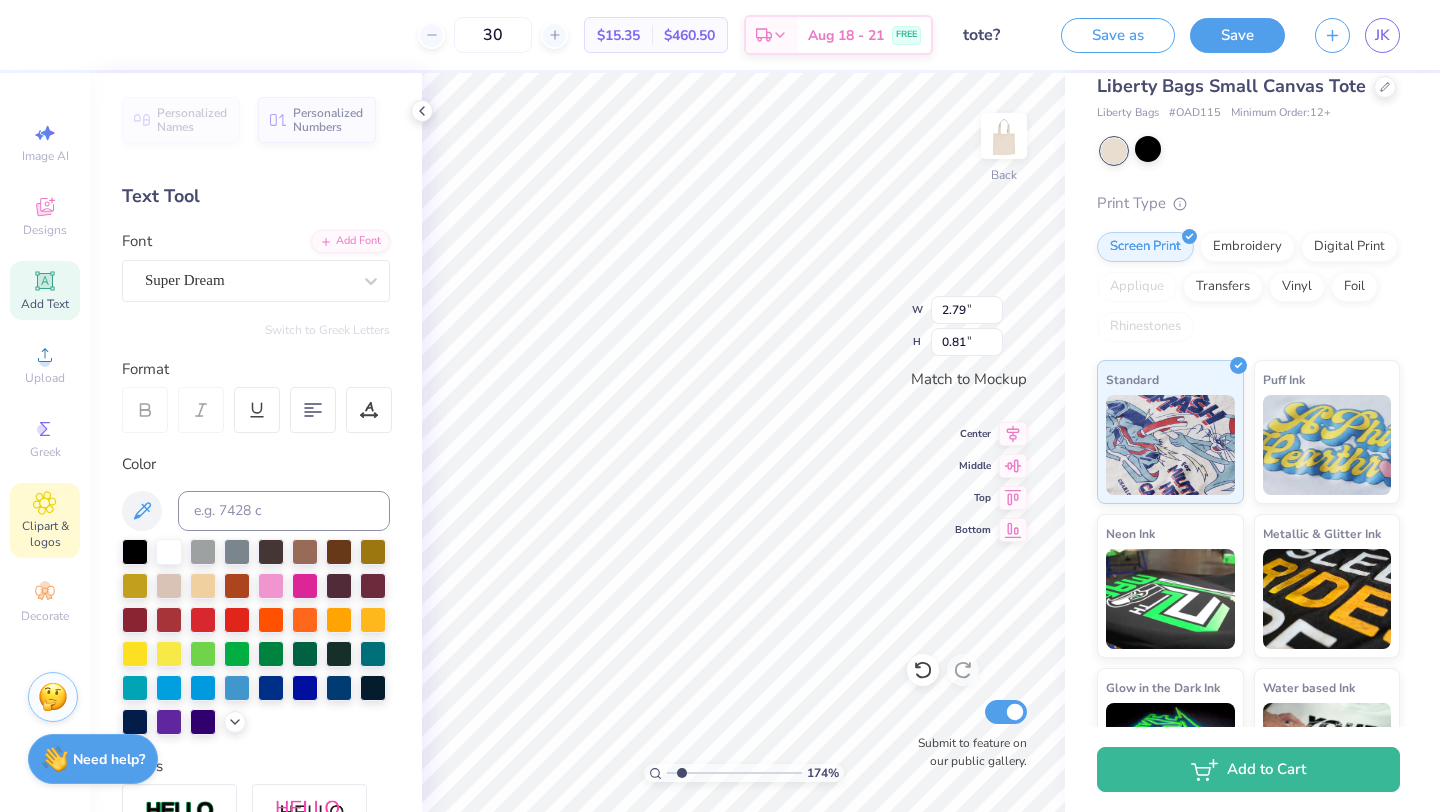 click on "Clipart & logos" at bounding box center (45, 534) 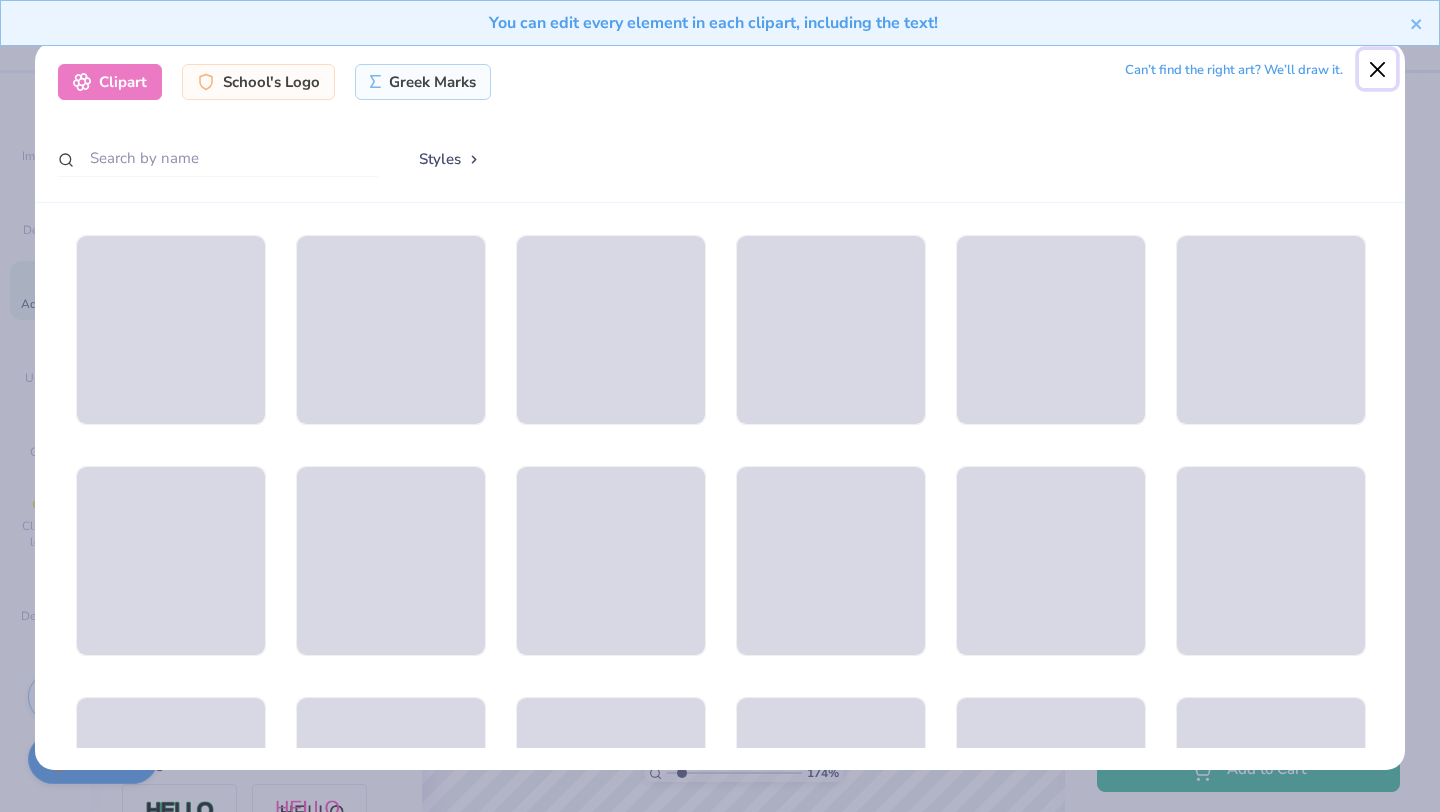 click at bounding box center [1378, 69] 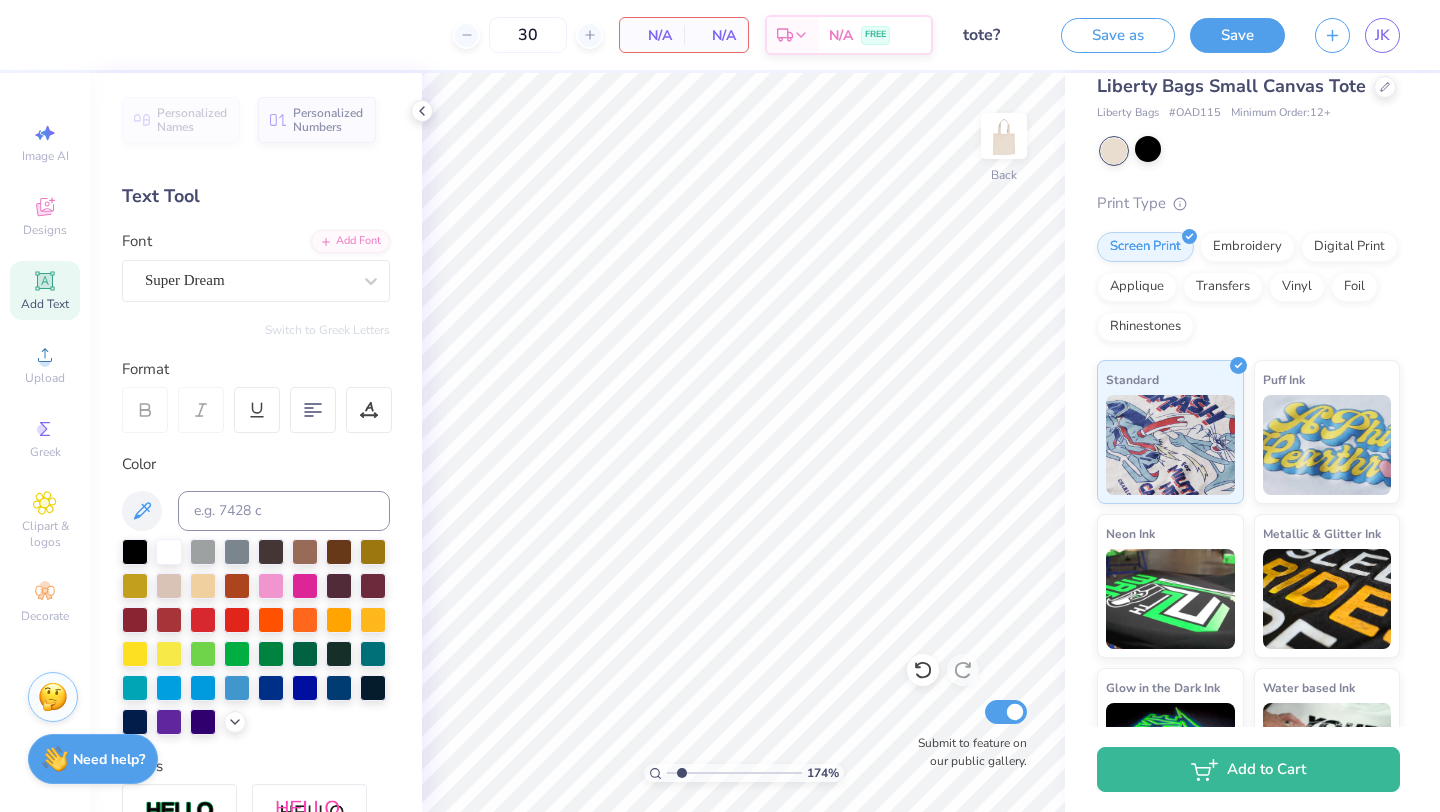 click on "Add Text" at bounding box center (45, 304) 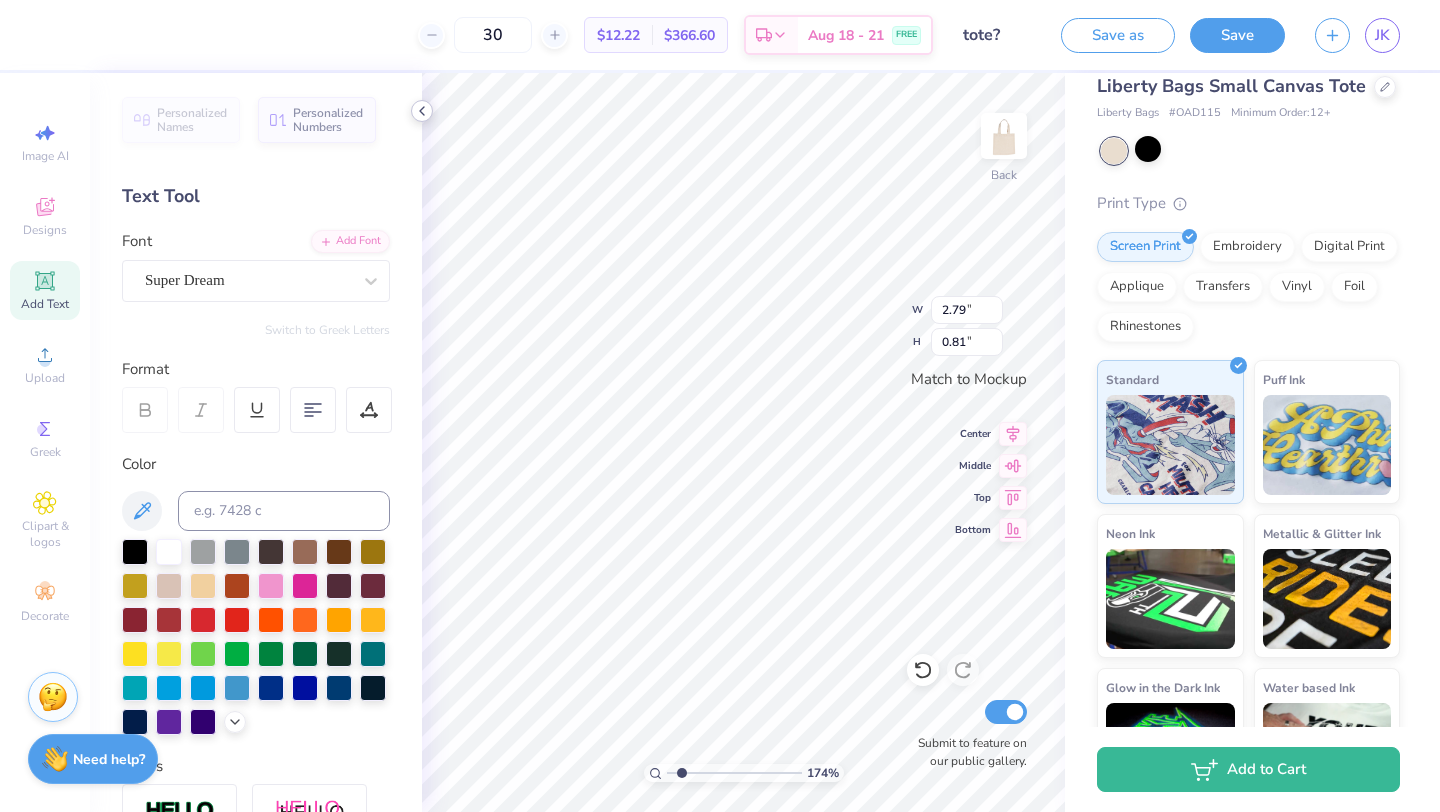 click 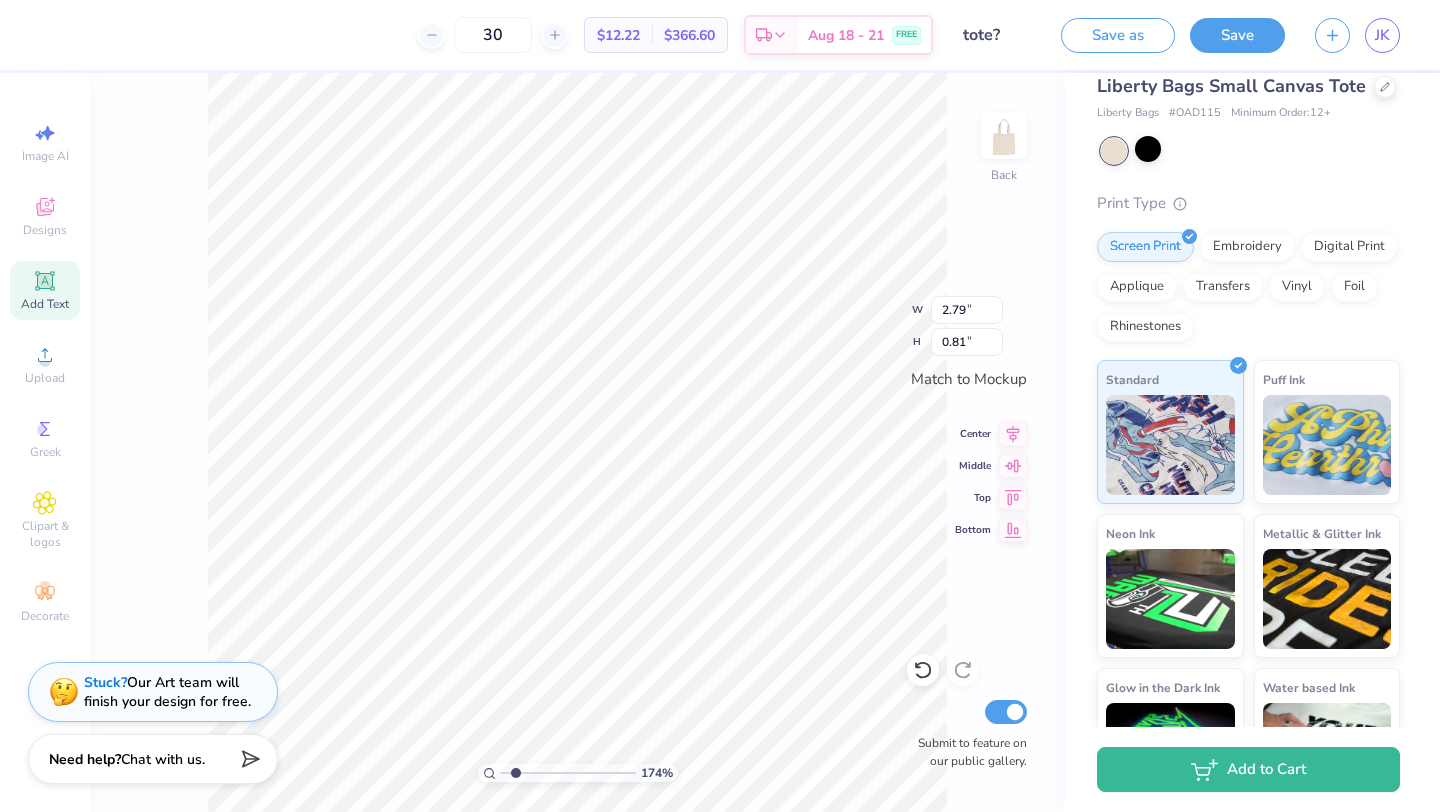 type on "TET" 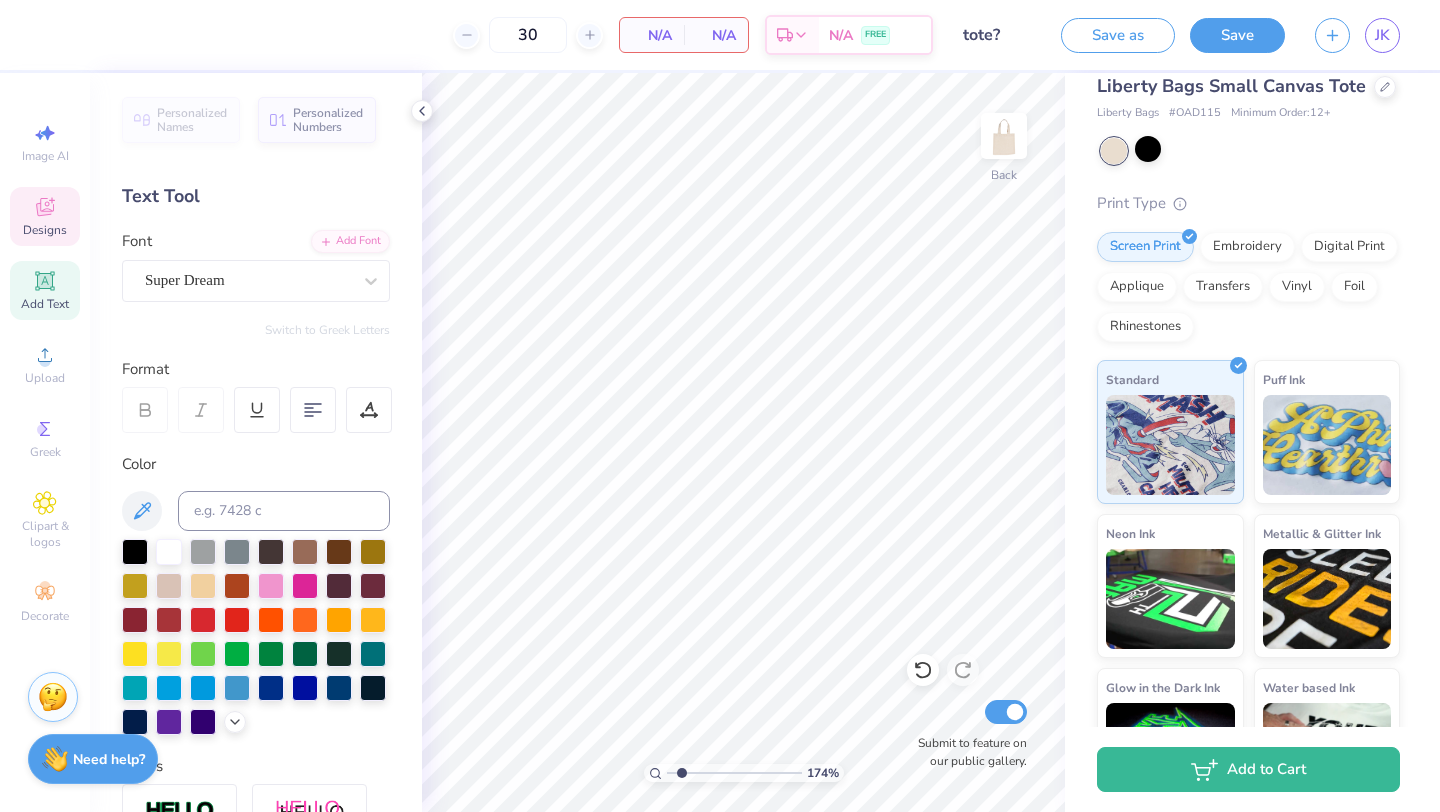 click 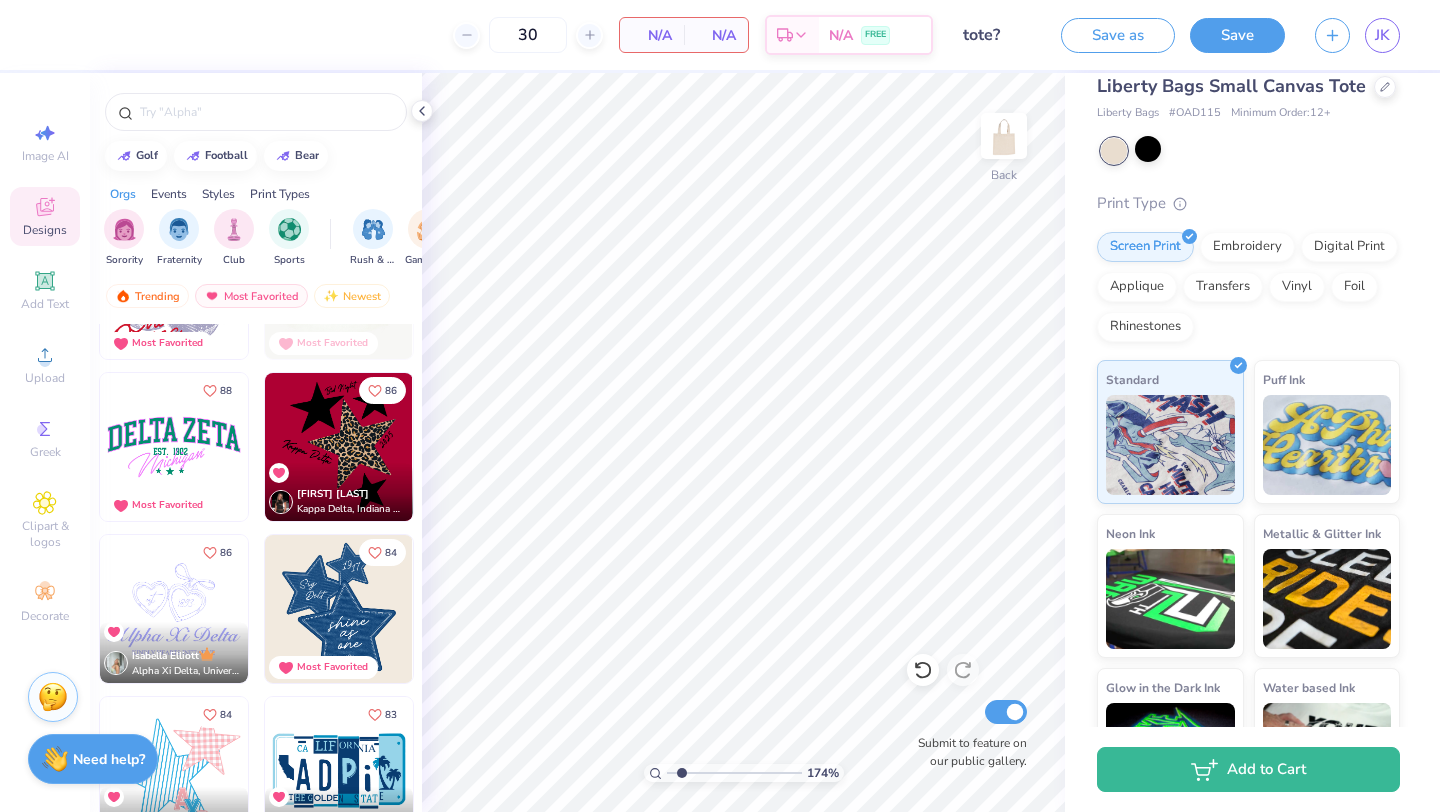scroll, scrollTop: 2644, scrollLeft: 0, axis: vertical 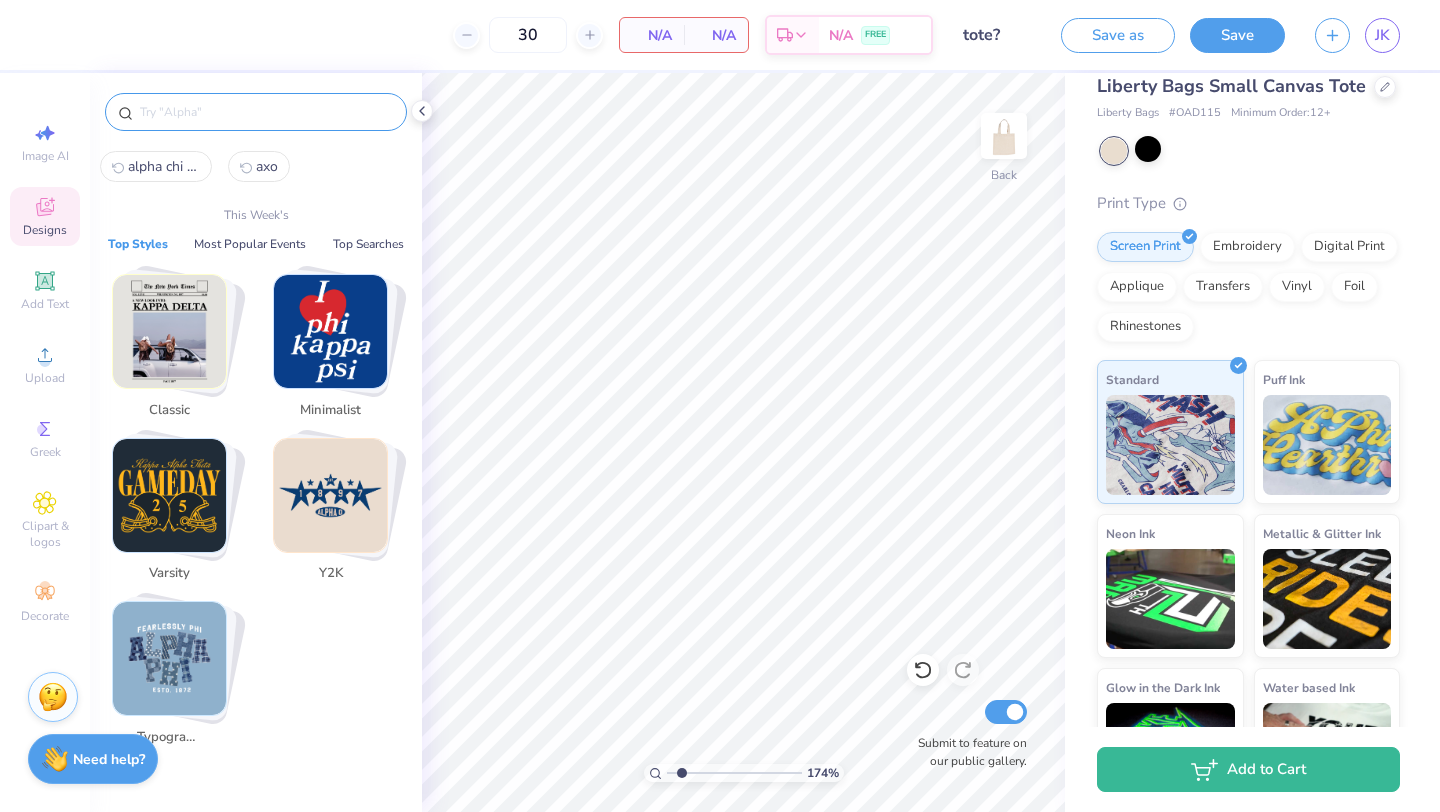 click at bounding box center [266, 112] 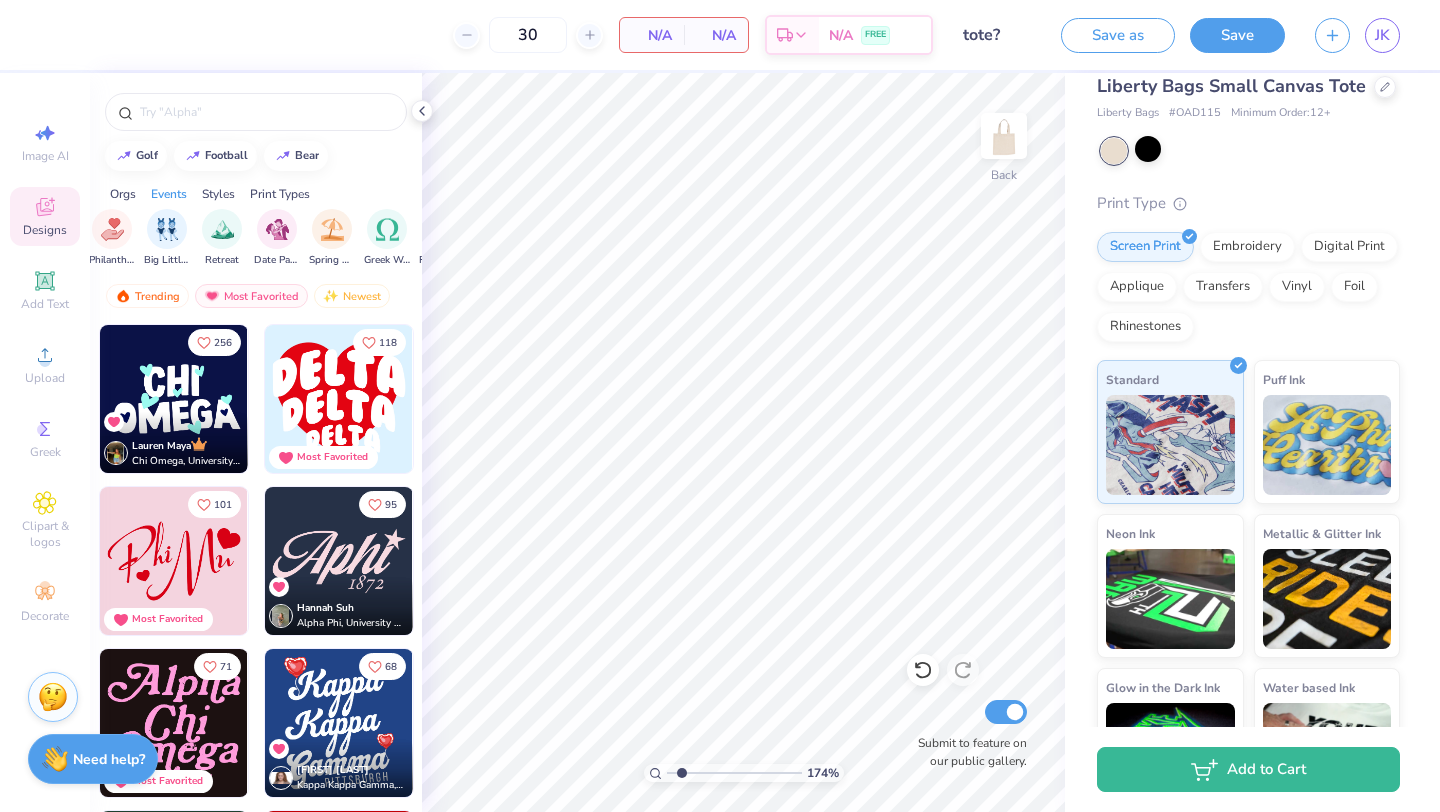 scroll, scrollTop: 0, scrollLeft: 692, axis: horizontal 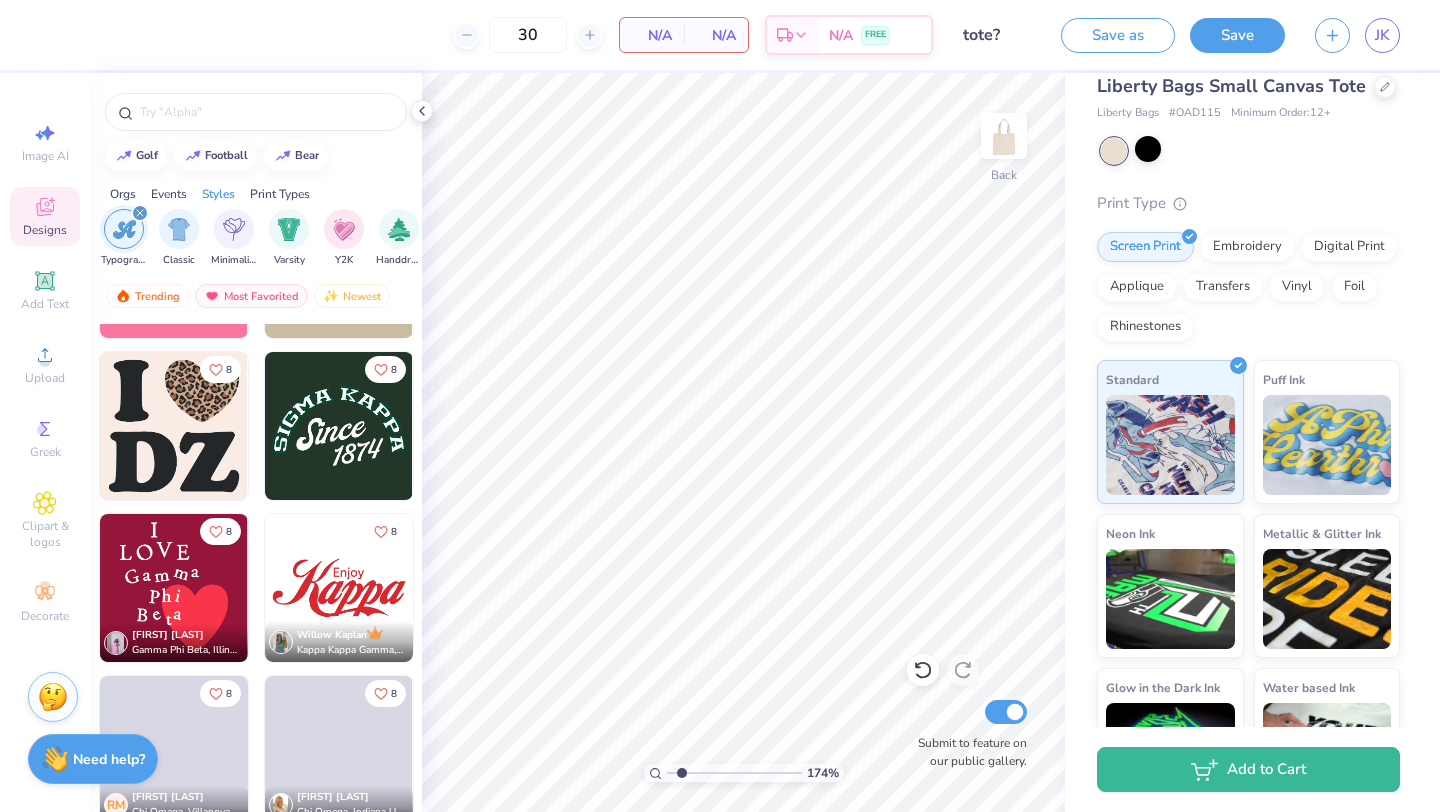 click at bounding box center (174, 426) 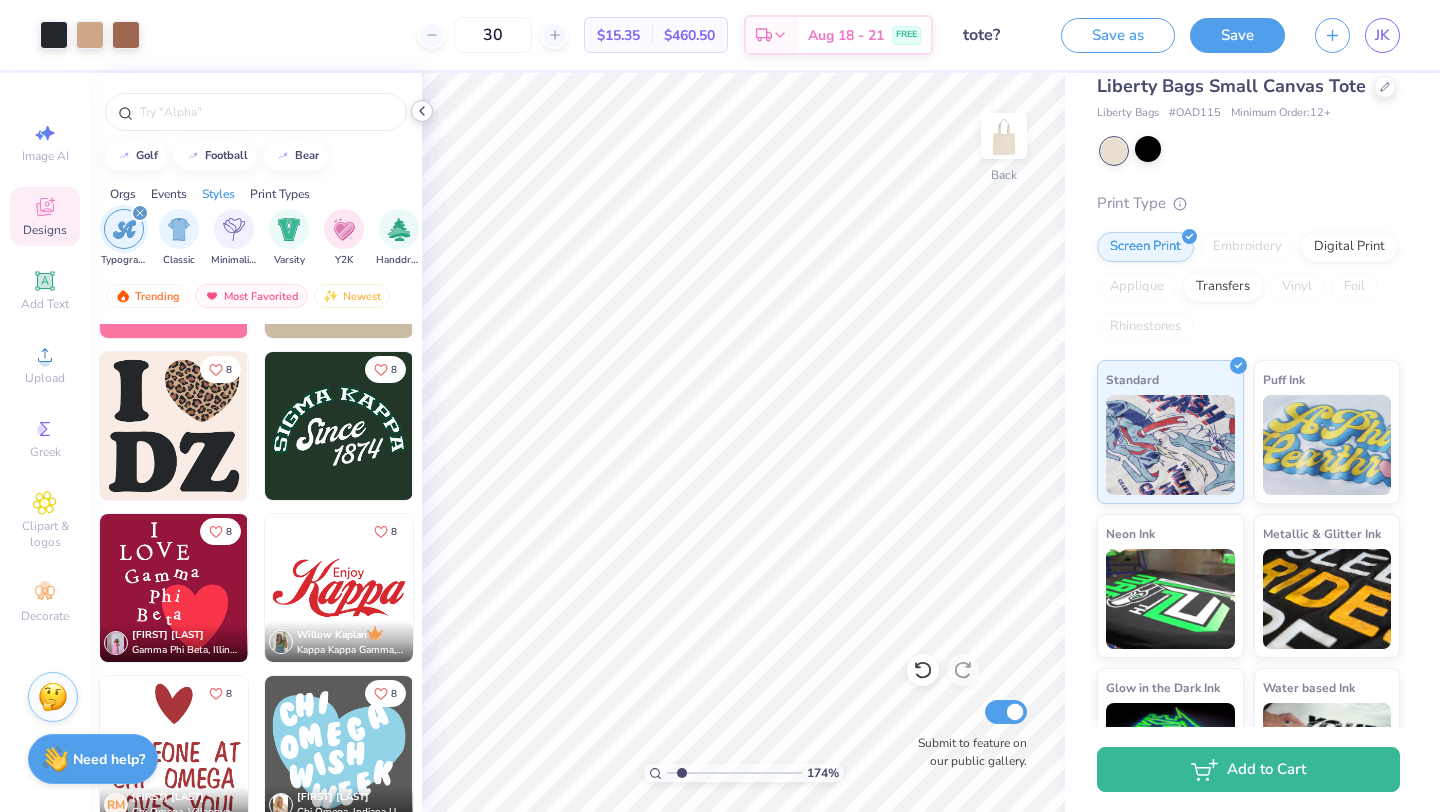 click at bounding box center [422, 111] 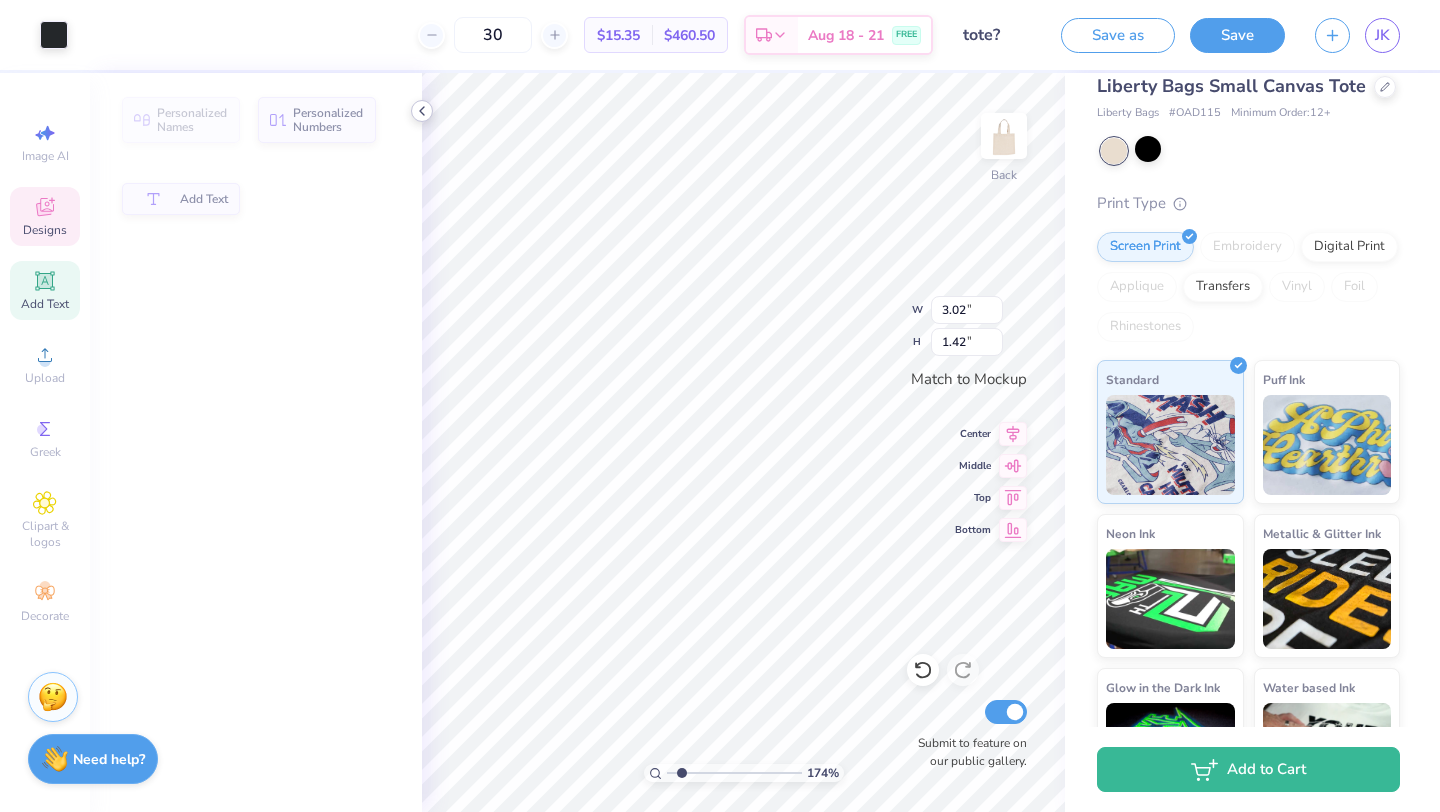 type on "1.42" 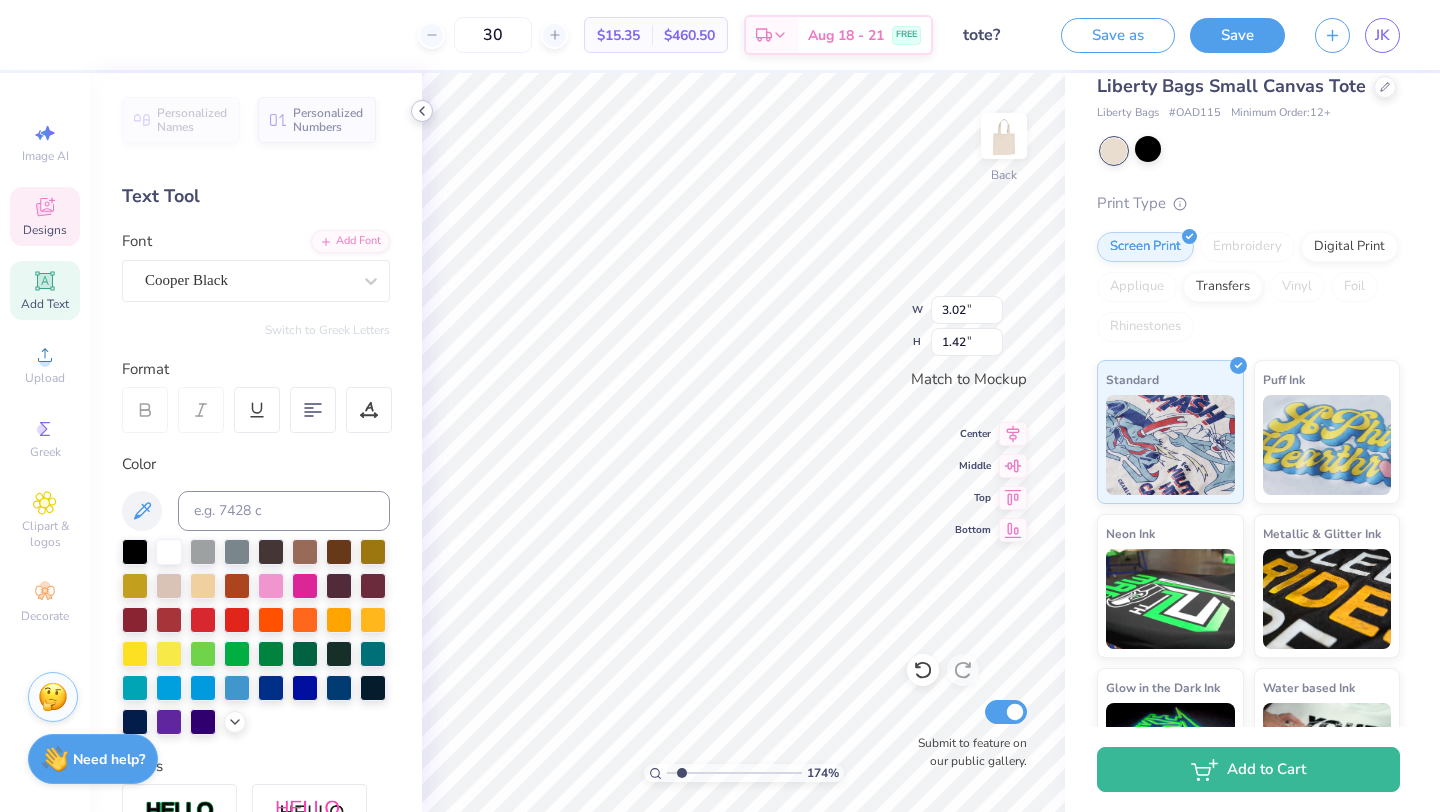 type on "AXO" 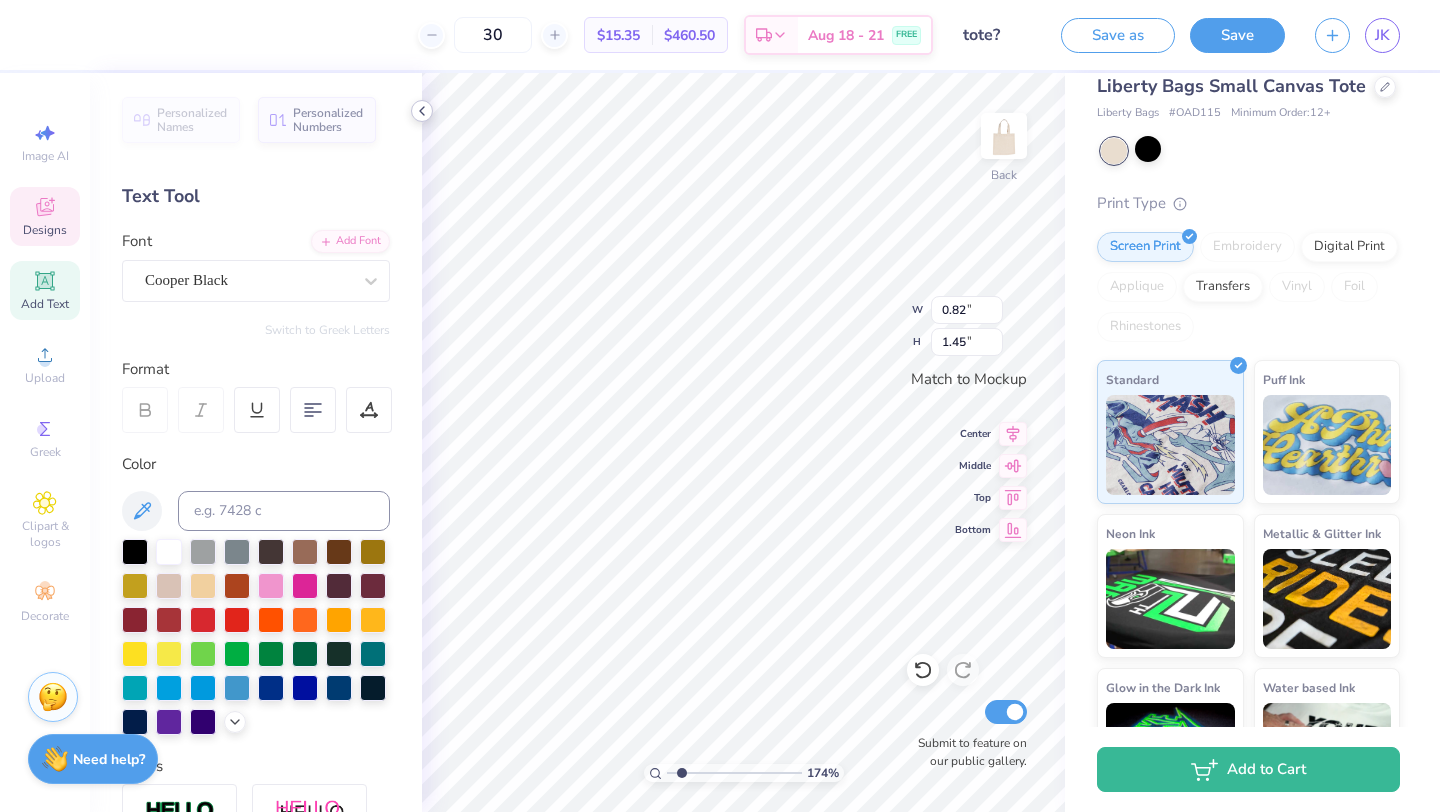 type on "1.72" 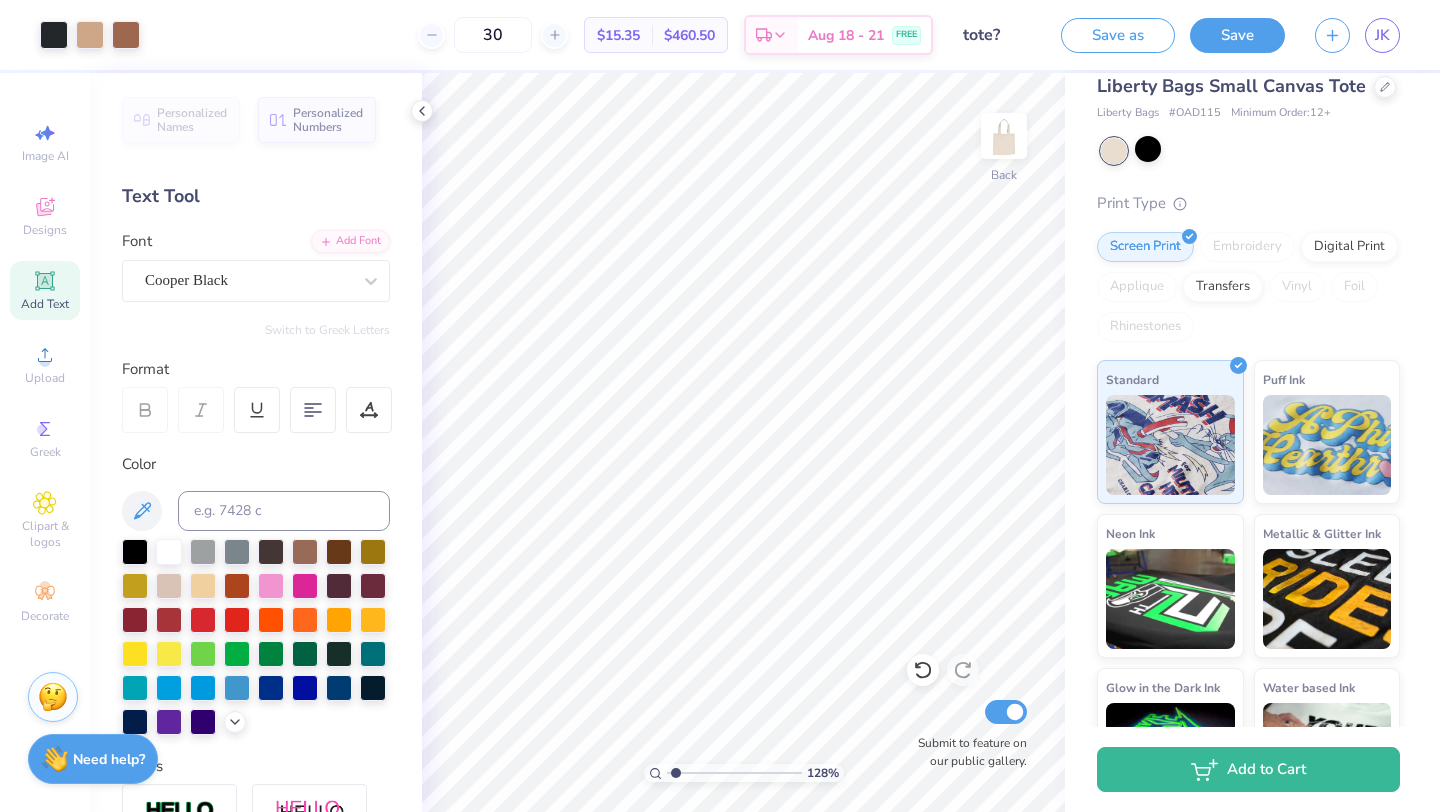 type on "1.32" 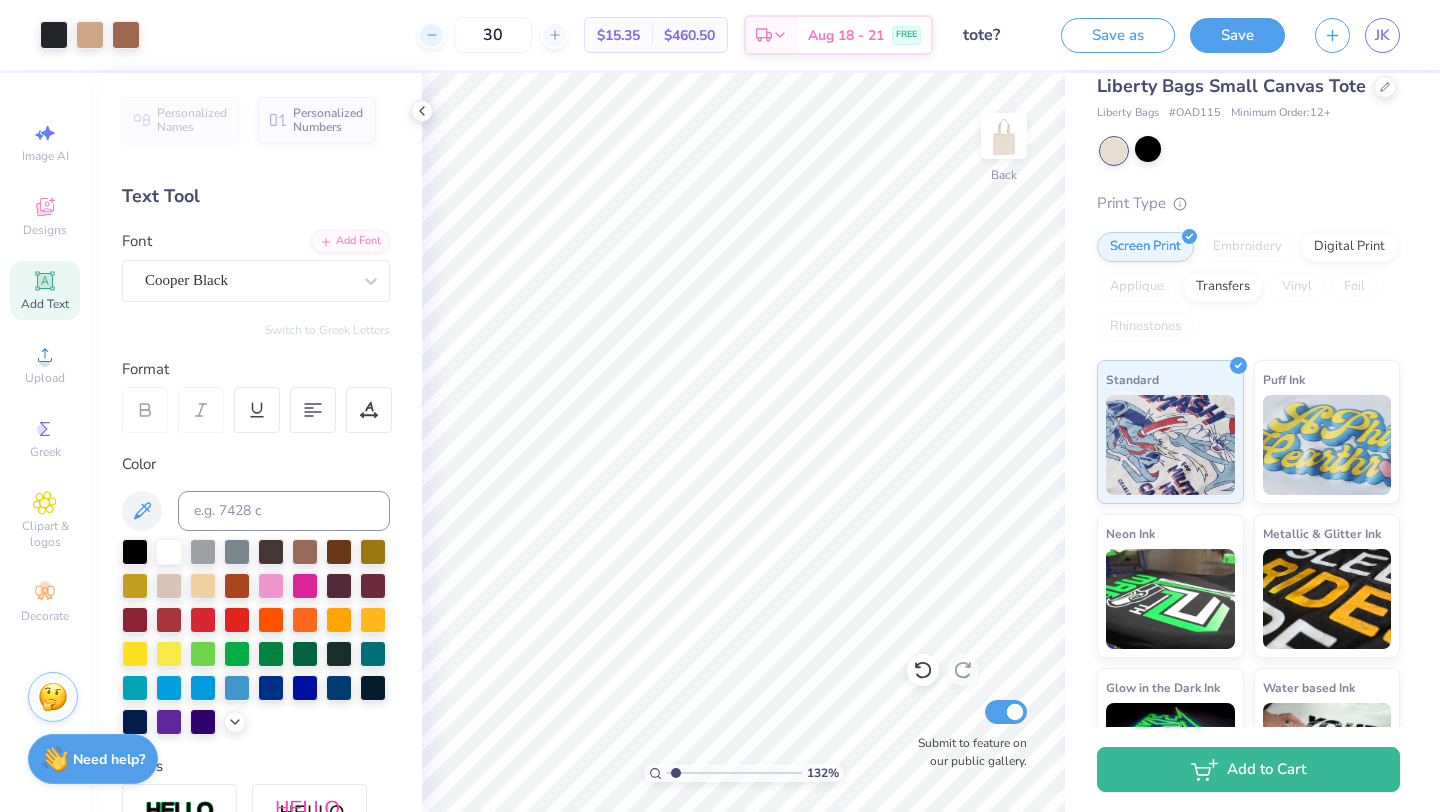 click 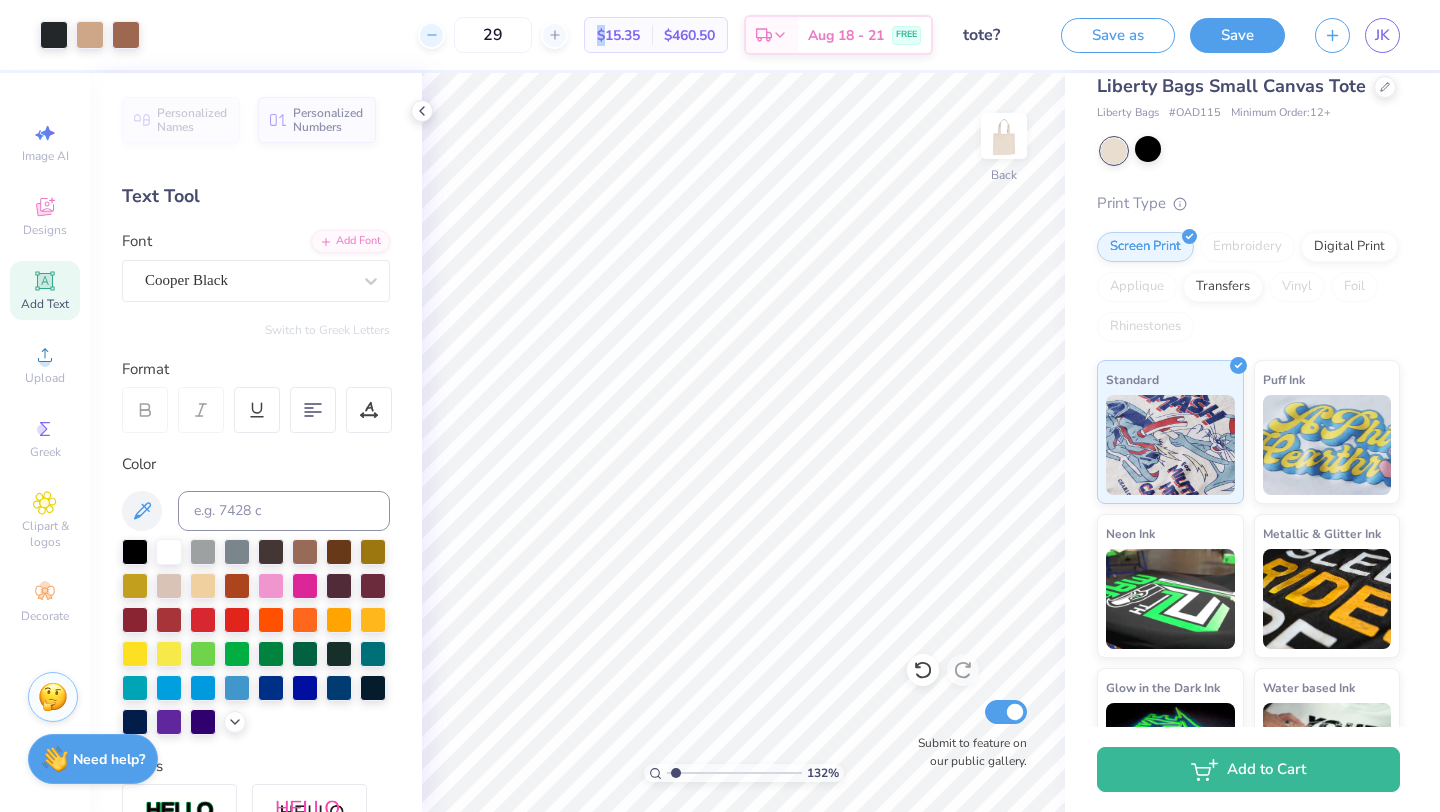 click 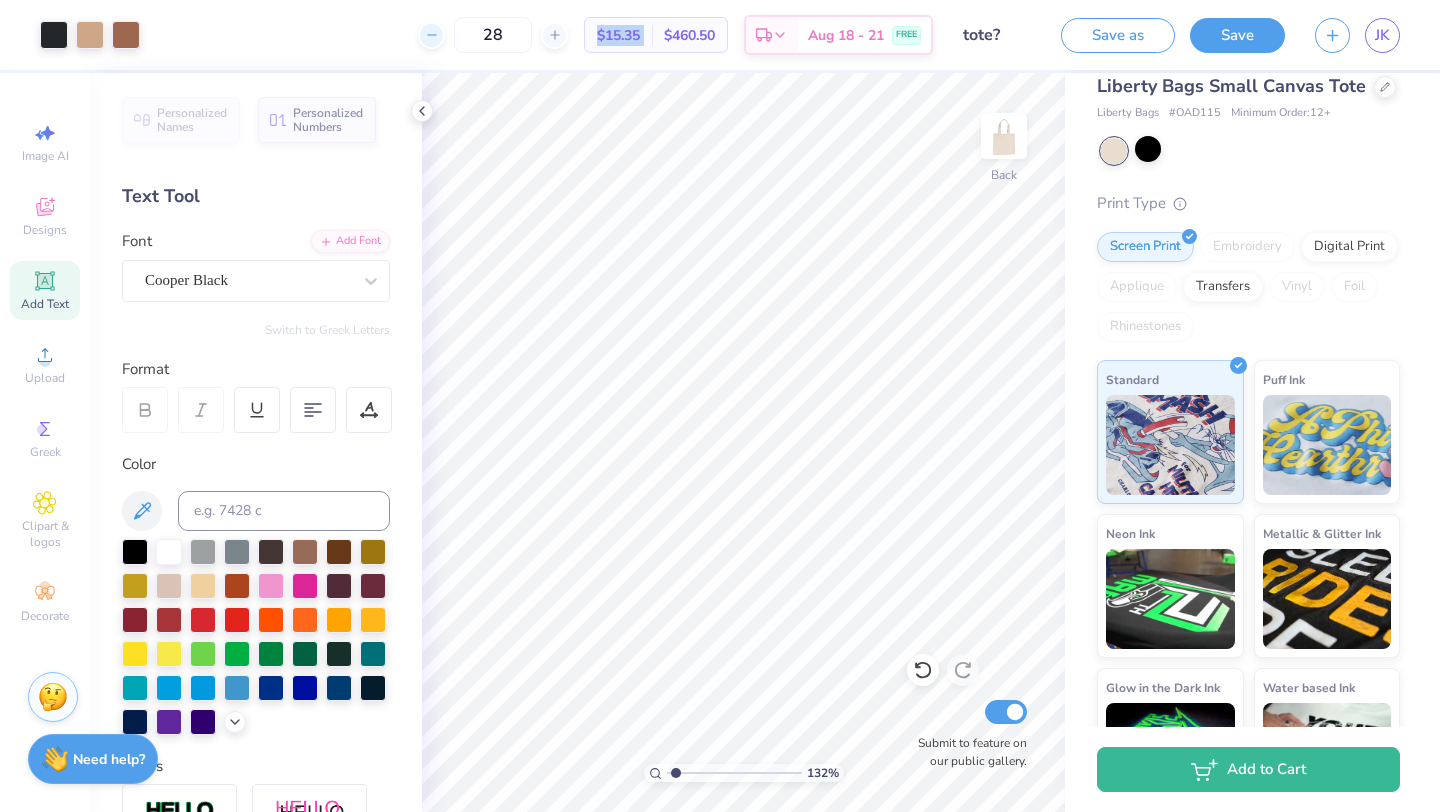 click 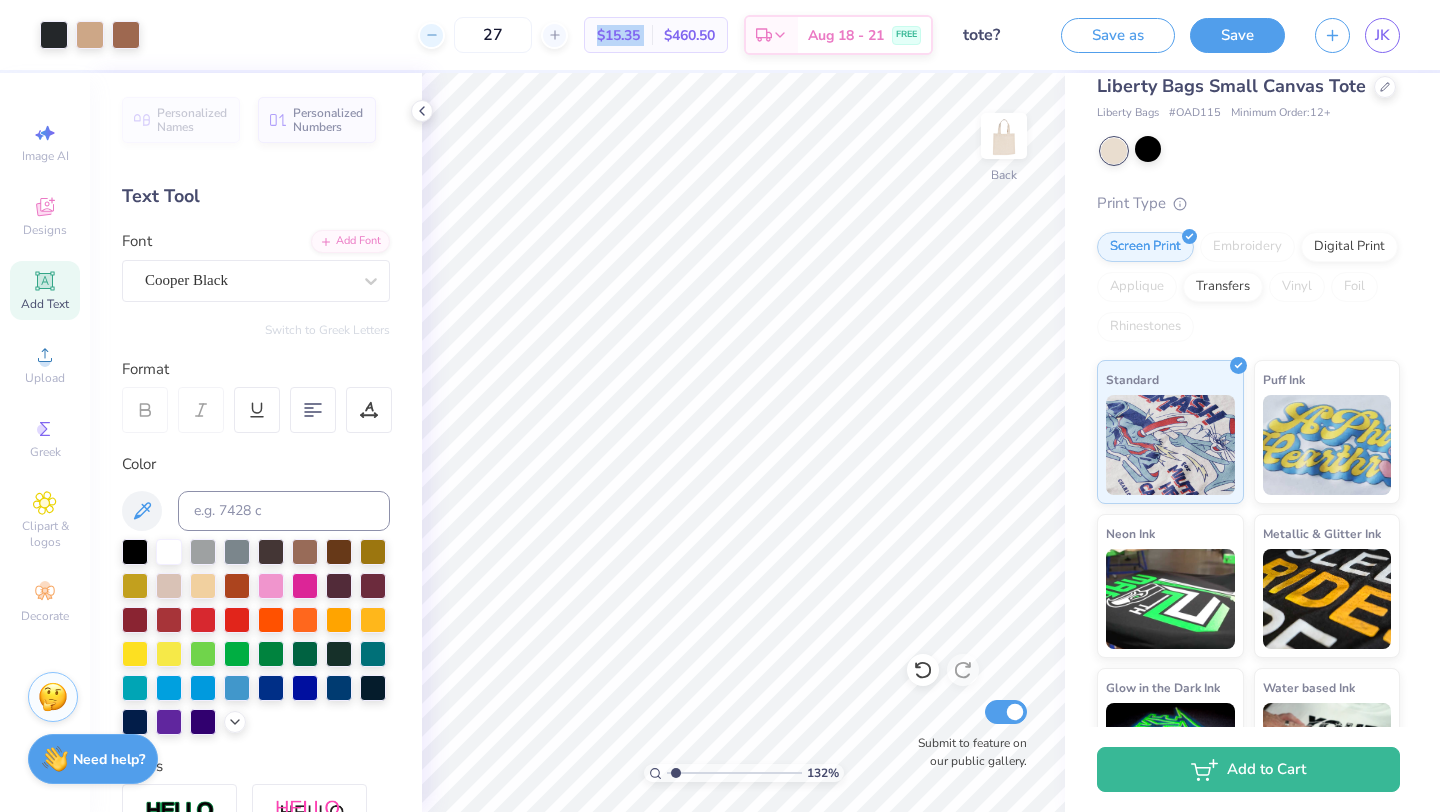 click 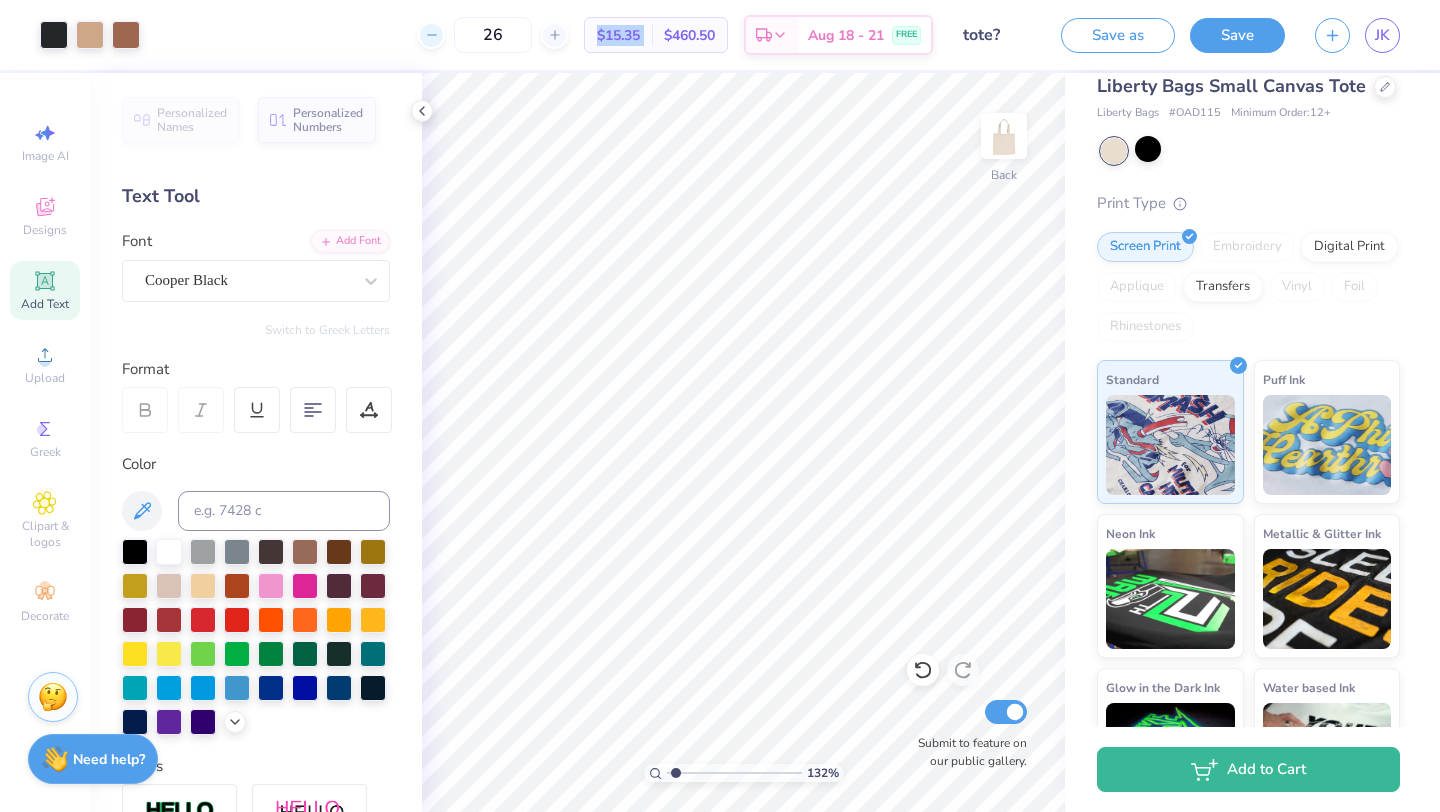click 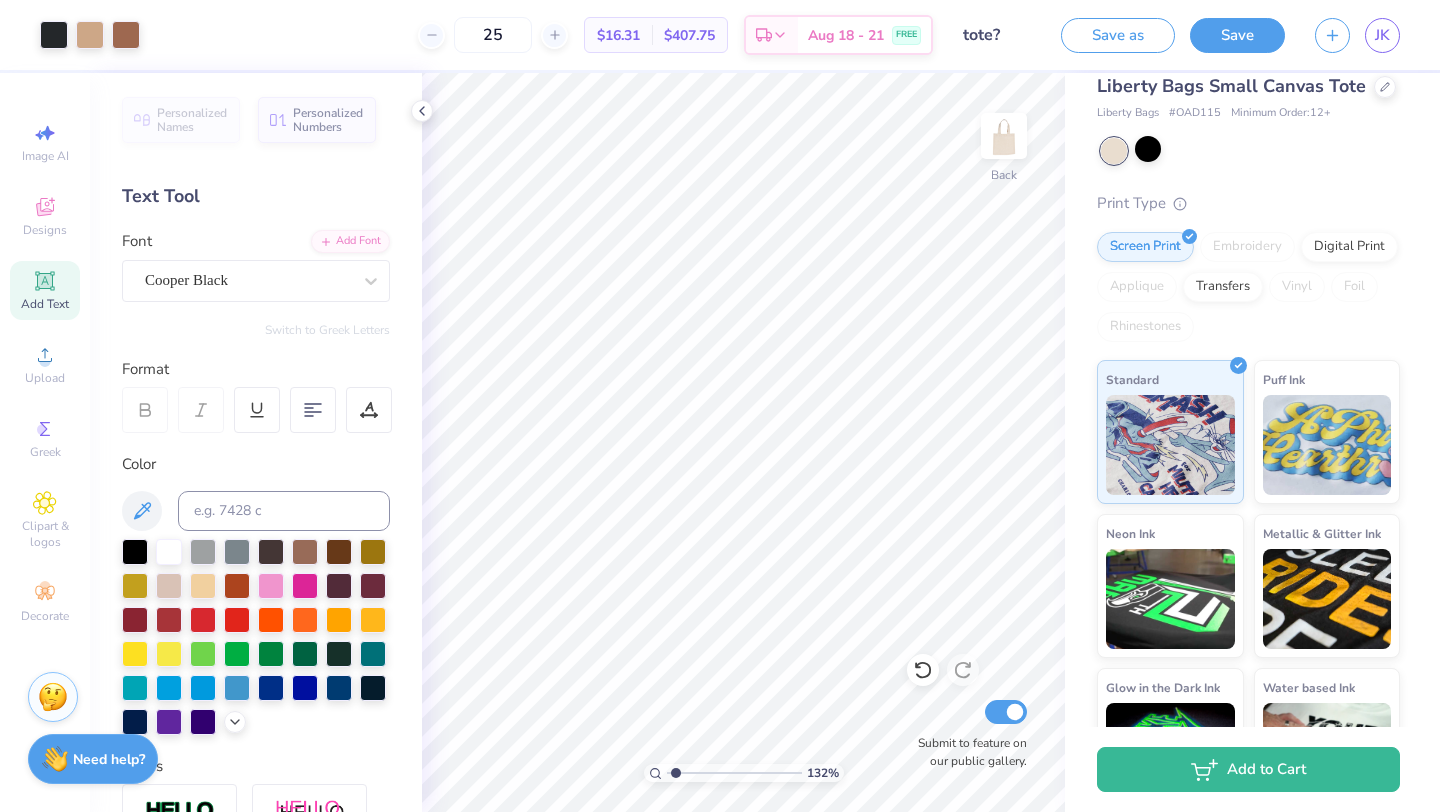 click on "$407.75" at bounding box center (689, 35) 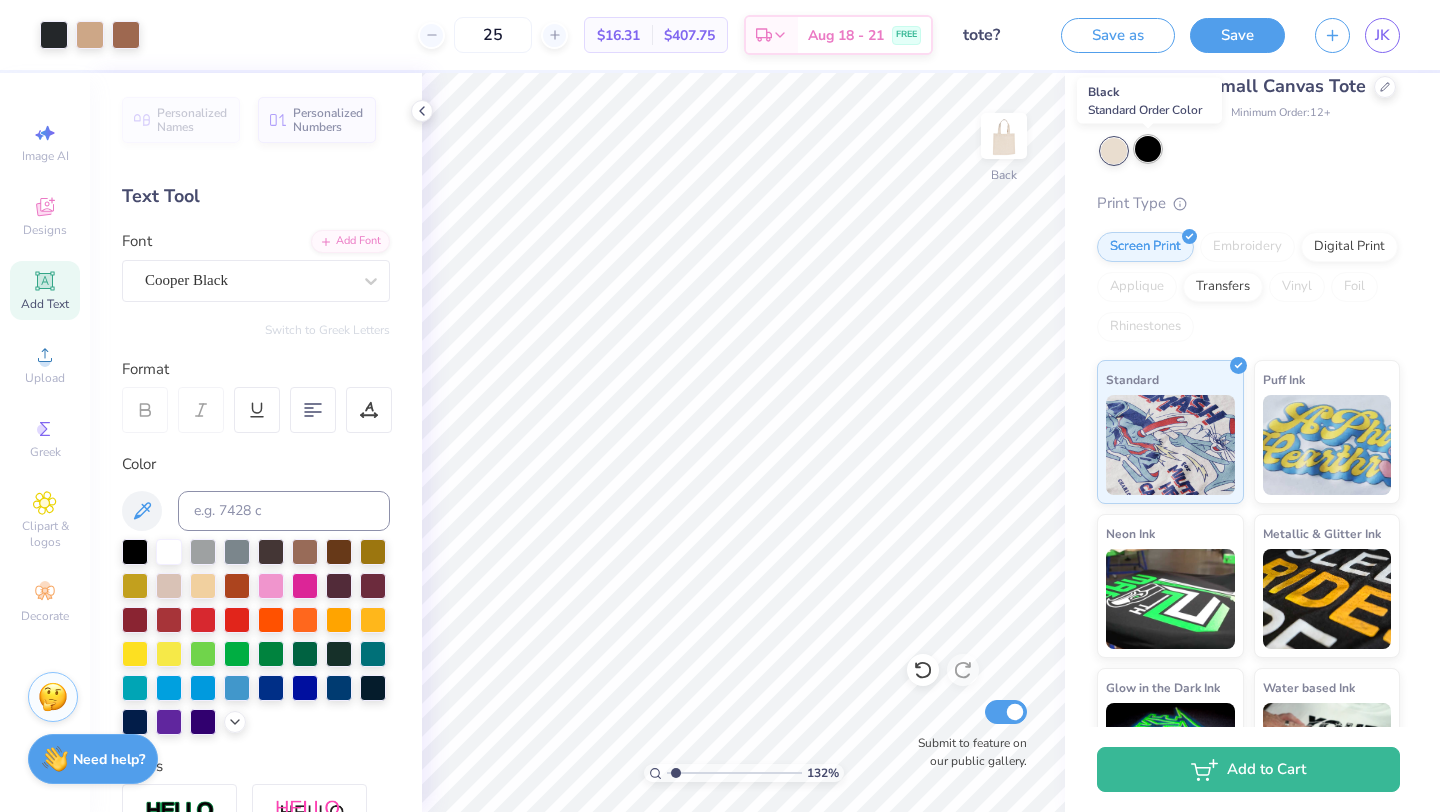 click at bounding box center (1148, 149) 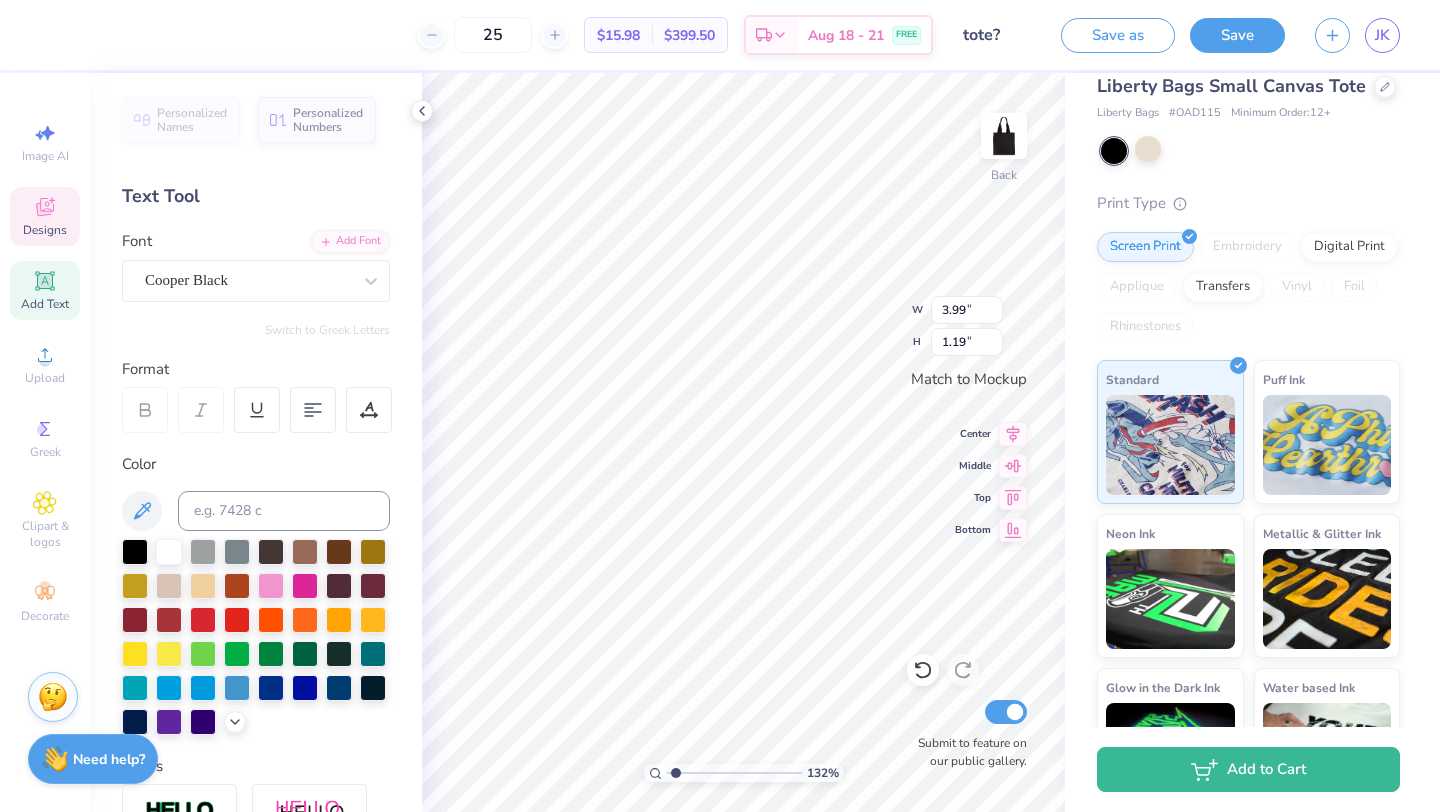 type on "3.05" 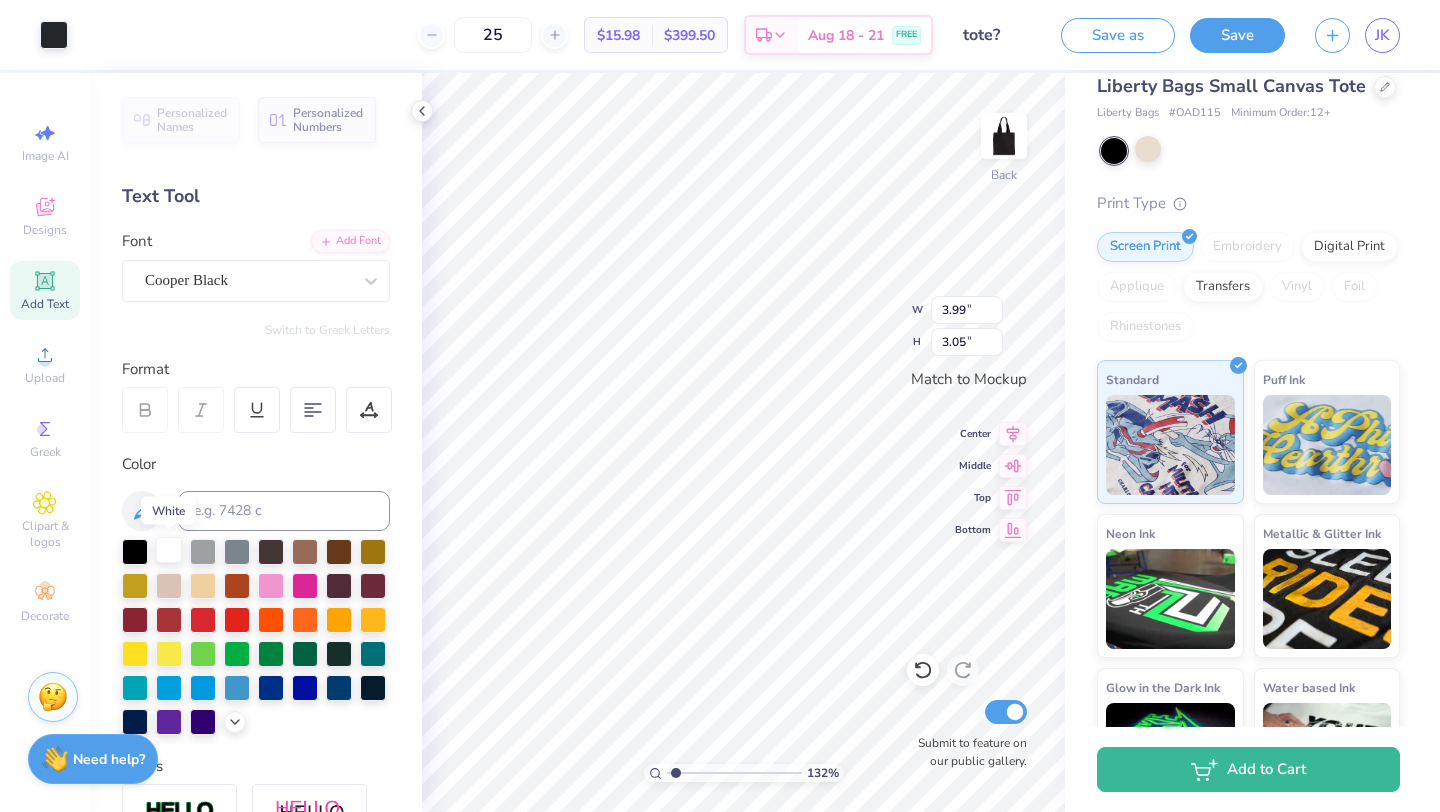 click at bounding box center [169, 550] 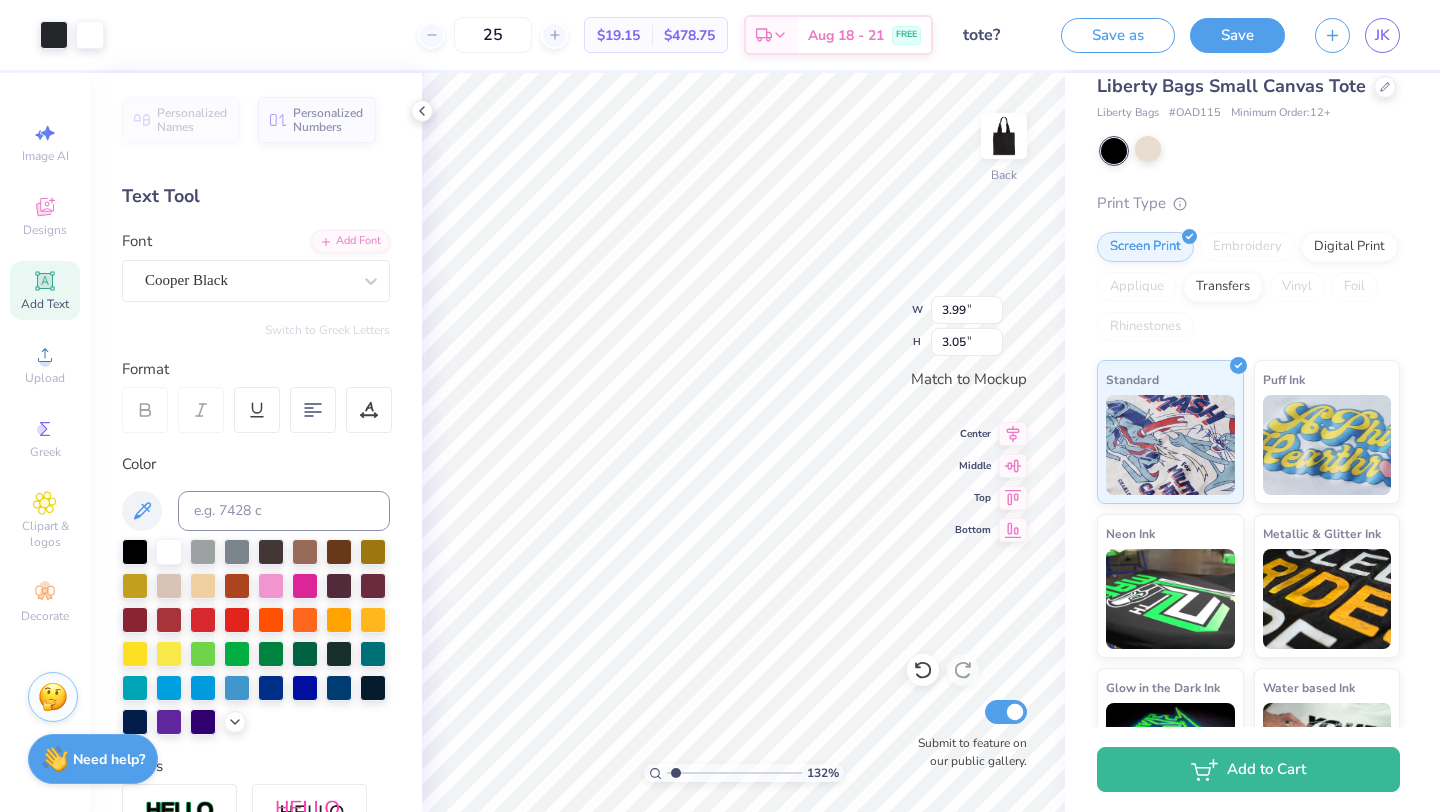 drag, startPoint x: 205, startPoint y: 549, endPoint x: 185, endPoint y: 551, distance: 20.09975 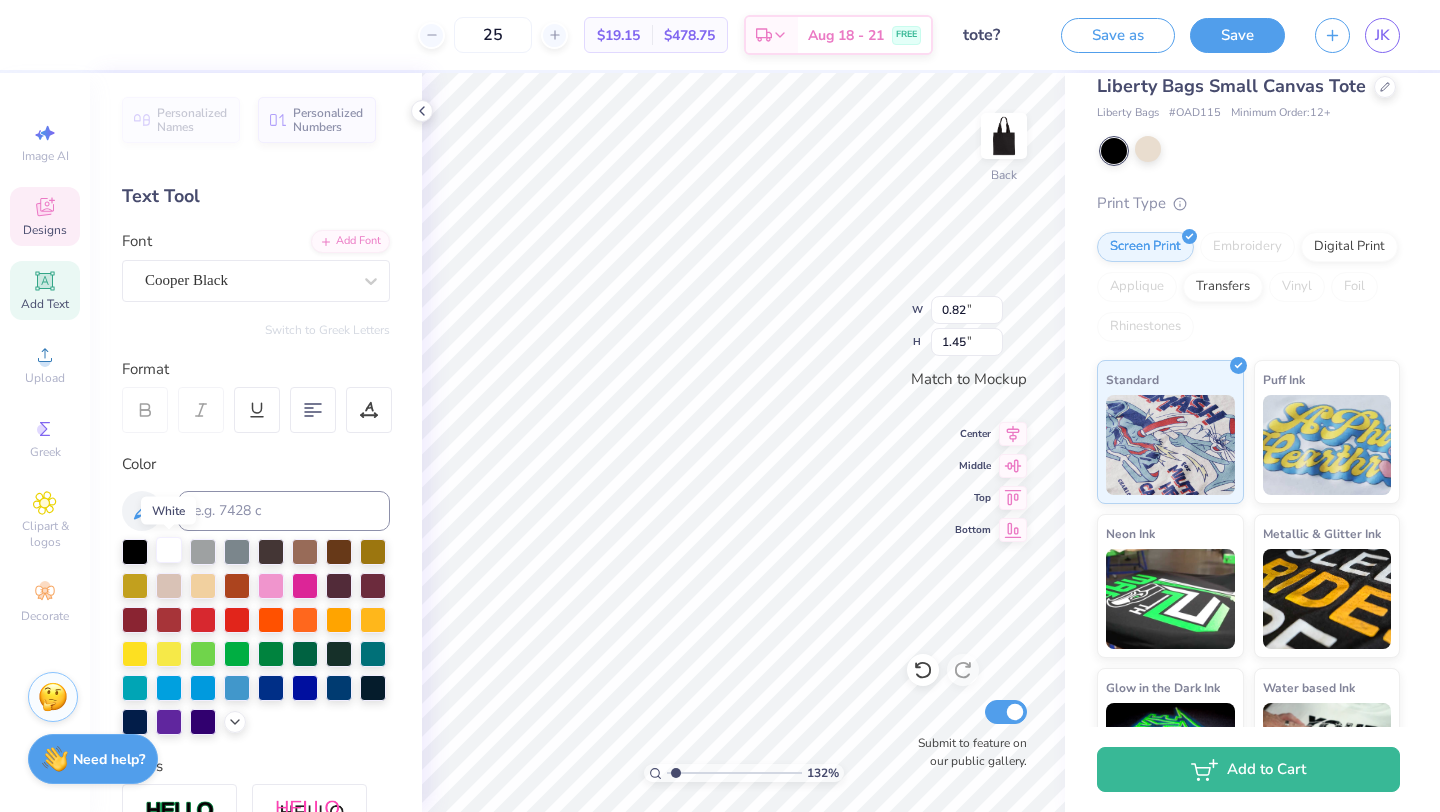 click at bounding box center [169, 550] 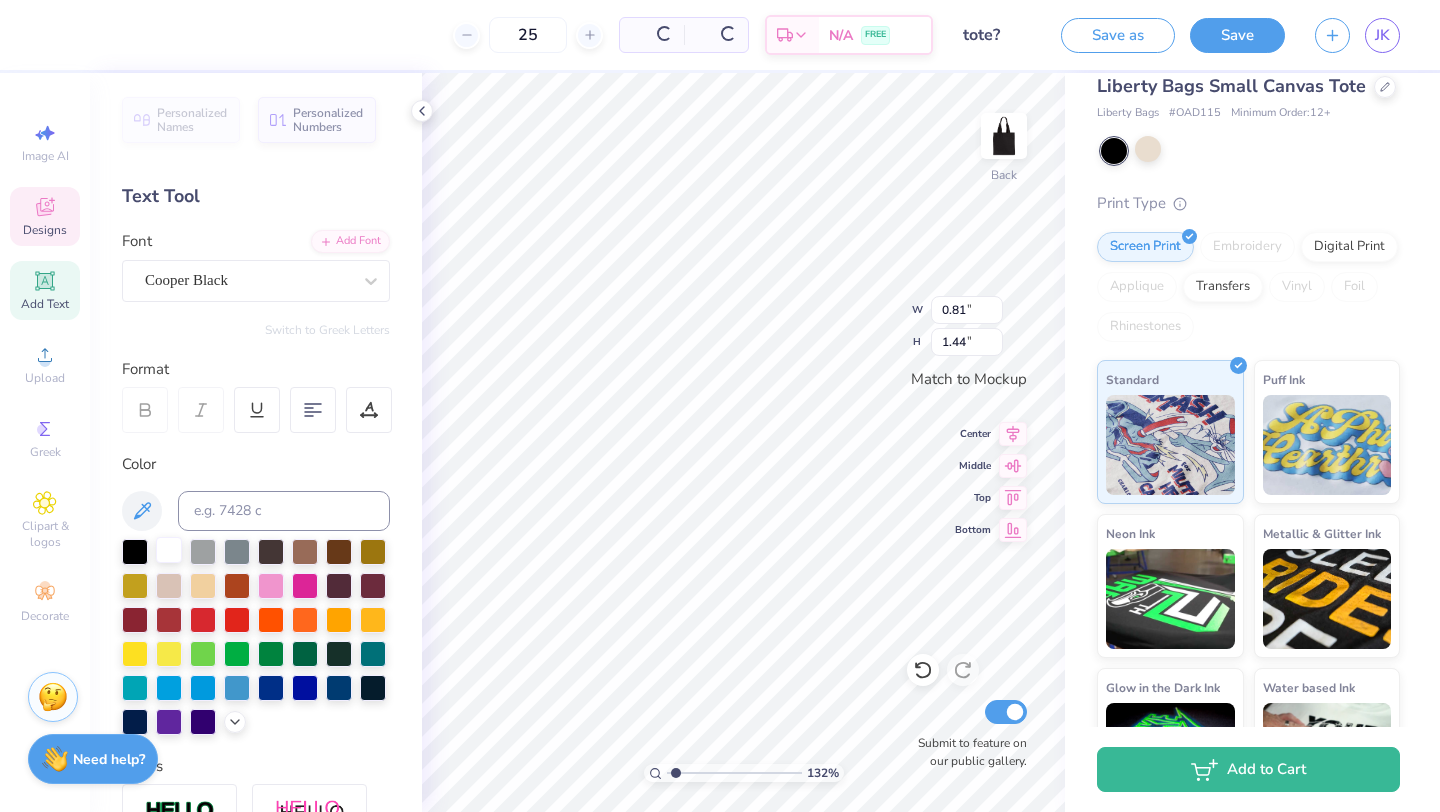 type on "0.81" 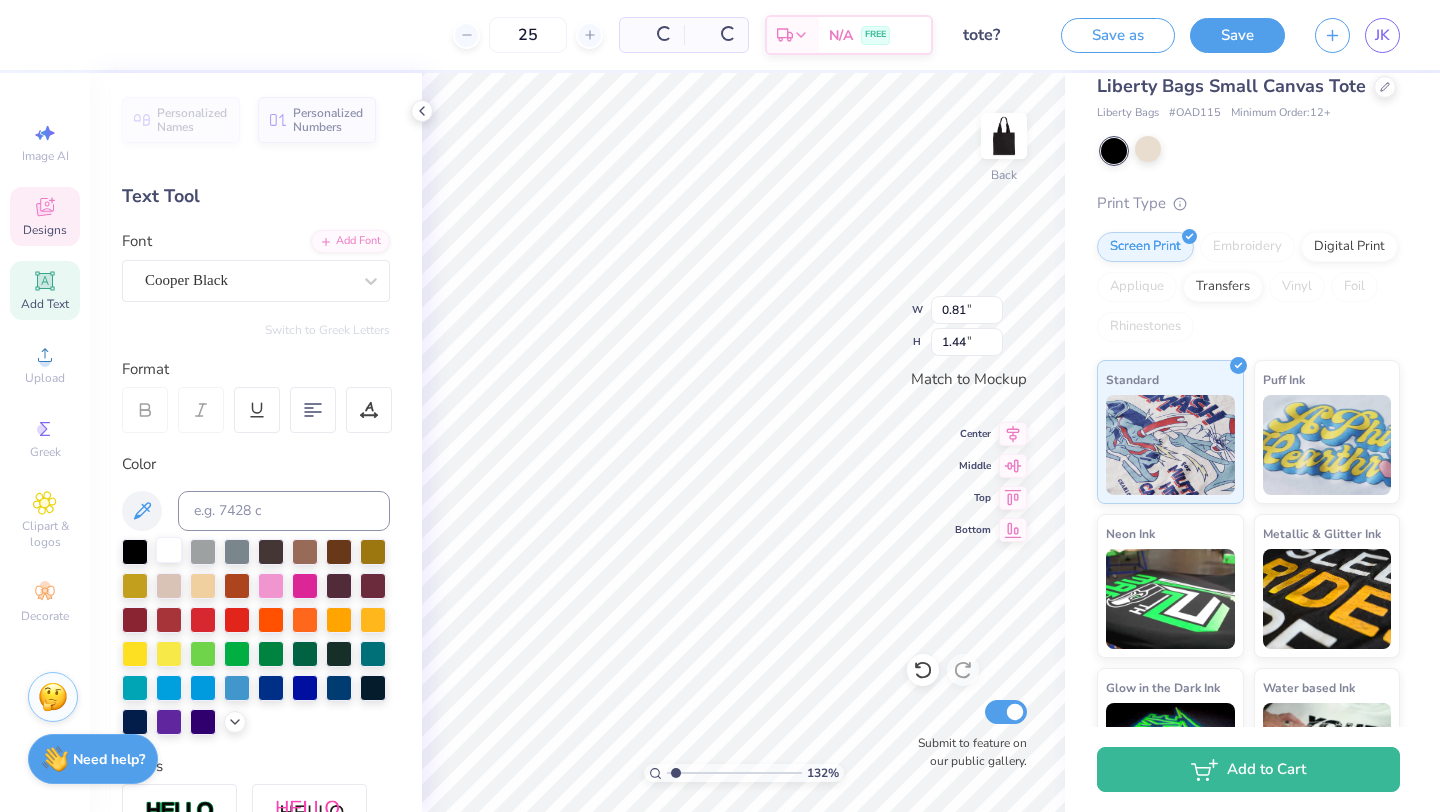 type on "1.44" 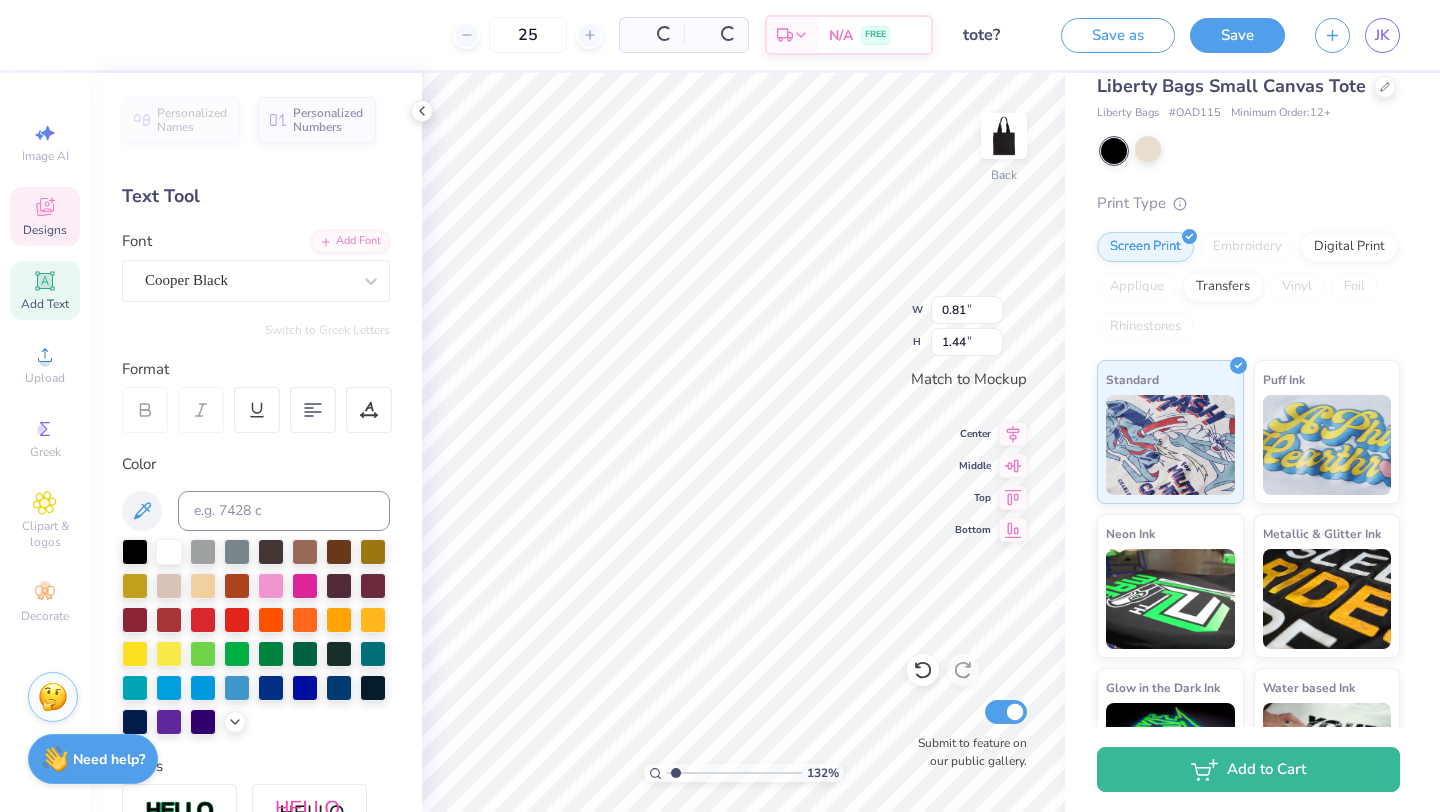 type on "3.99" 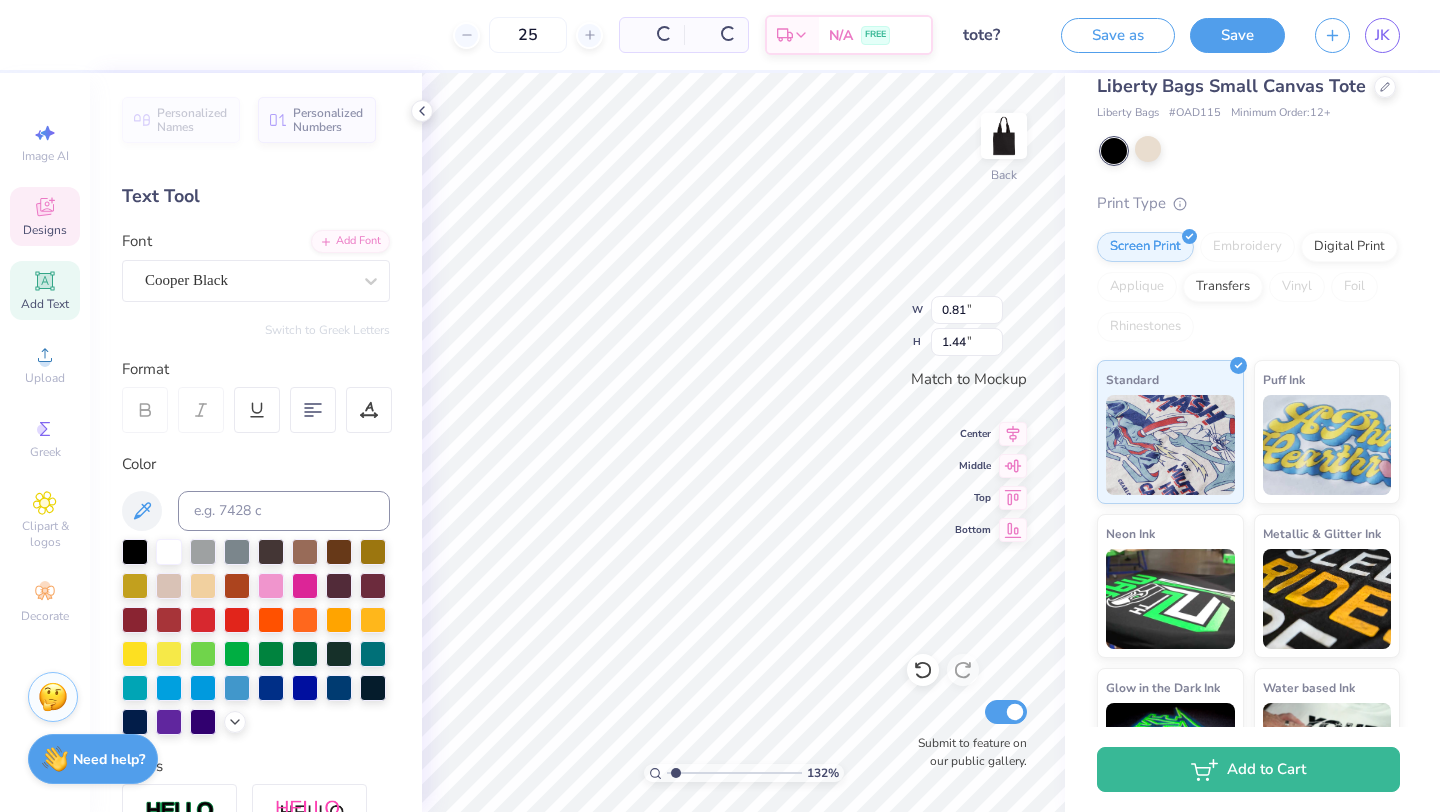 type on "1.19" 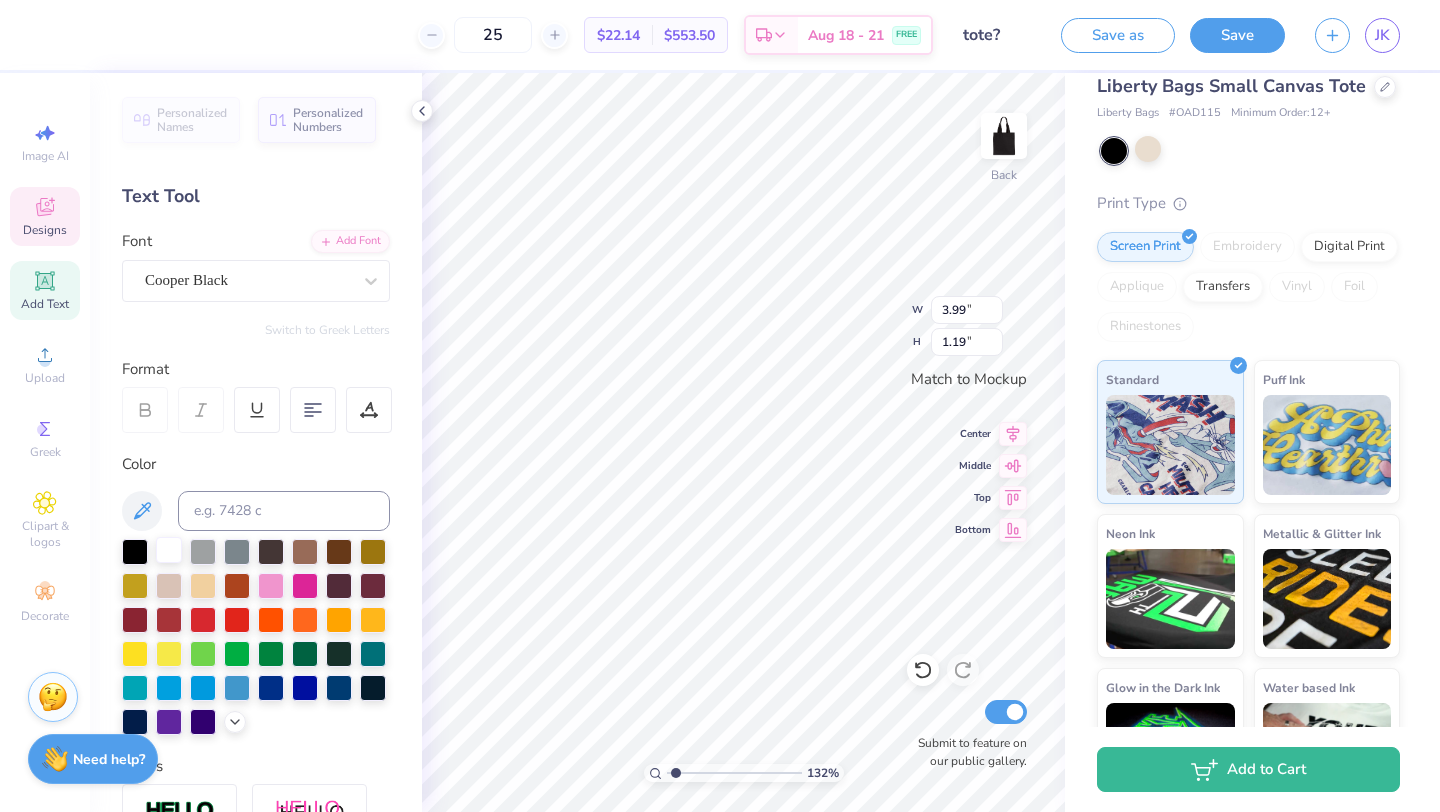 click at bounding box center (169, 550) 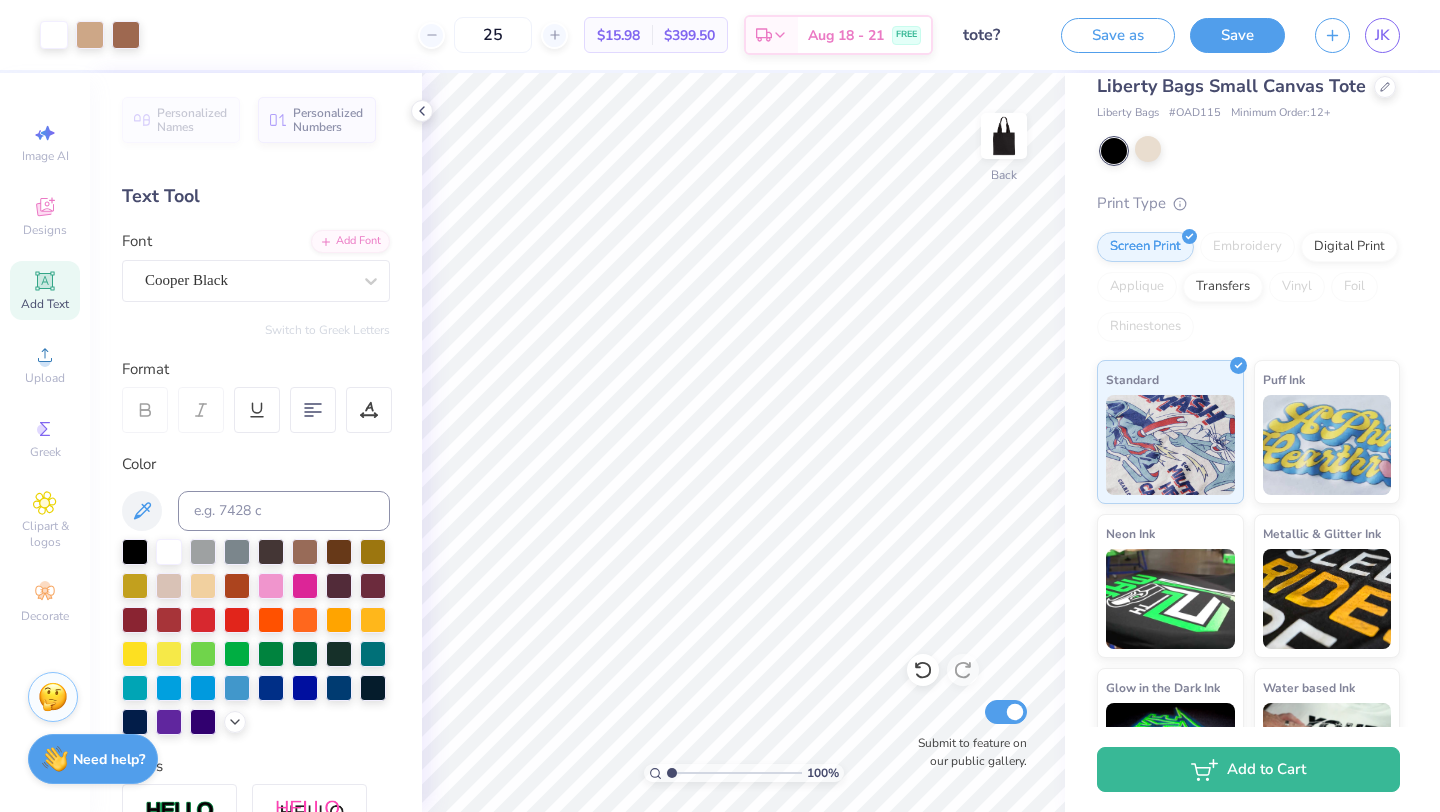 type on "1" 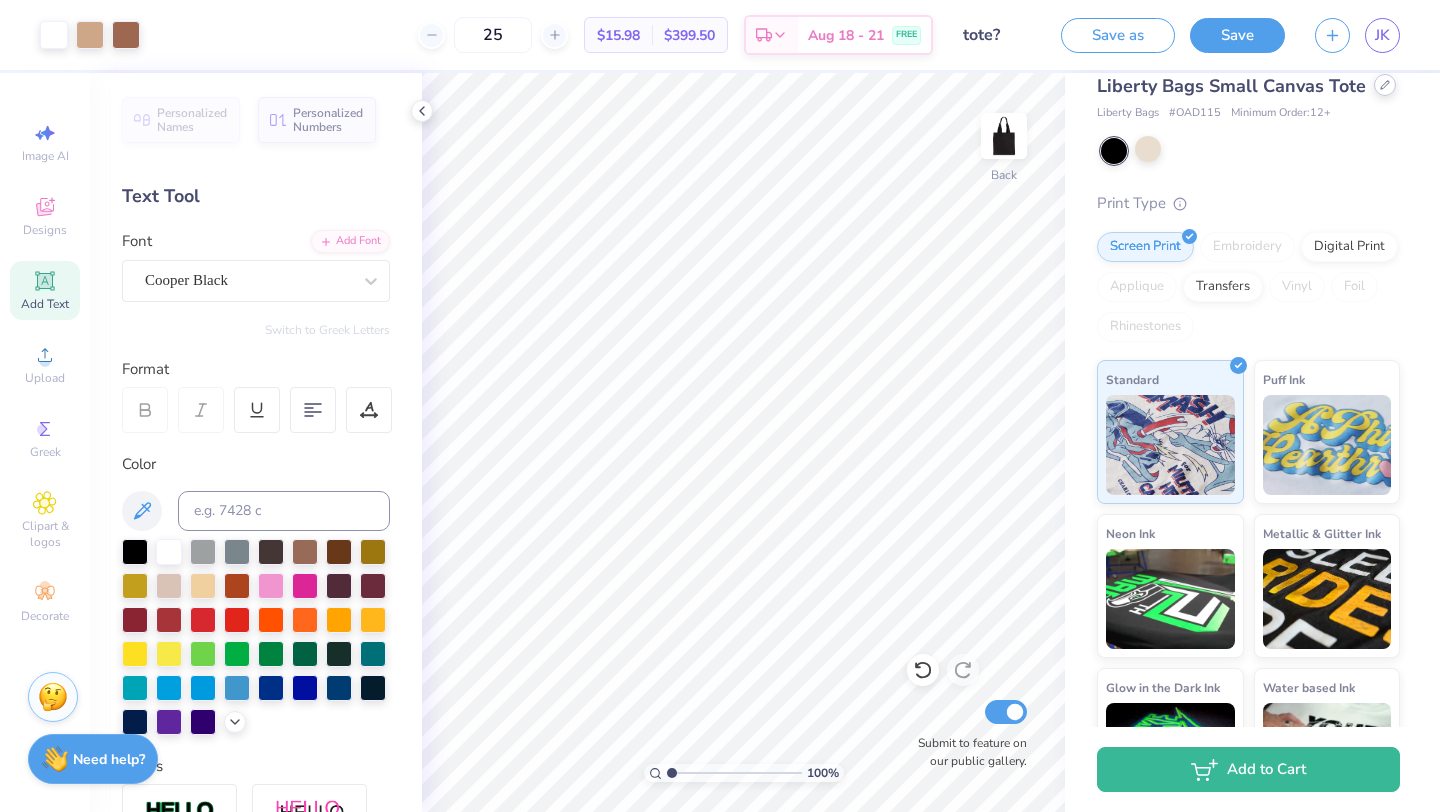 click at bounding box center [1385, 85] 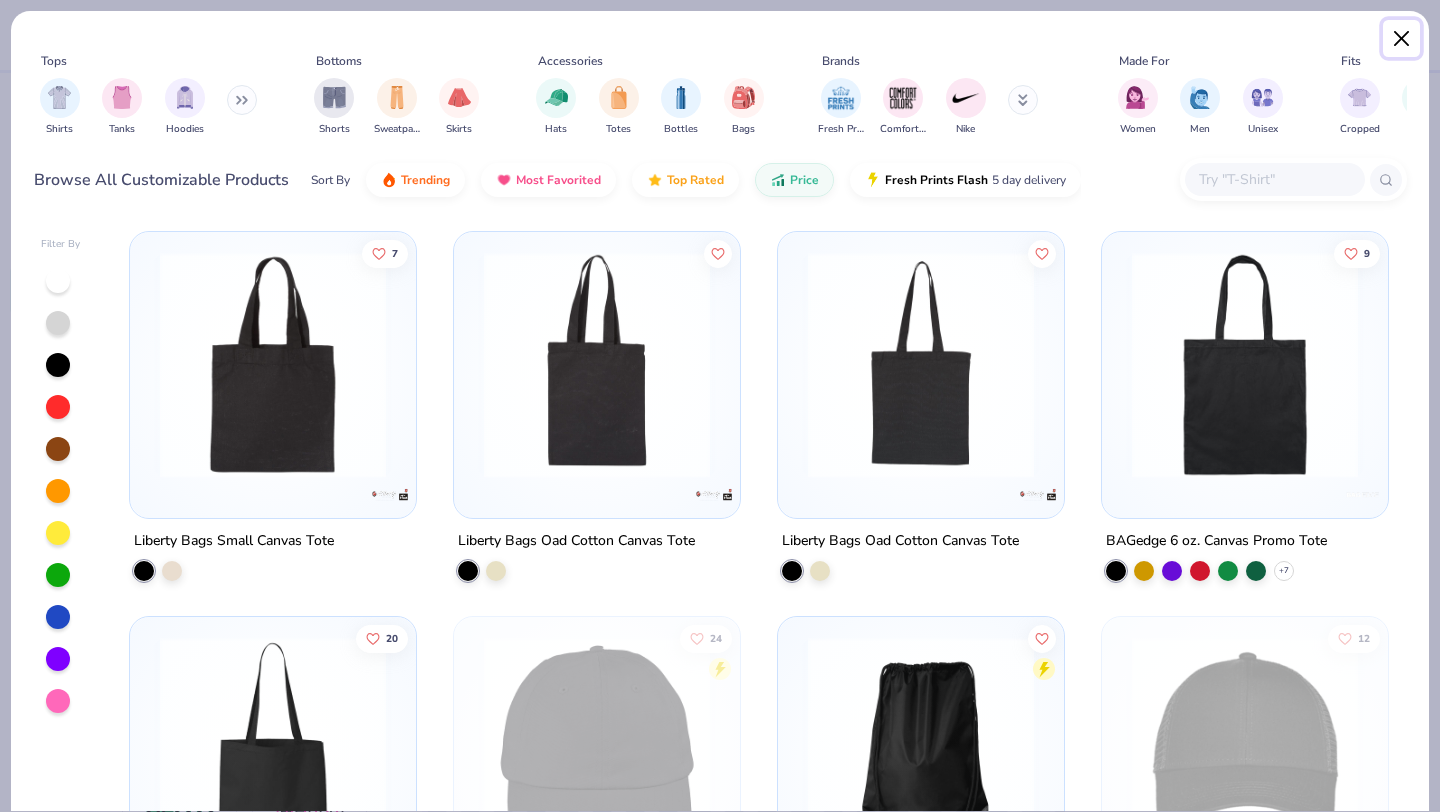 click at bounding box center [1402, 39] 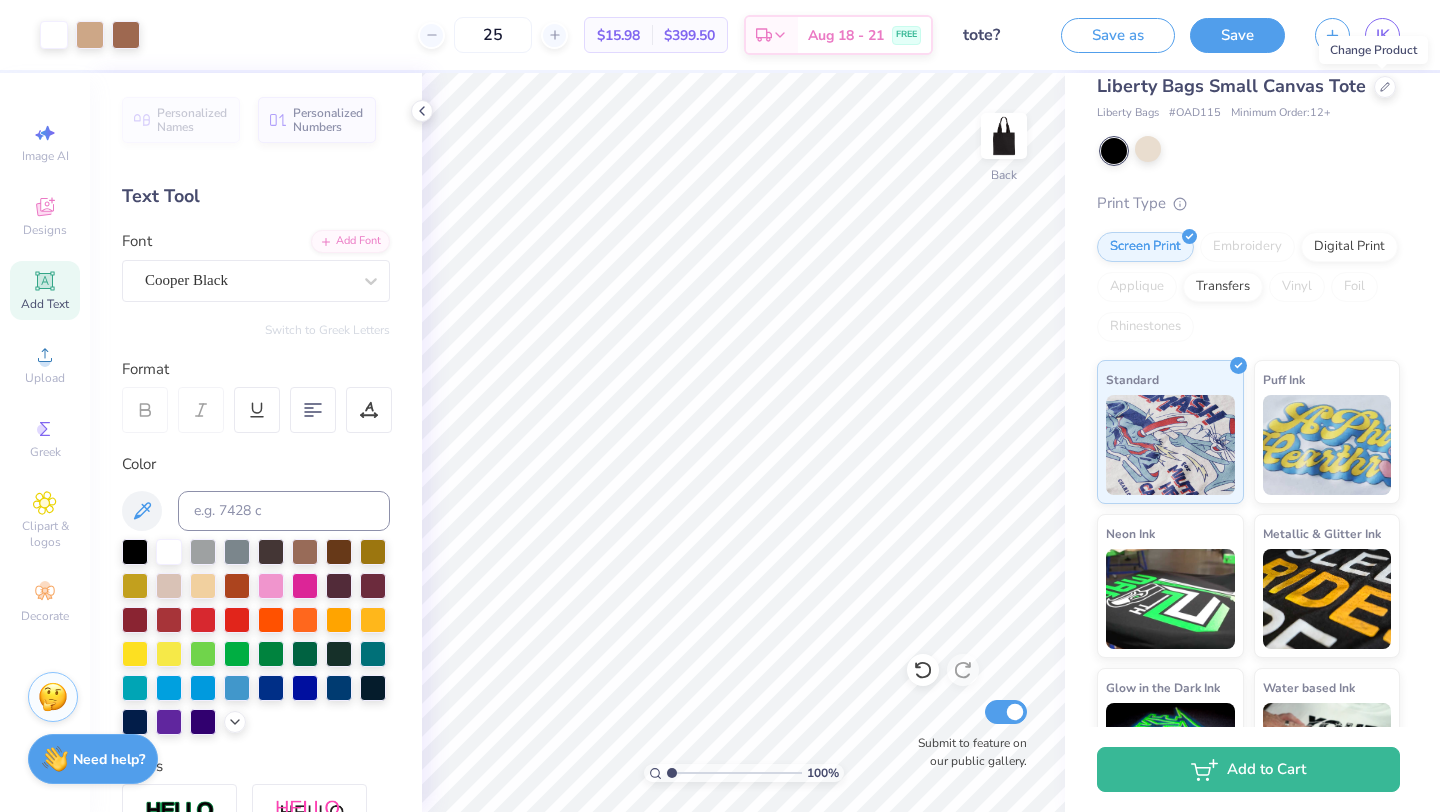 click on "Save" at bounding box center (1237, 35) 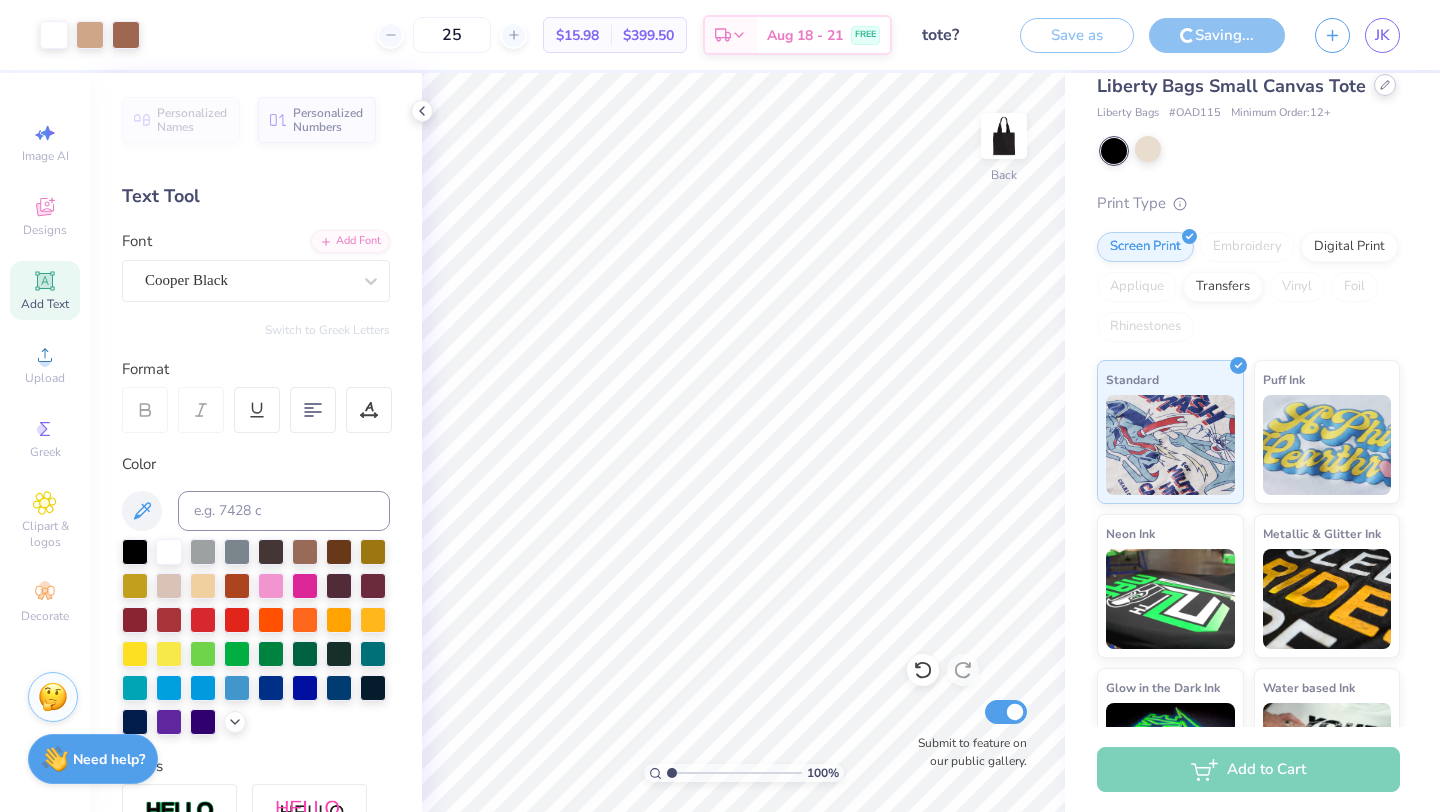 click 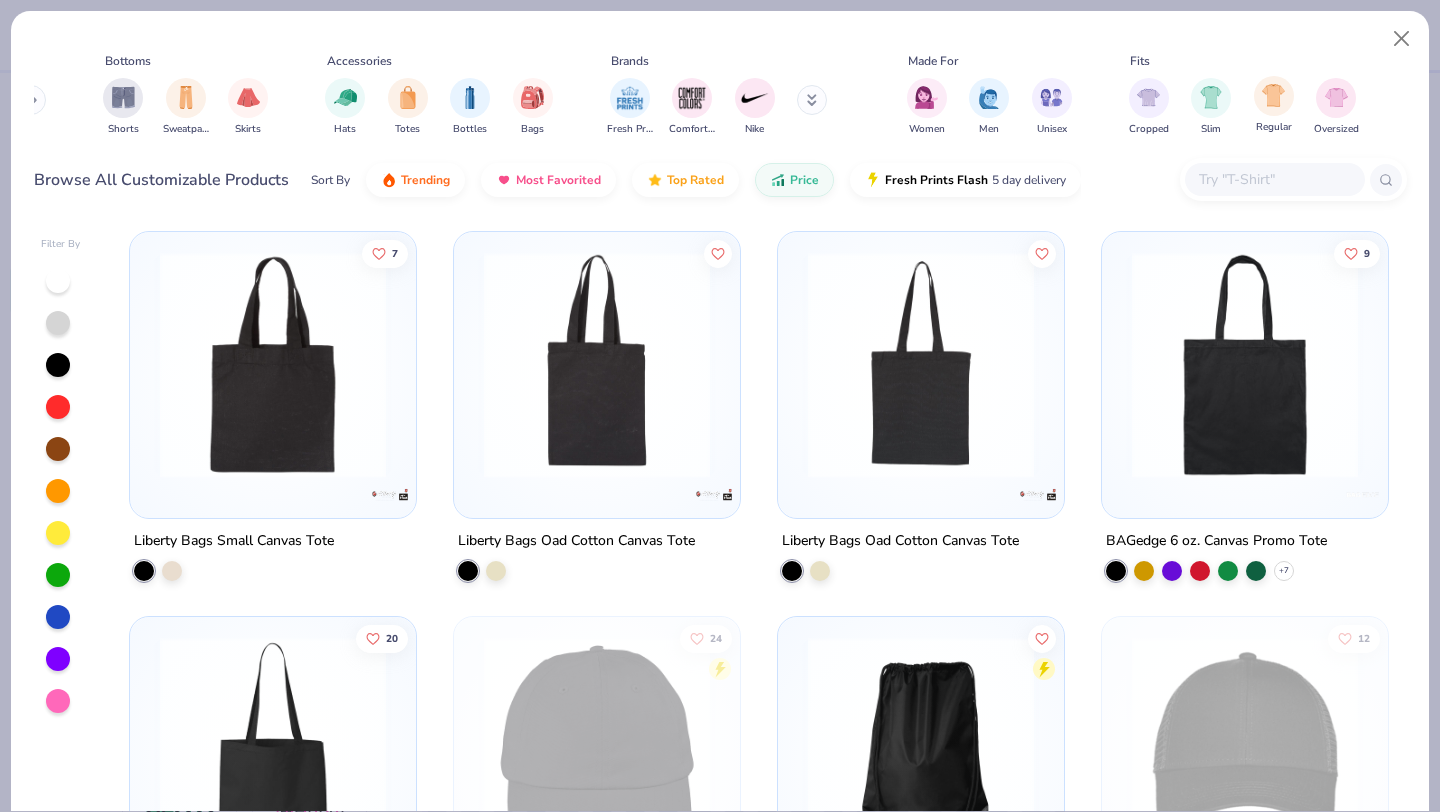 scroll, scrollTop: 0, scrollLeft: 990, axis: horizontal 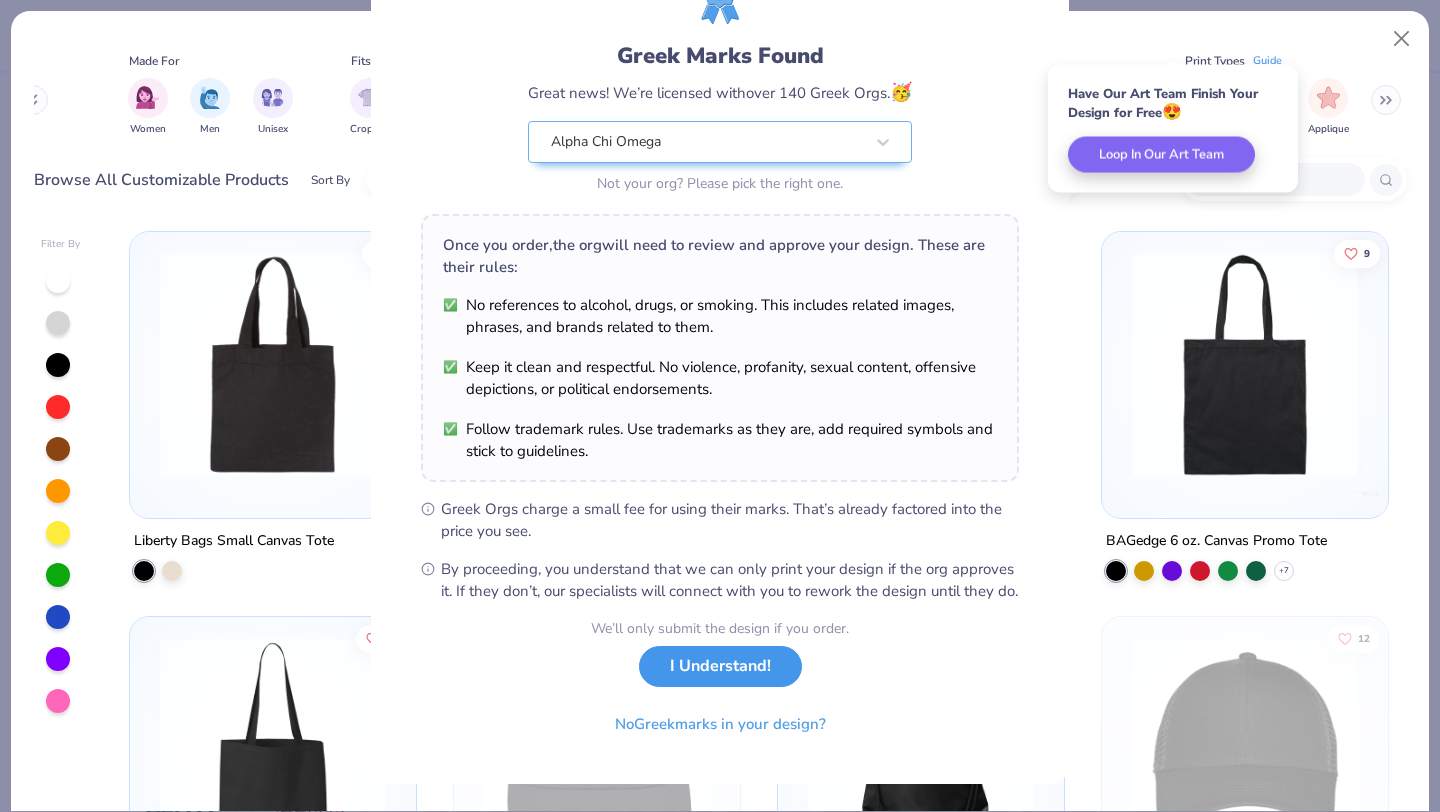 click on "I Understand!" at bounding box center [720, 666] 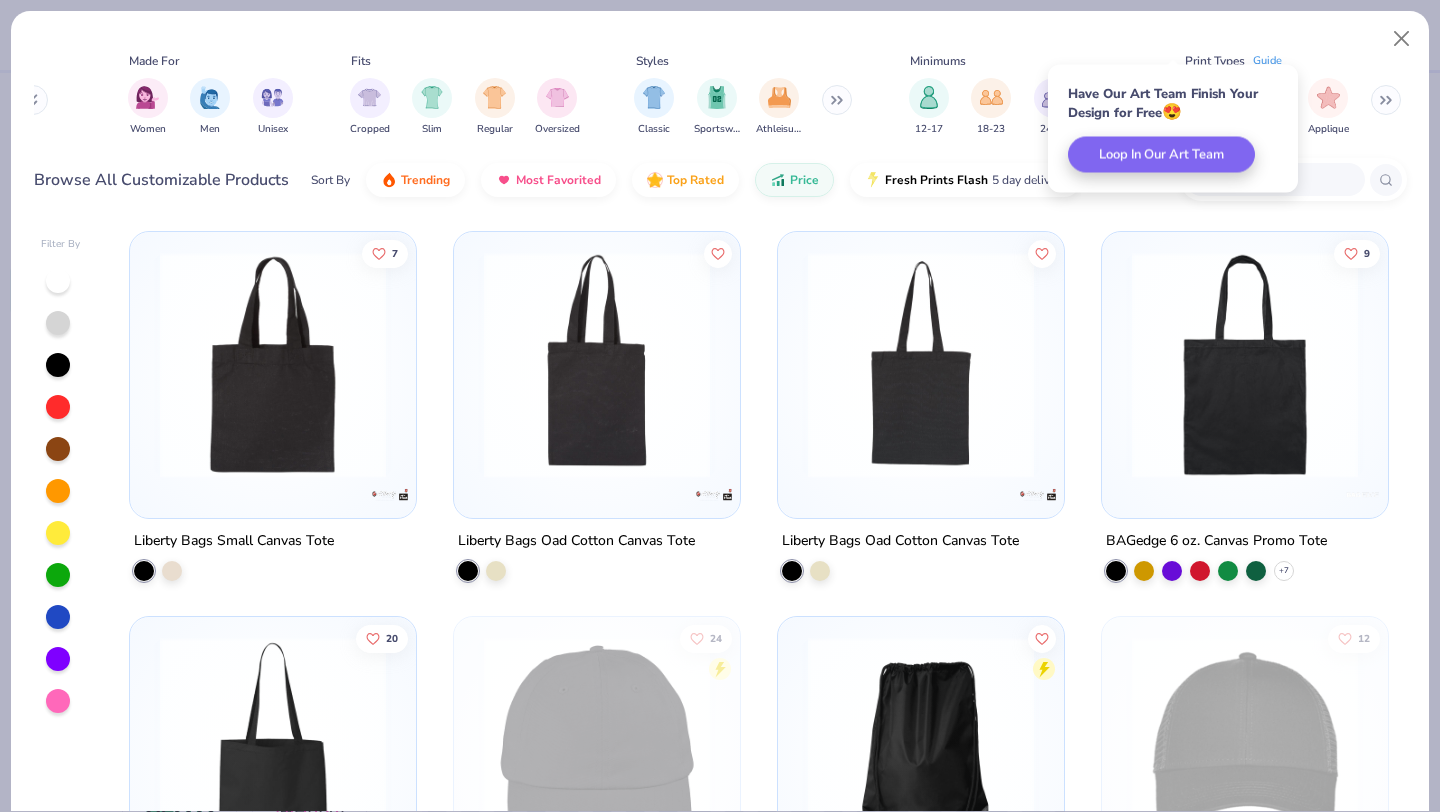 scroll, scrollTop: 0, scrollLeft: 0, axis: both 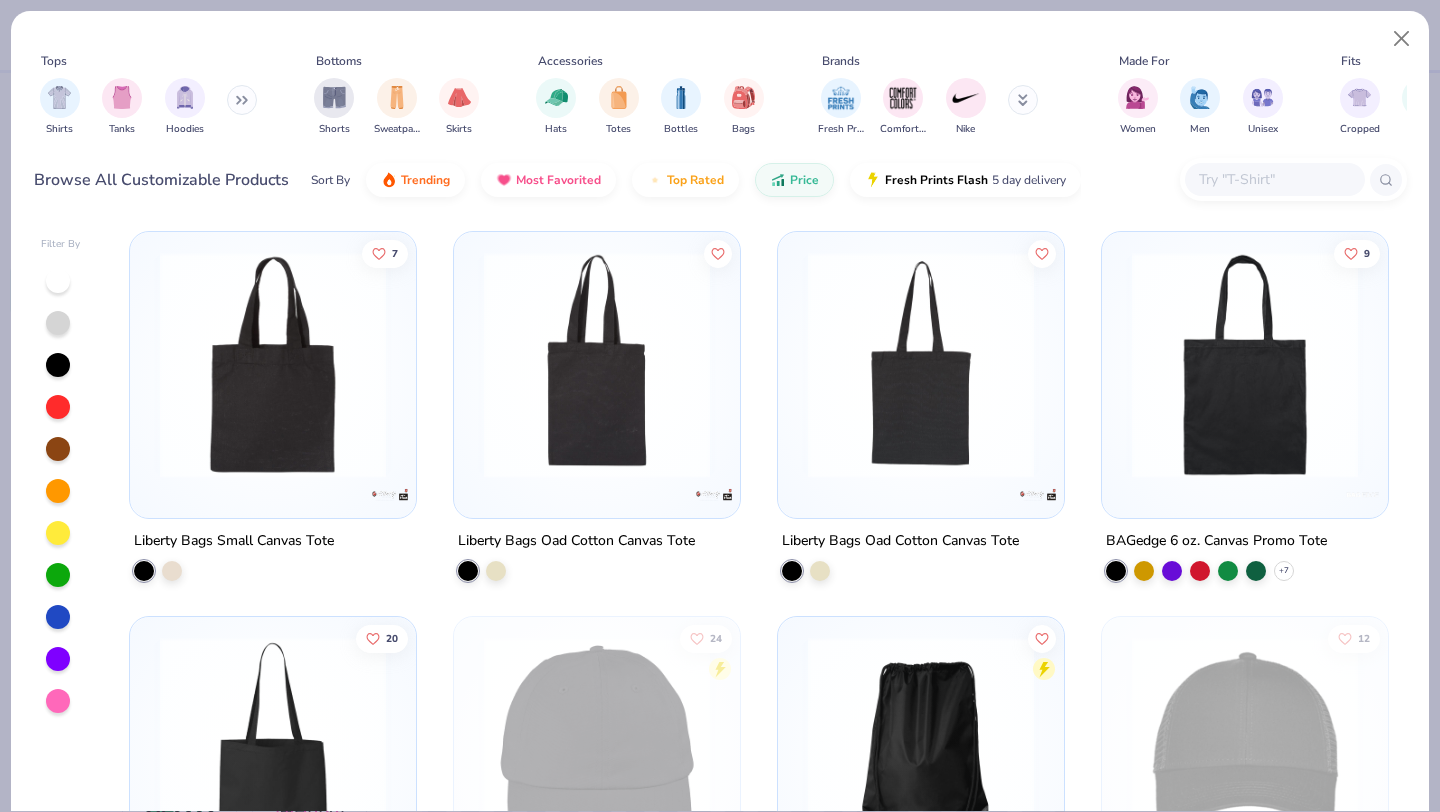 click on "Shirts Tanks Hoodies" at bounding box center (149, 107) 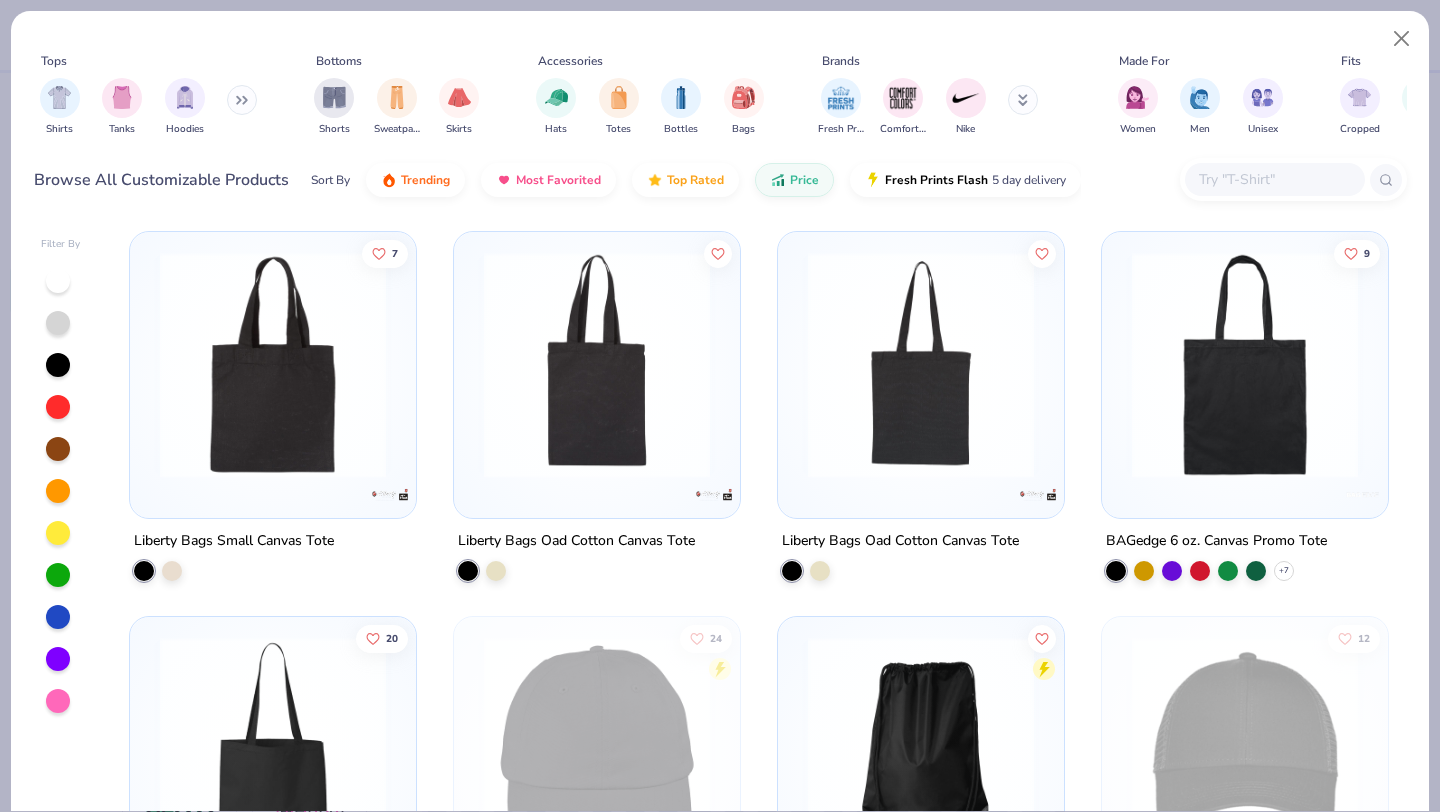 click at bounding box center [242, 100] 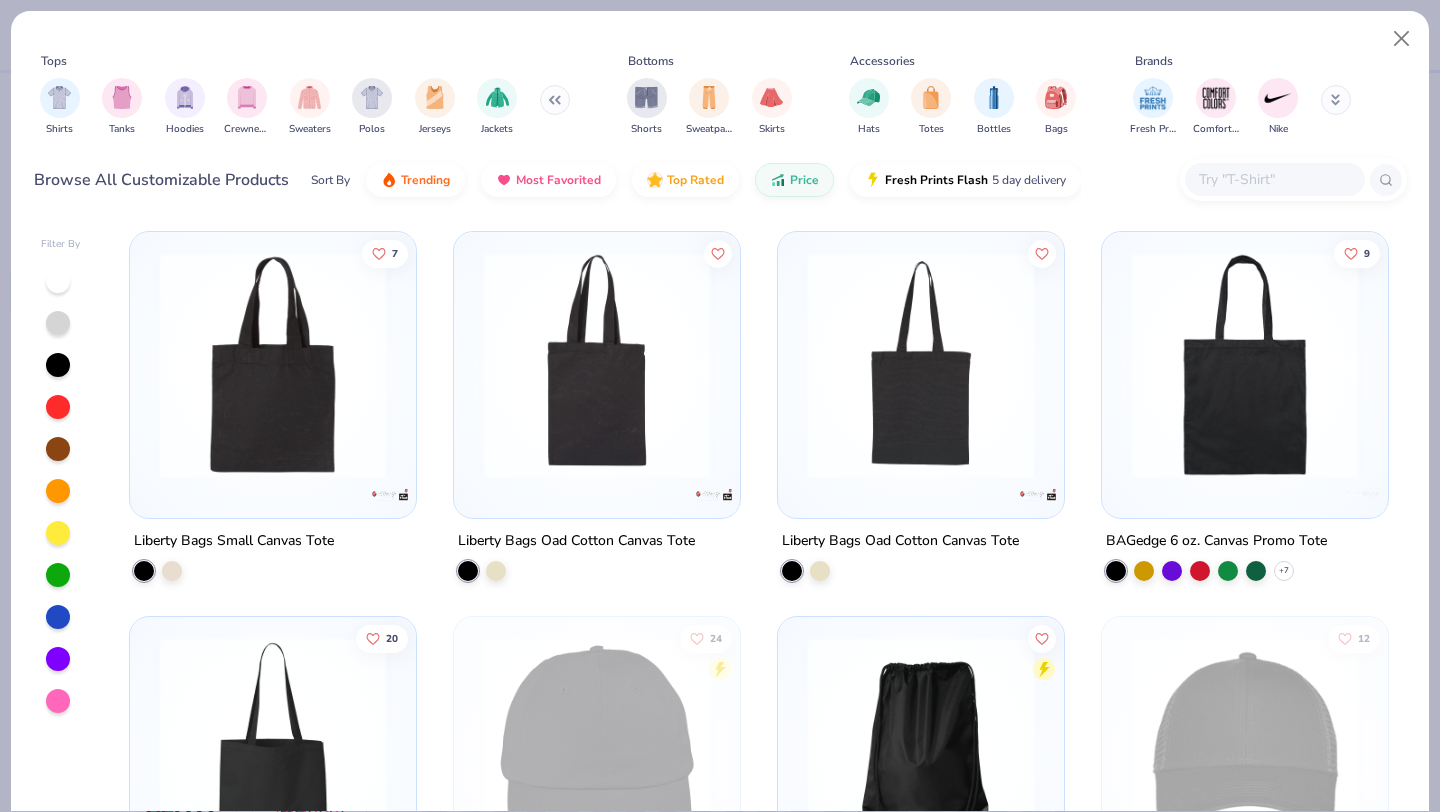 click on "Accessories" at bounding box center [882, 61] 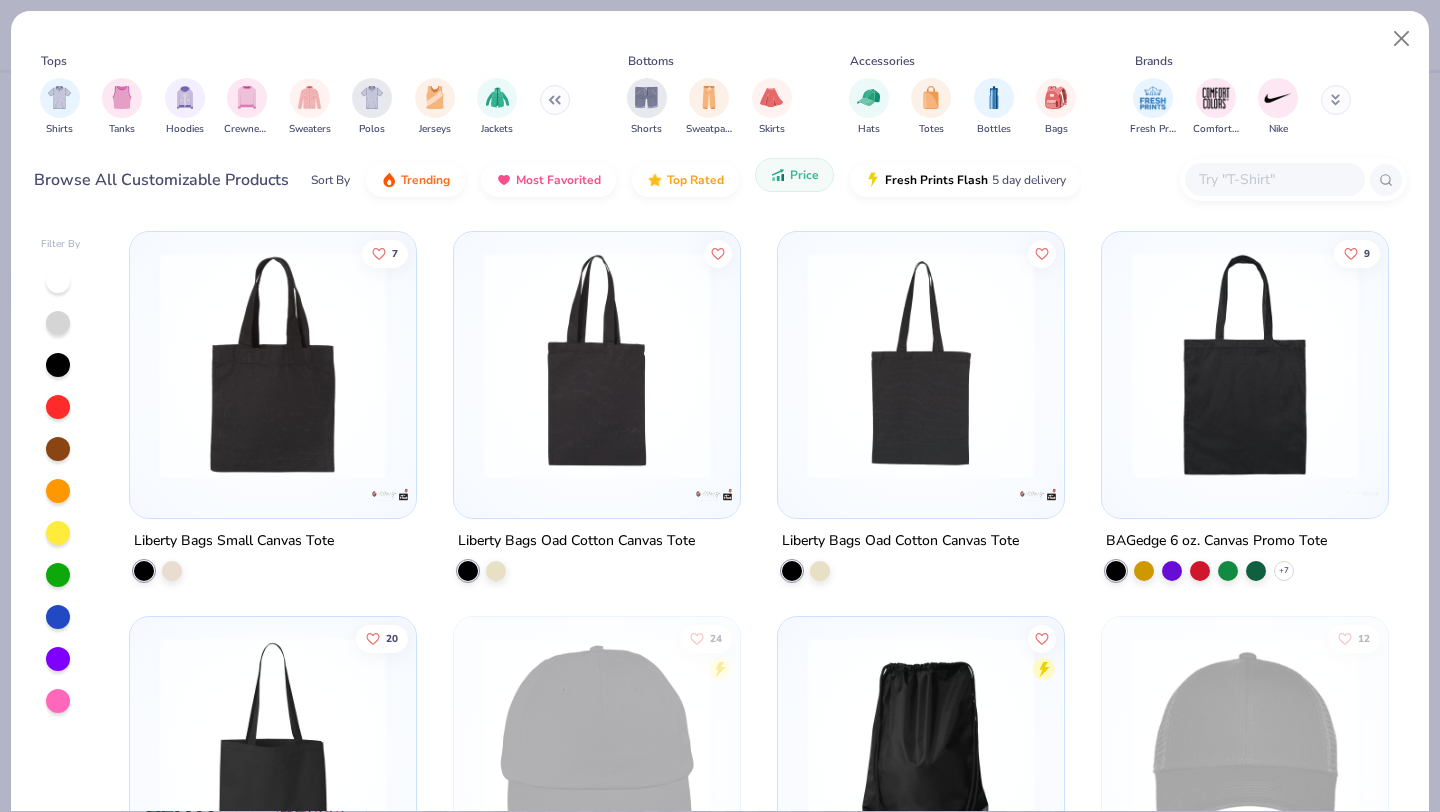 click on "Sort By Trending Most Favorited Top Rated Price Fresh Prints Flash 5 day delivery" at bounding box center [696, 180] 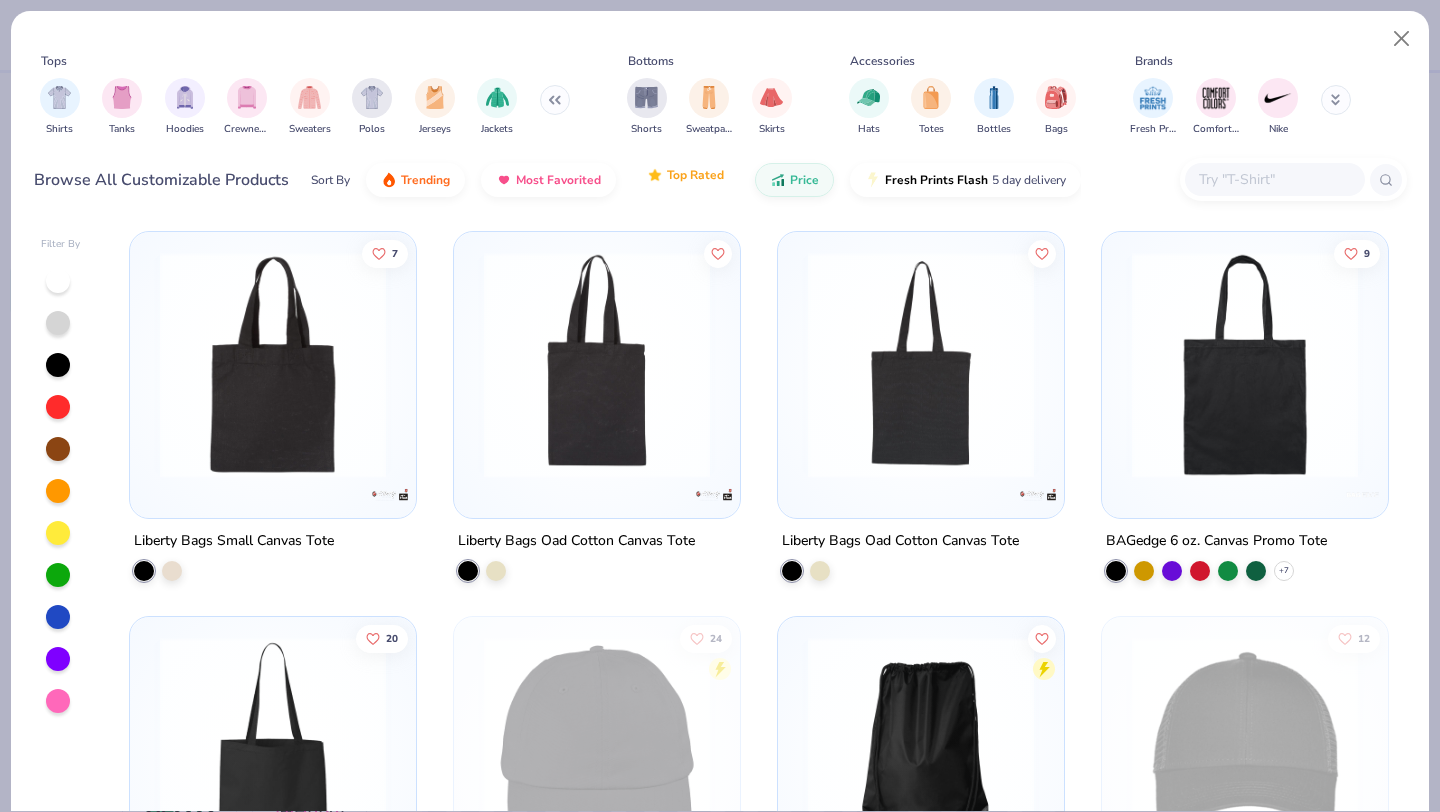 click on "Top Rated" at bounding box center (685, 175) 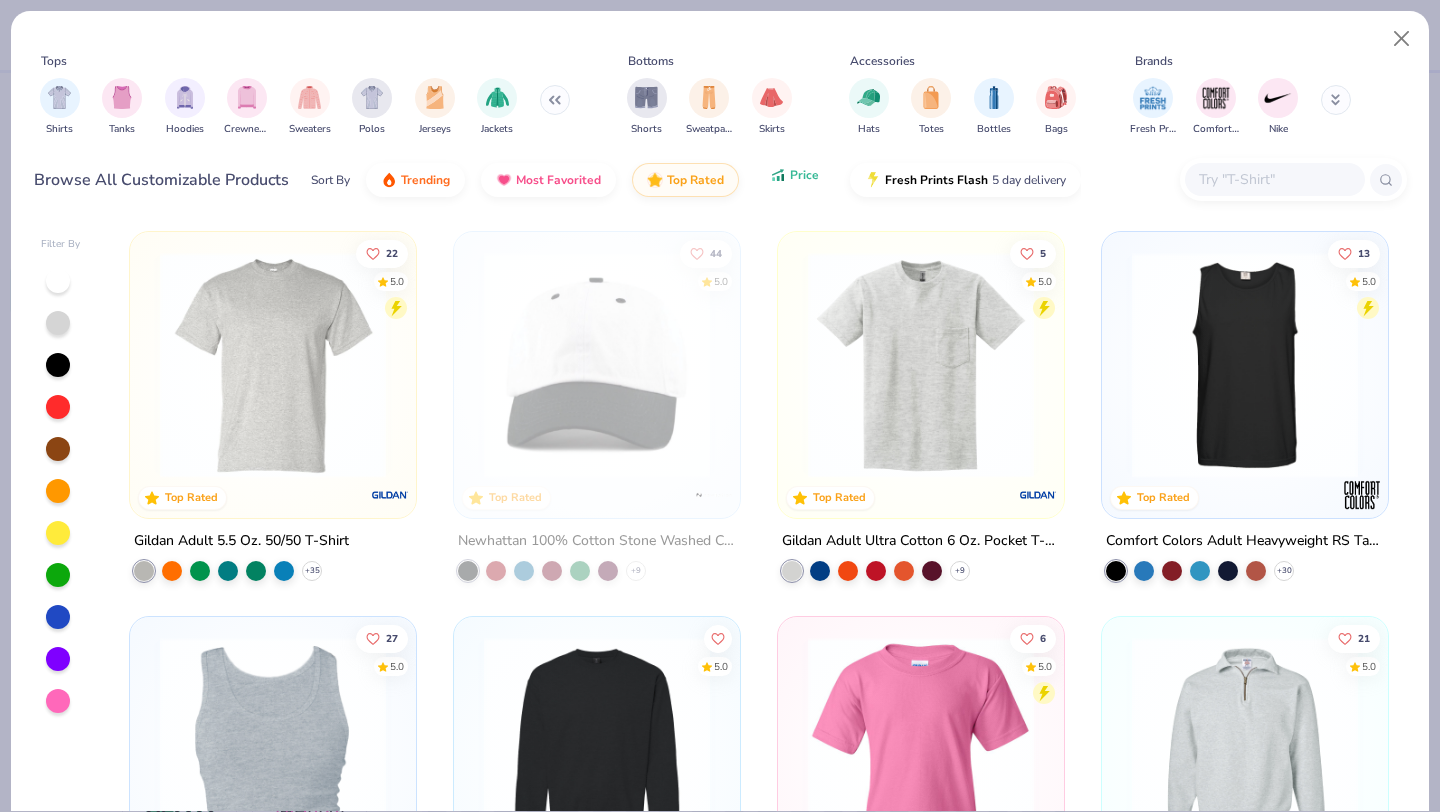 click on "Price" at bounding box center [804, 175] 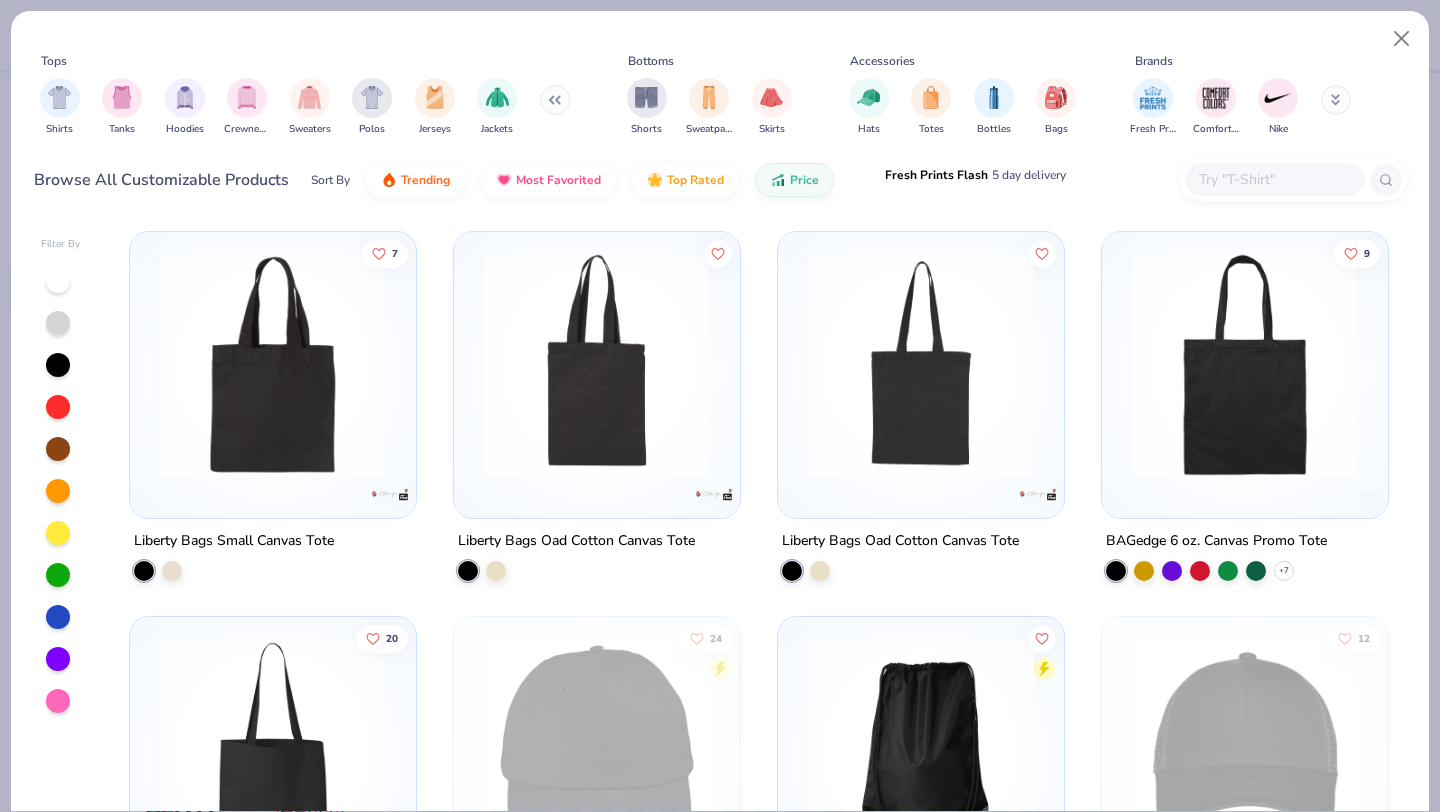 click on "5 day delivery" at bounding box center [1029, 175] 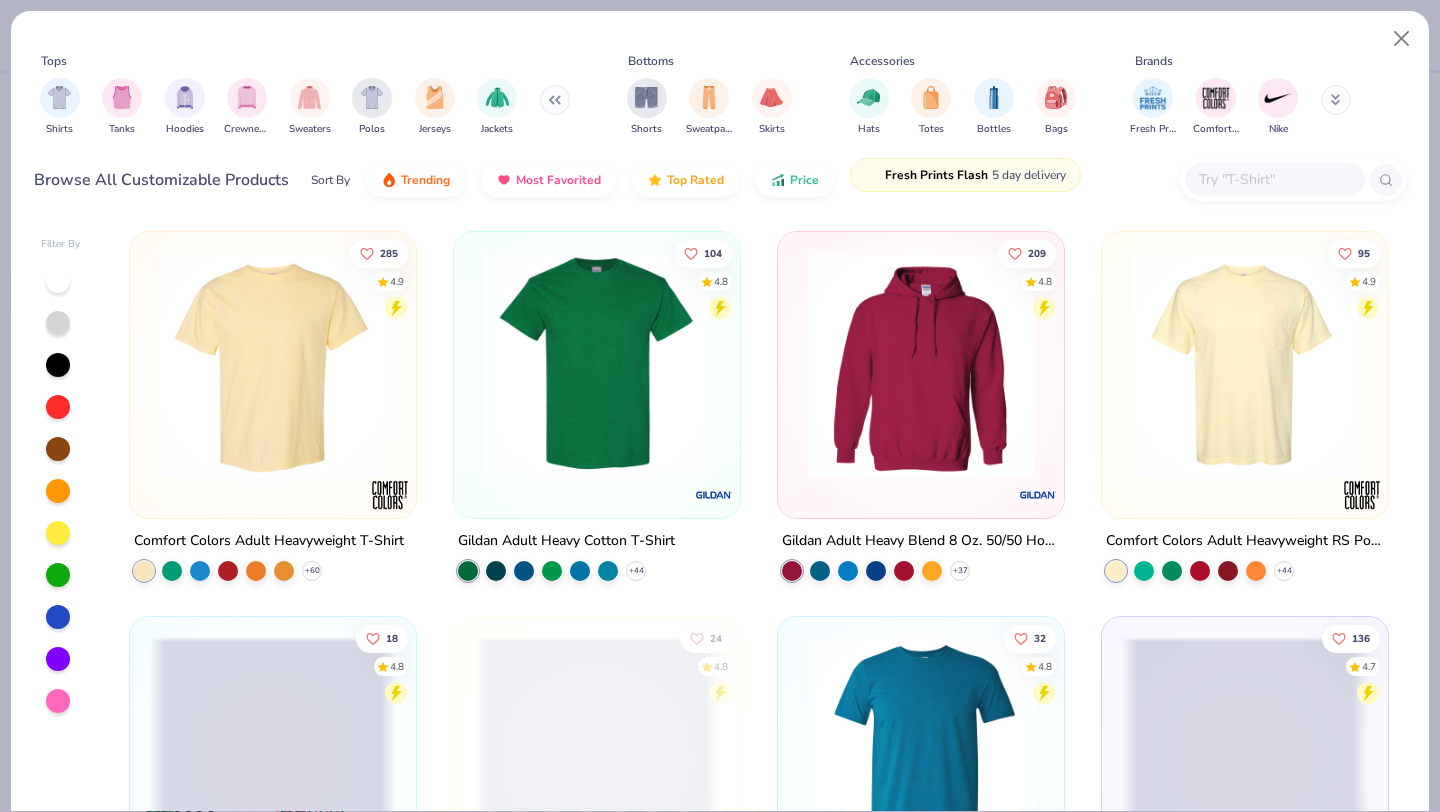 click on "5 day delivery" at bounding box center [1029, 175] 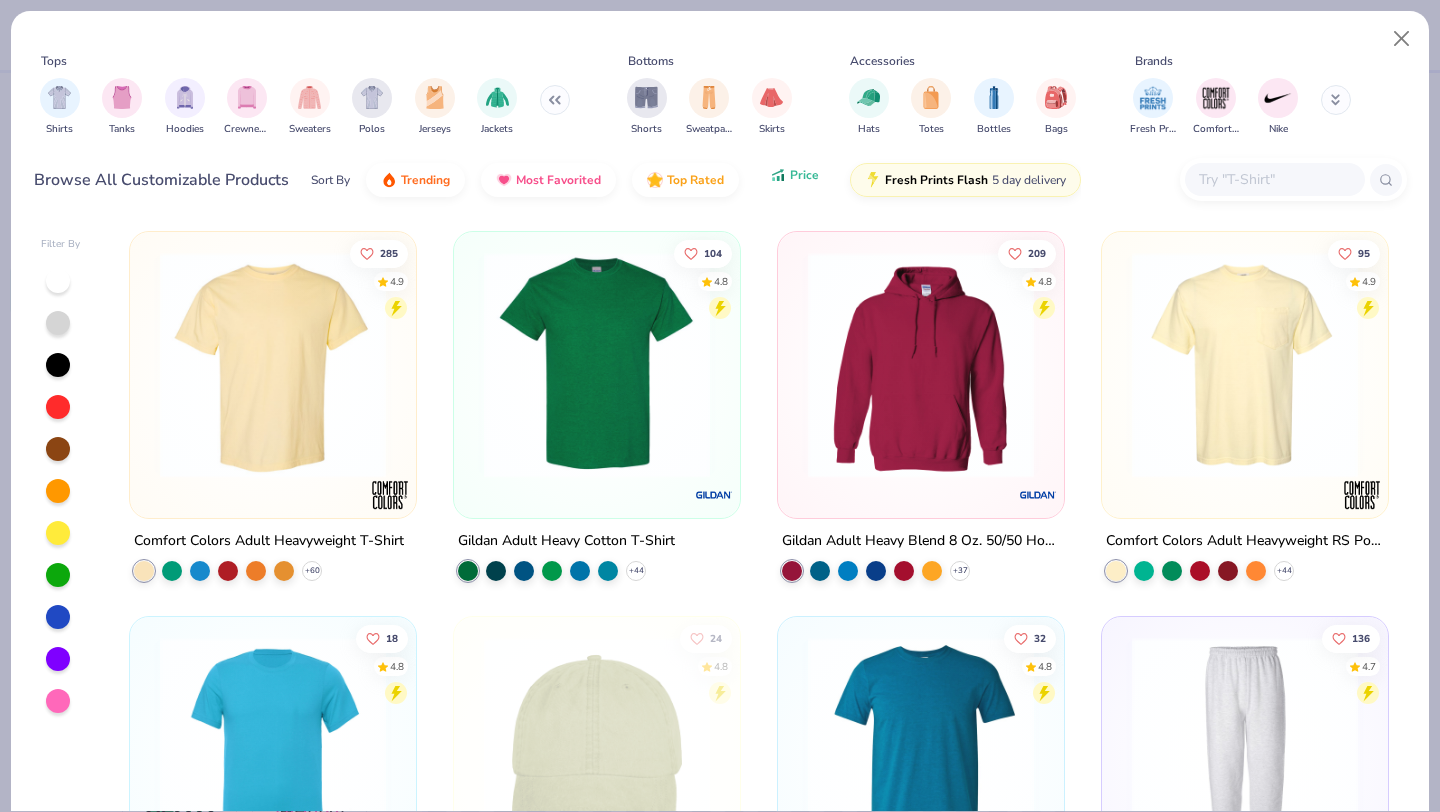 click on "Price" at bounding box center (804, 175) 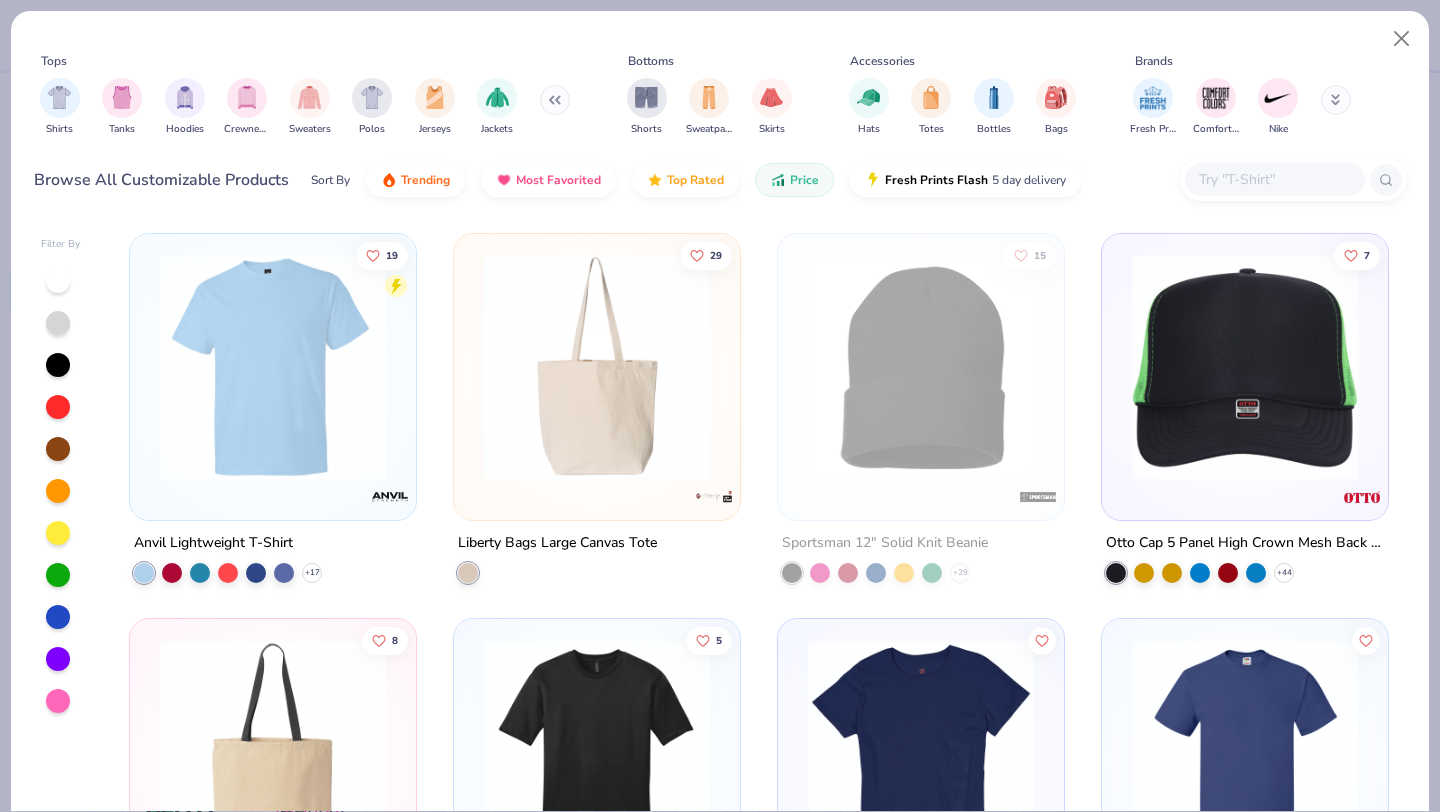 scroll, scrollTop: 3296, scrollLeft: 0, axis: vertical 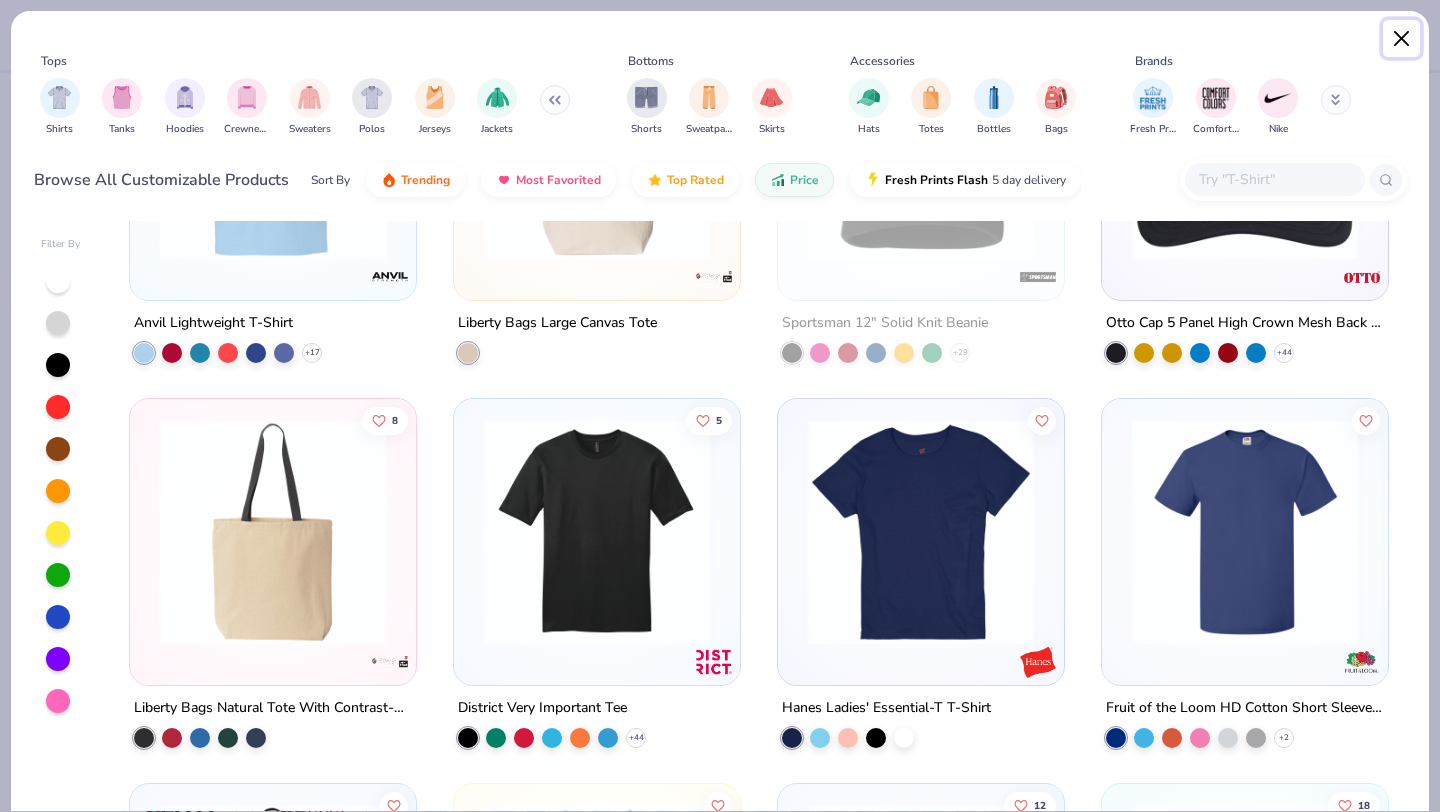 click at bounding box center [1402, 39] 